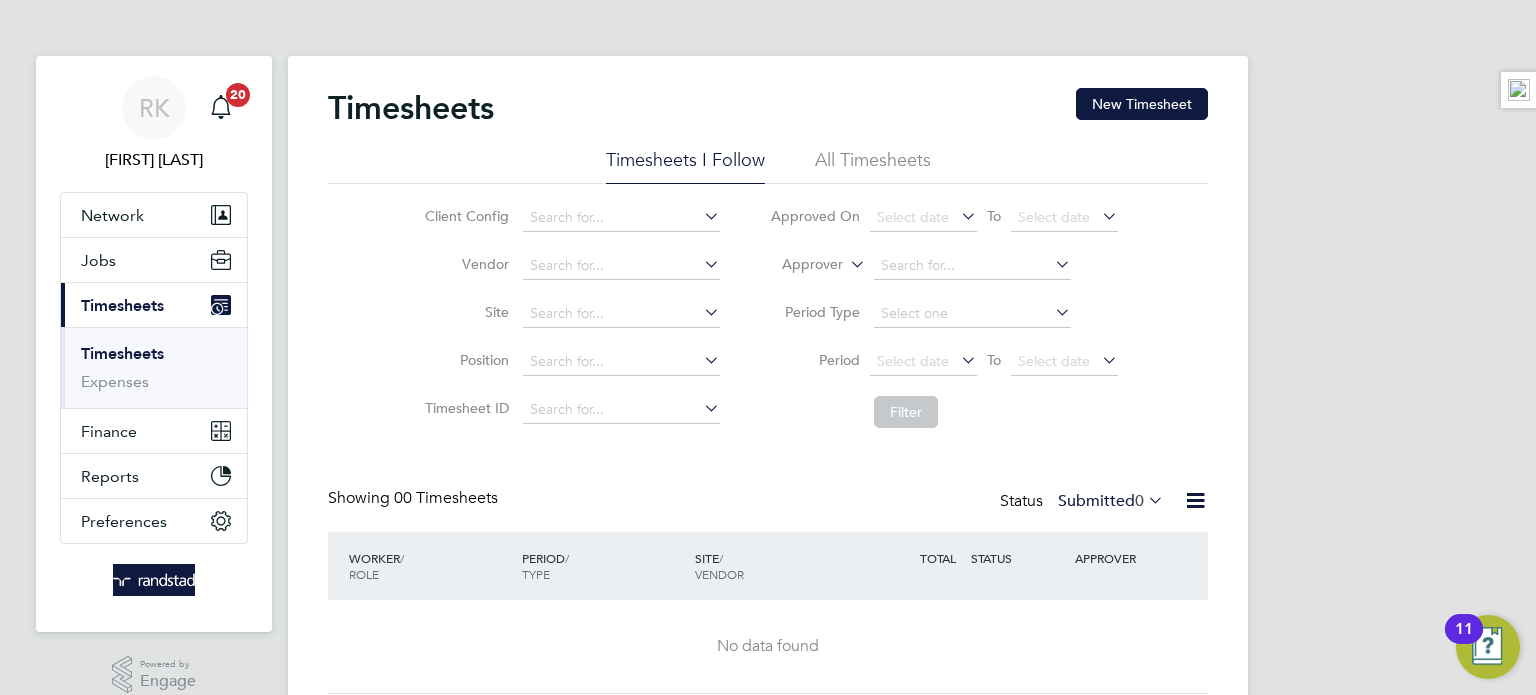 scroll, scrollTop: 0, scrollLeft: 0, axis: both 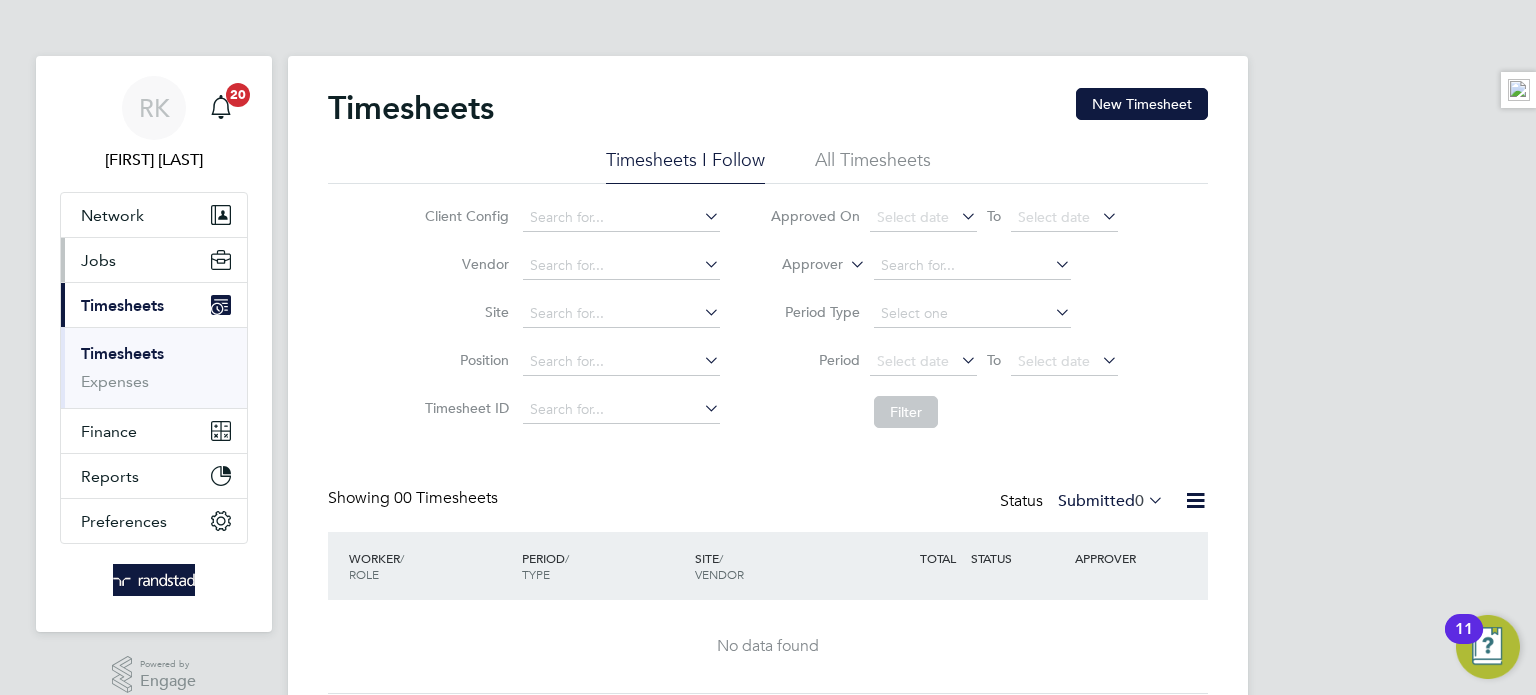 click on "Jobs" at bounding box center (154, 260) 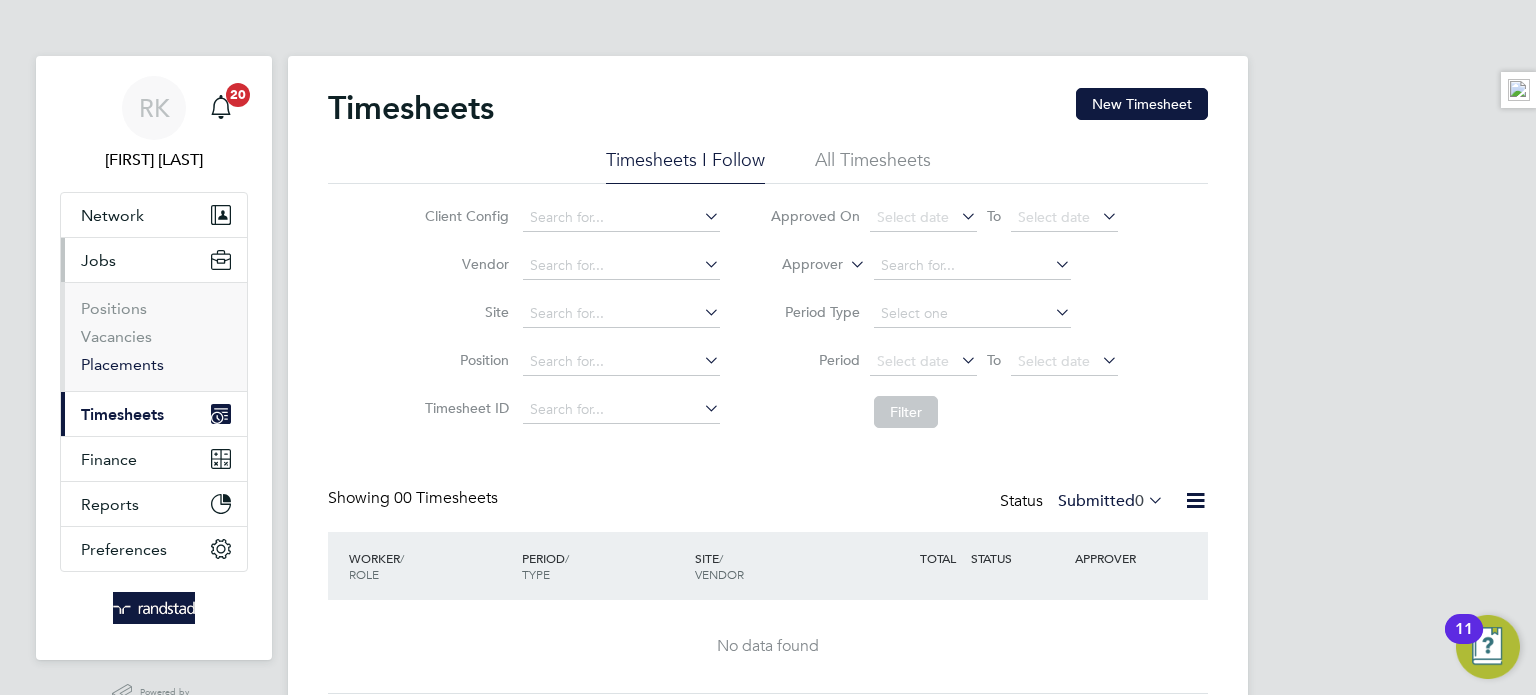 click on "Placements" at bounding box center (122, 364) 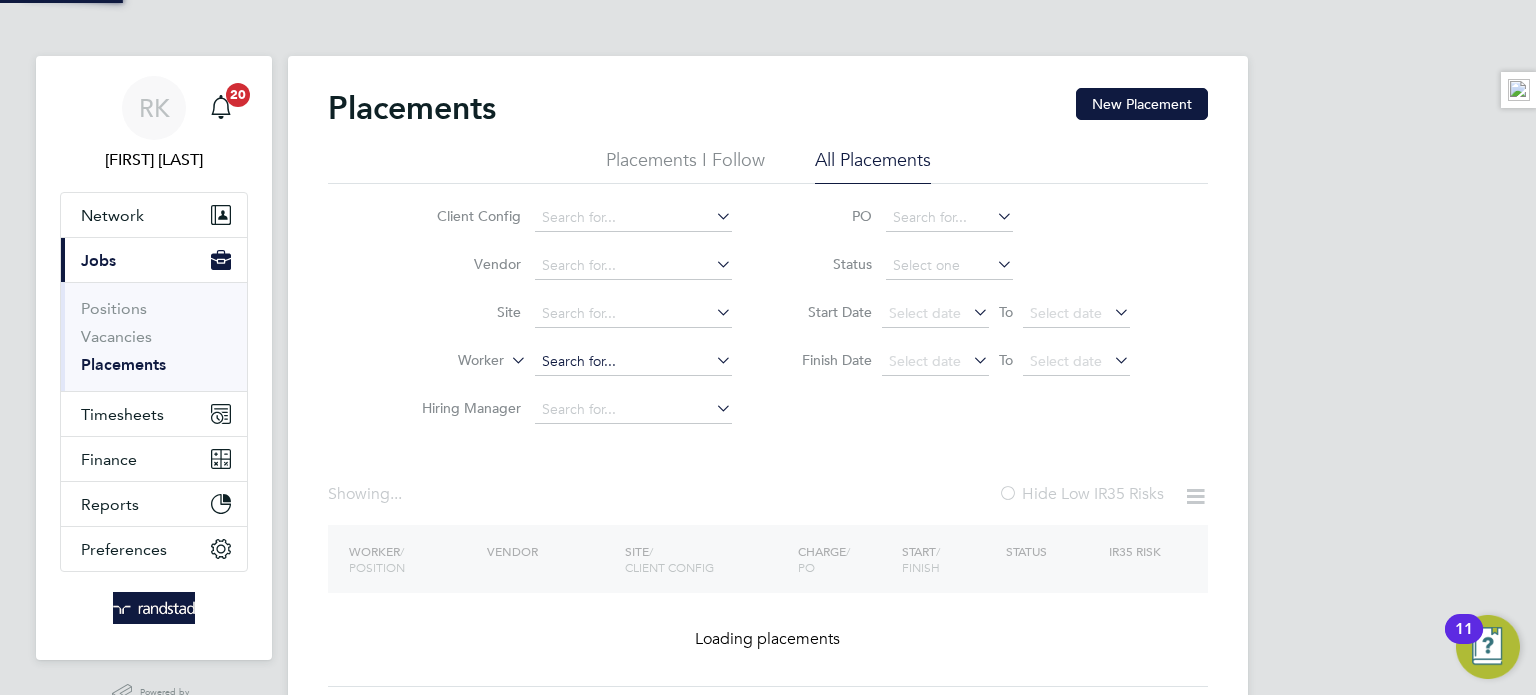 click 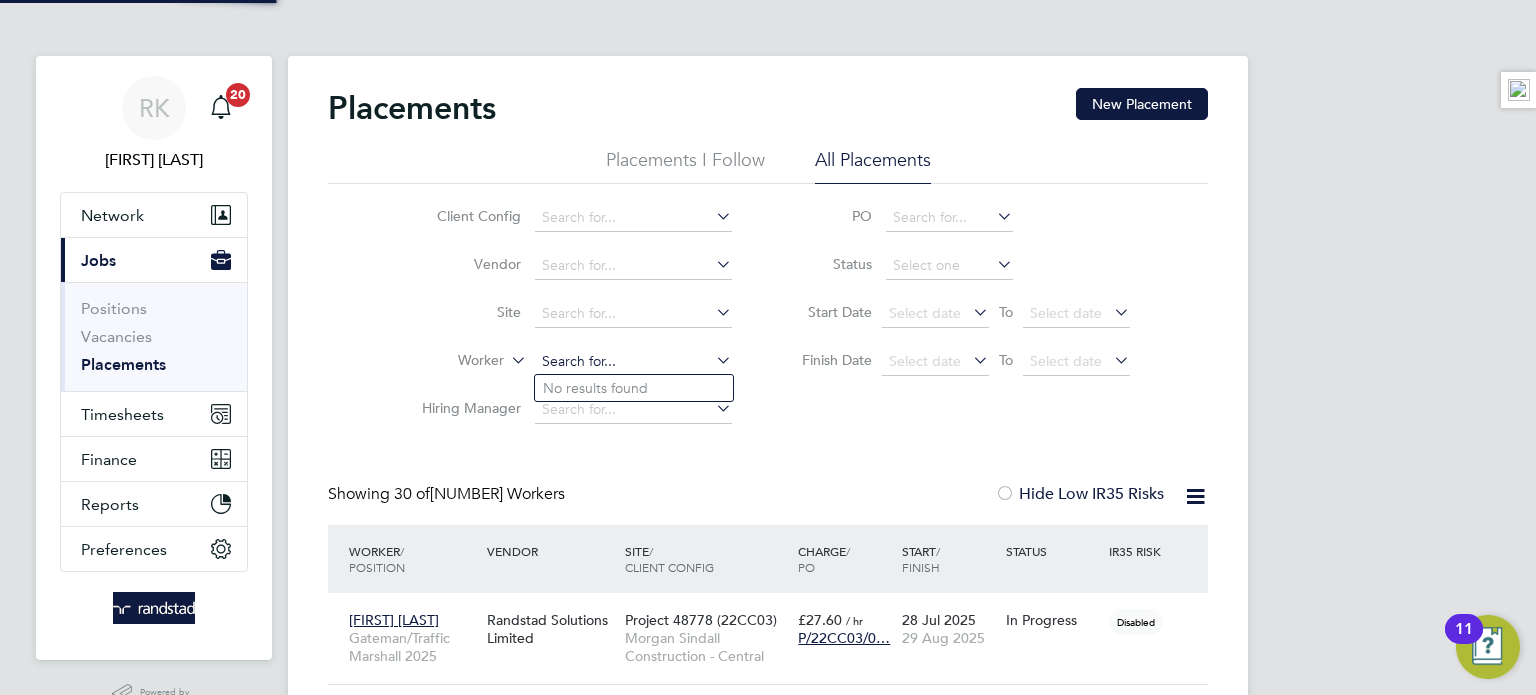 scroll, scrollTop: 10, scrollLeft: 9, axis: both 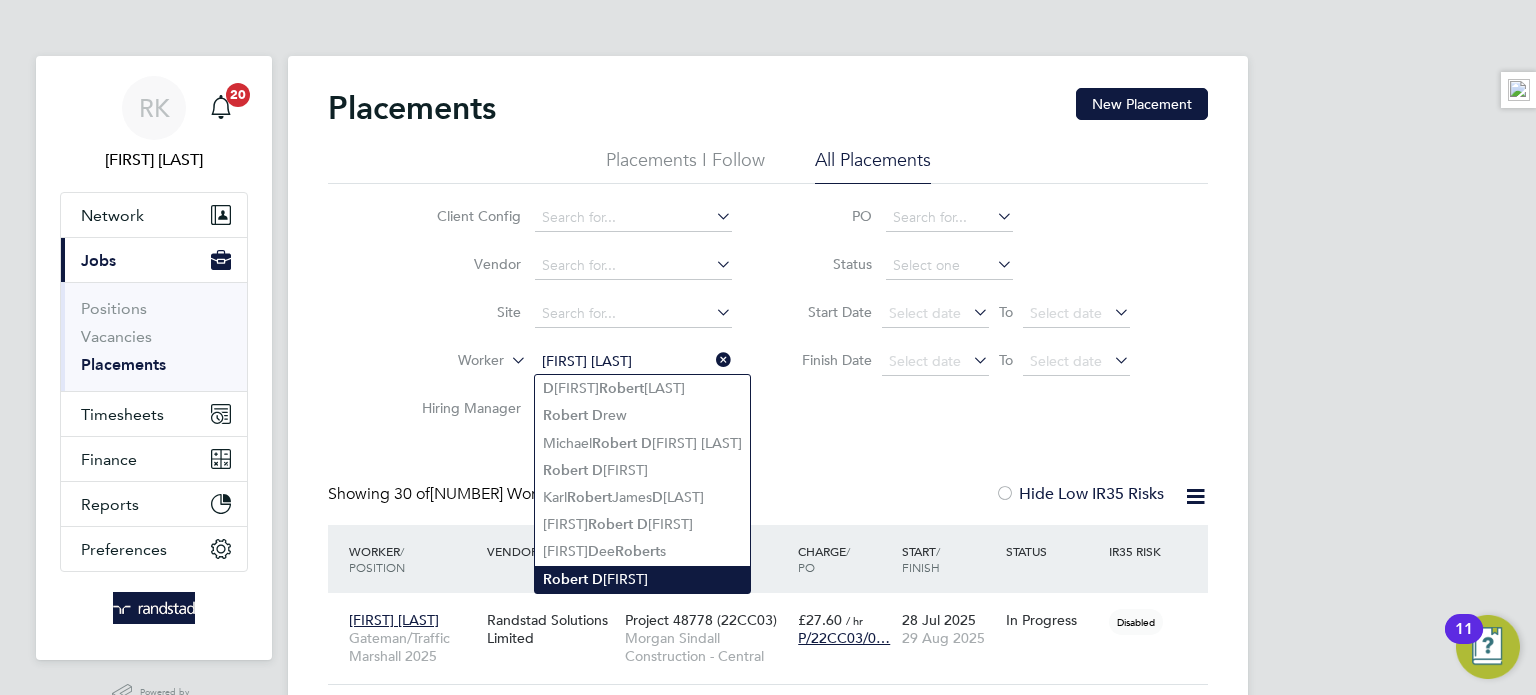 click on "D" 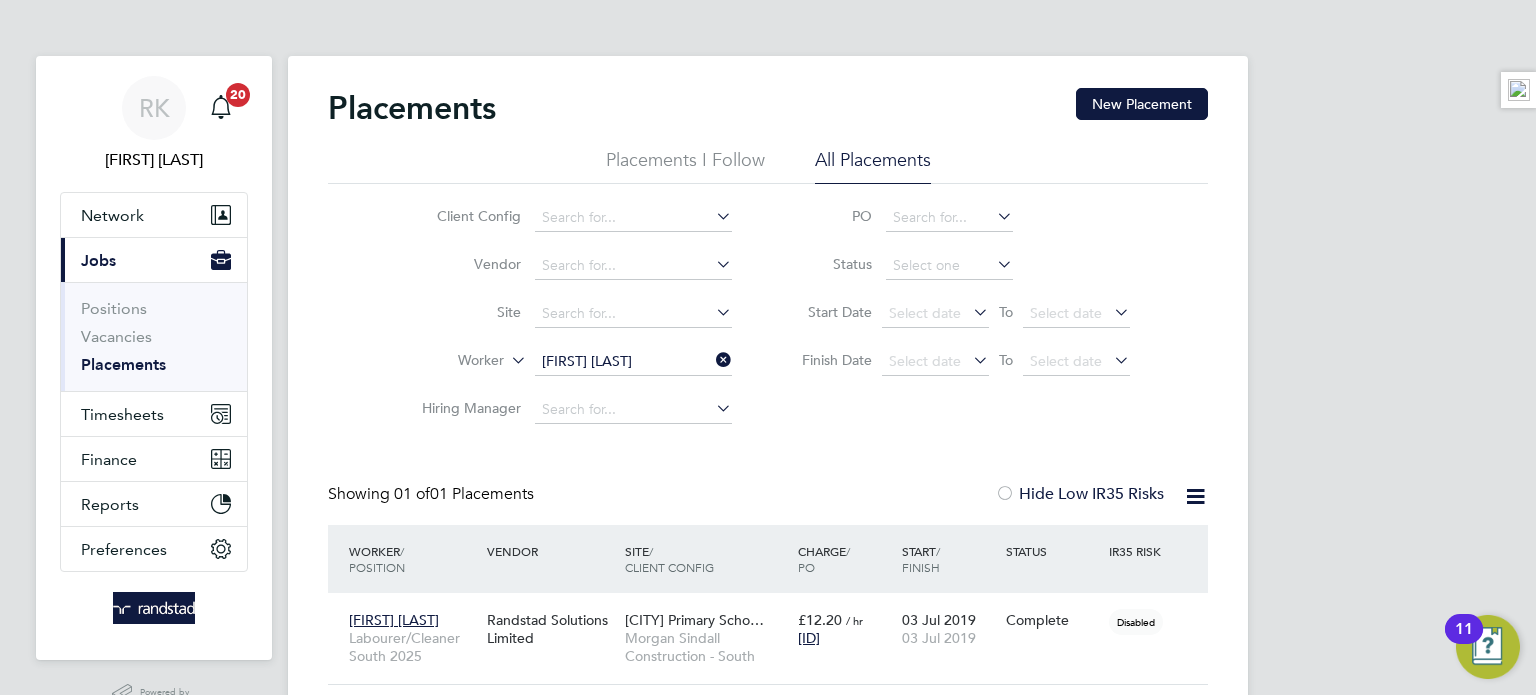 click on "Placements New Placement Placements I Follow All Placements Client Config   Vendor     Site     Worker   Robert Danowski   Hiring Manager   PO   Status   Start Date
Select date
To
Select date
Finish Date
Select date
To
Select date
Showing   01 of  01 Placements Hide Low IR35 Risks Worker  / Position Vendor Site / Client Config Charge  / PO Start  / Finish Status IR35 Risk Robert Danowski Labourer/Cleaner South 2025 Randstad Solutions Limited Hailsham Primary Scho… Morgan Sindall Construction - South £12.20   / hr P/93W134/… 03 Jul 2019 03 Jul 2019 Complete Disabled Show  30  more" 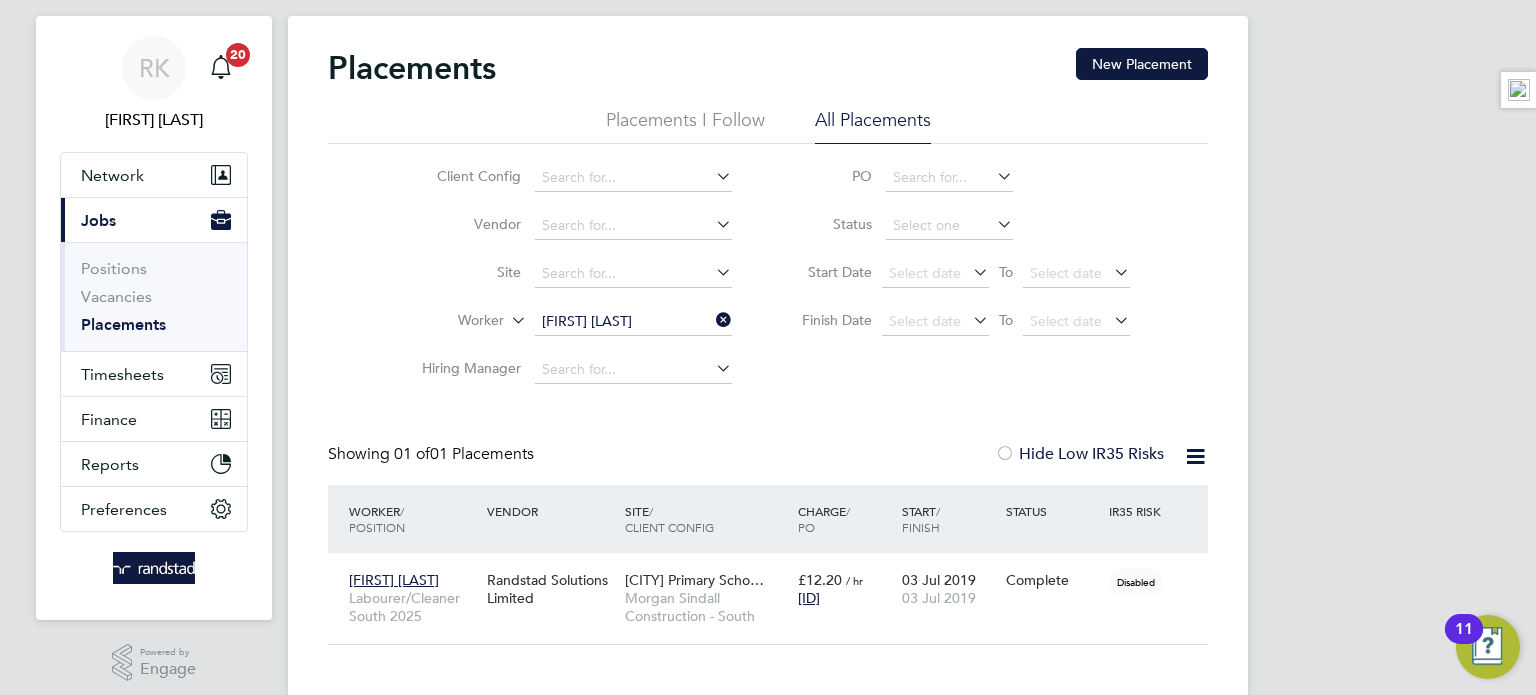click on "Robert Danowski" 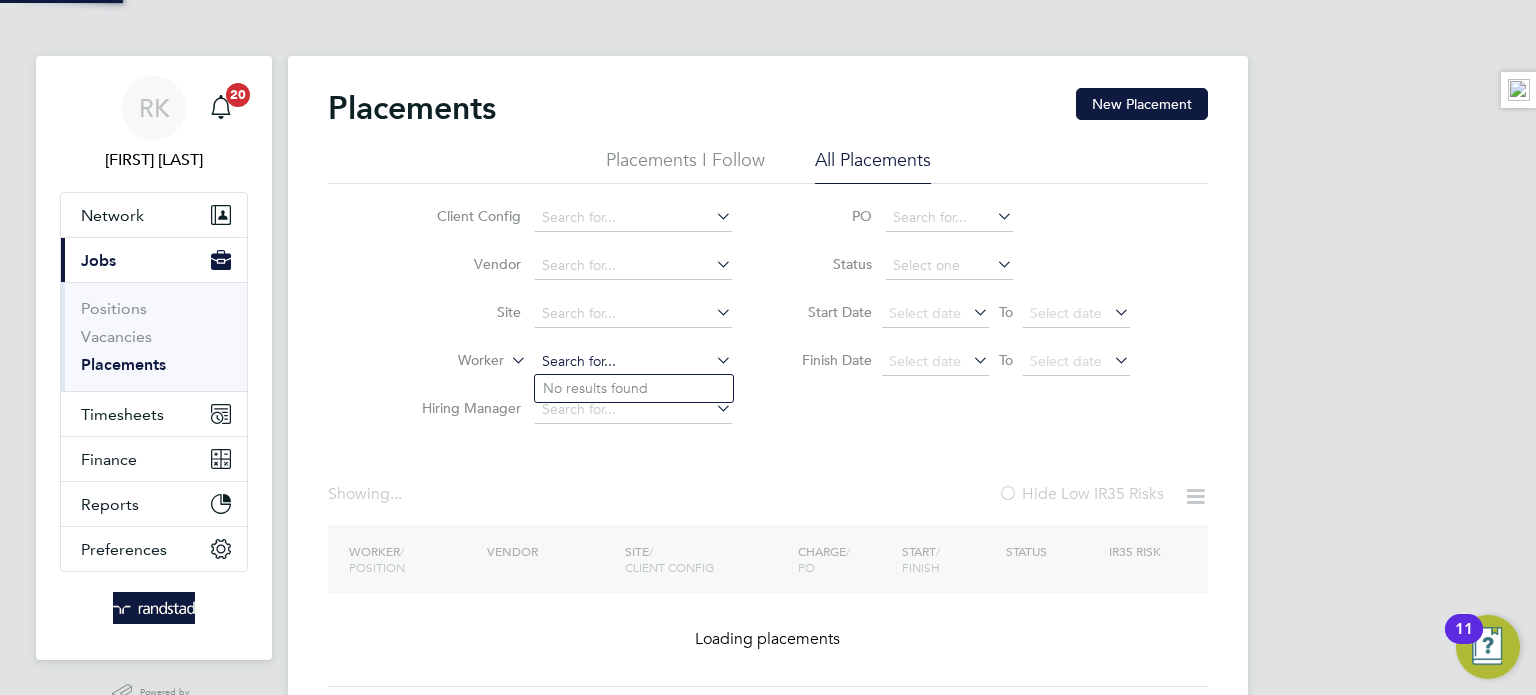 click on "Site" 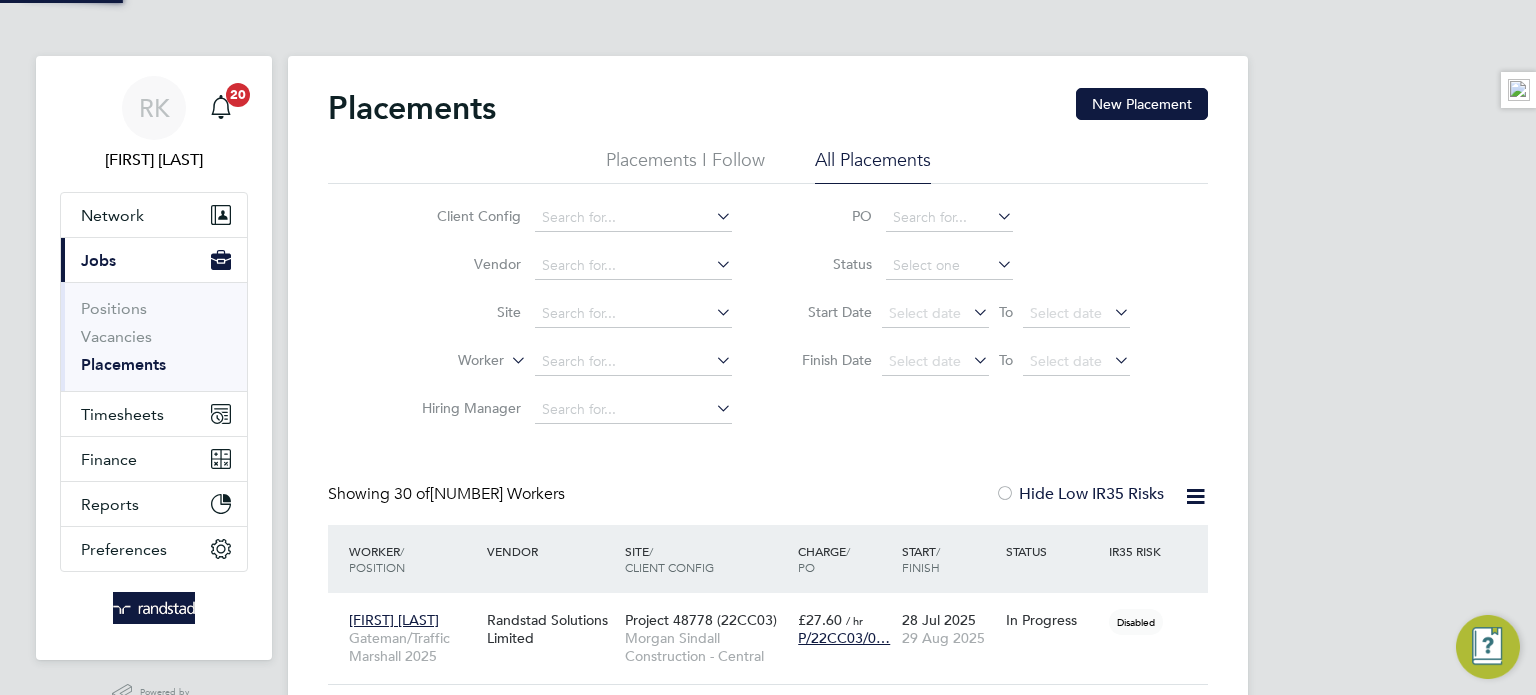 click on "Worker" 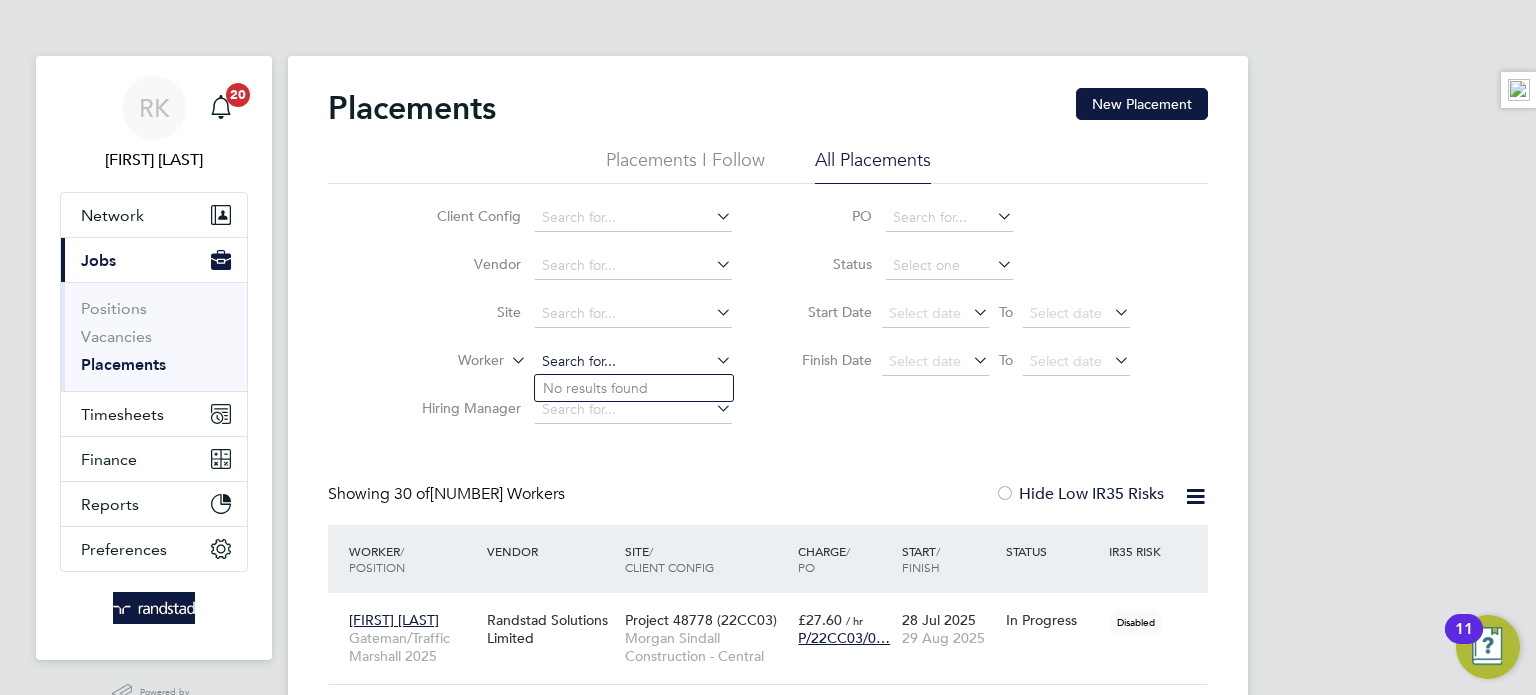 click 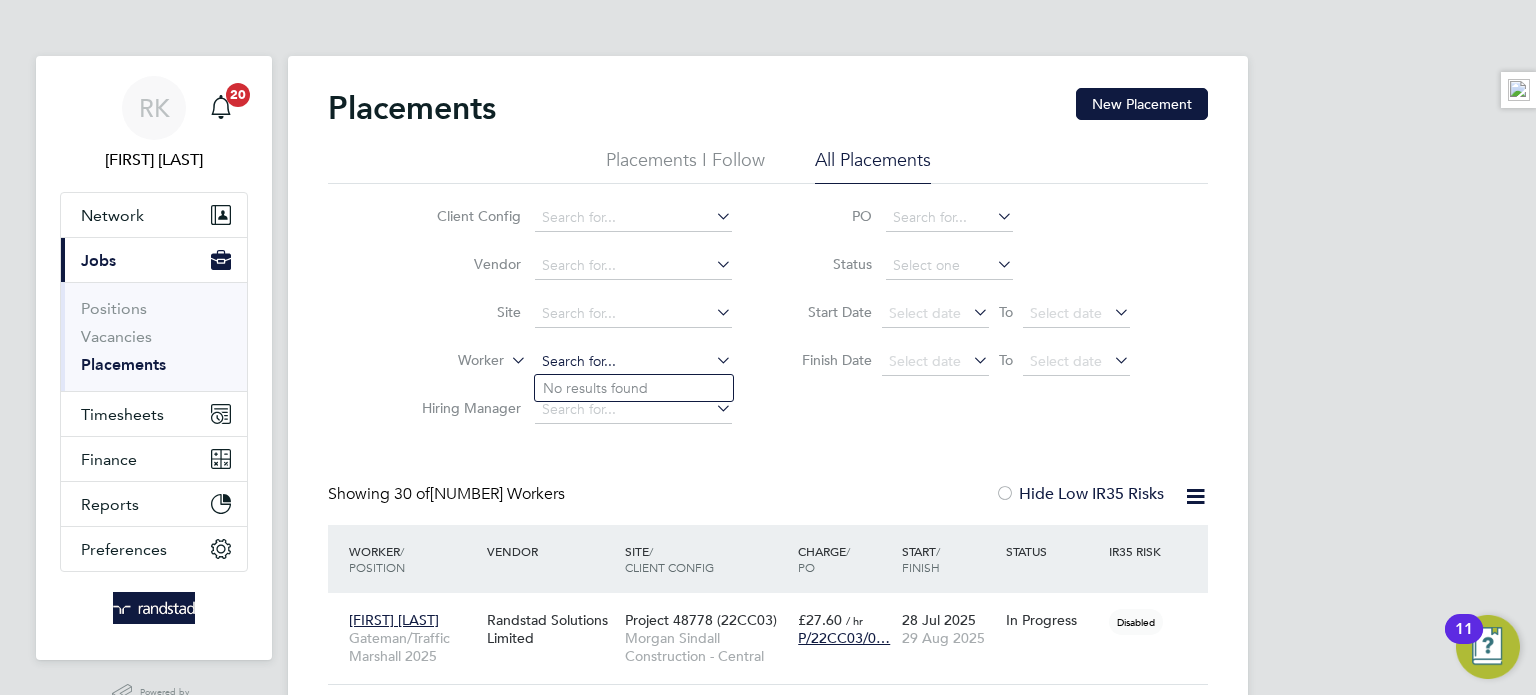 paste on "Robert Domanski" 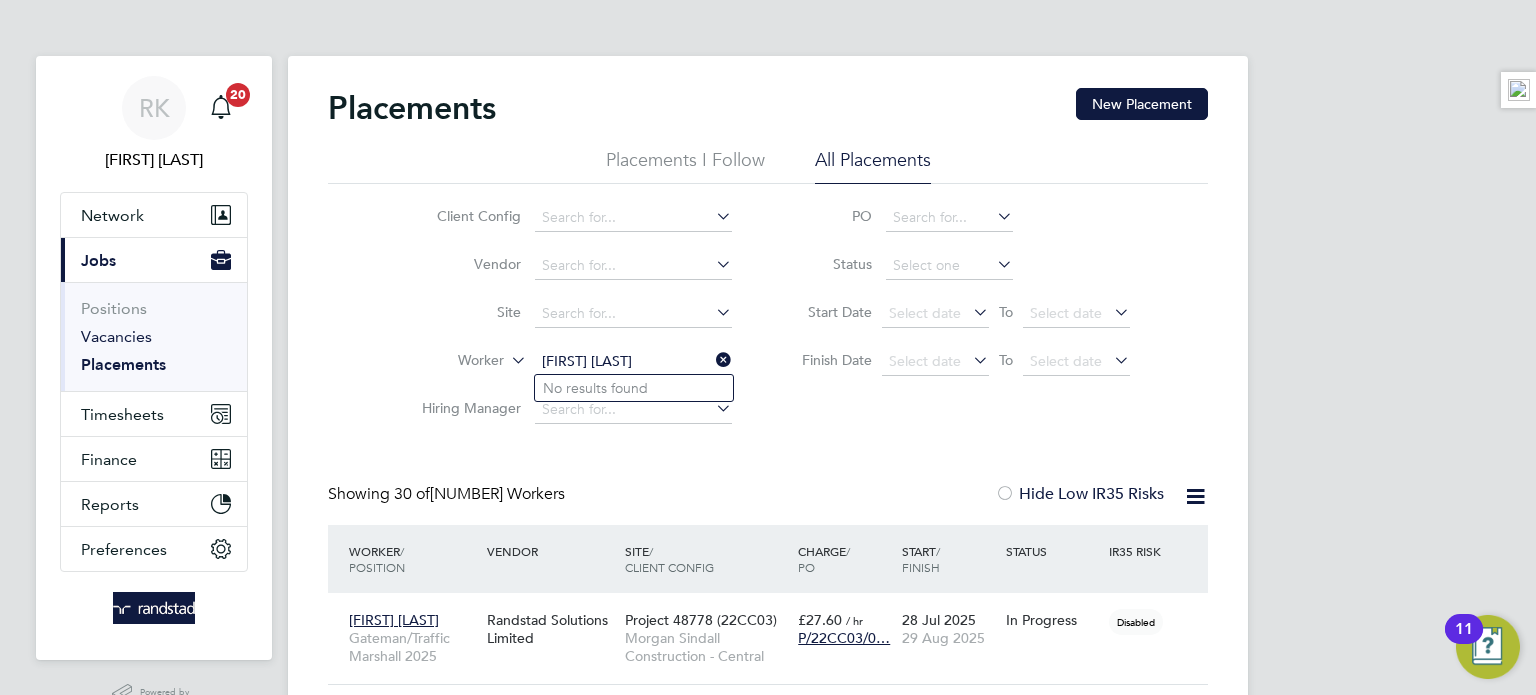 click on "Vacancies" at bounding box center [116, 336] 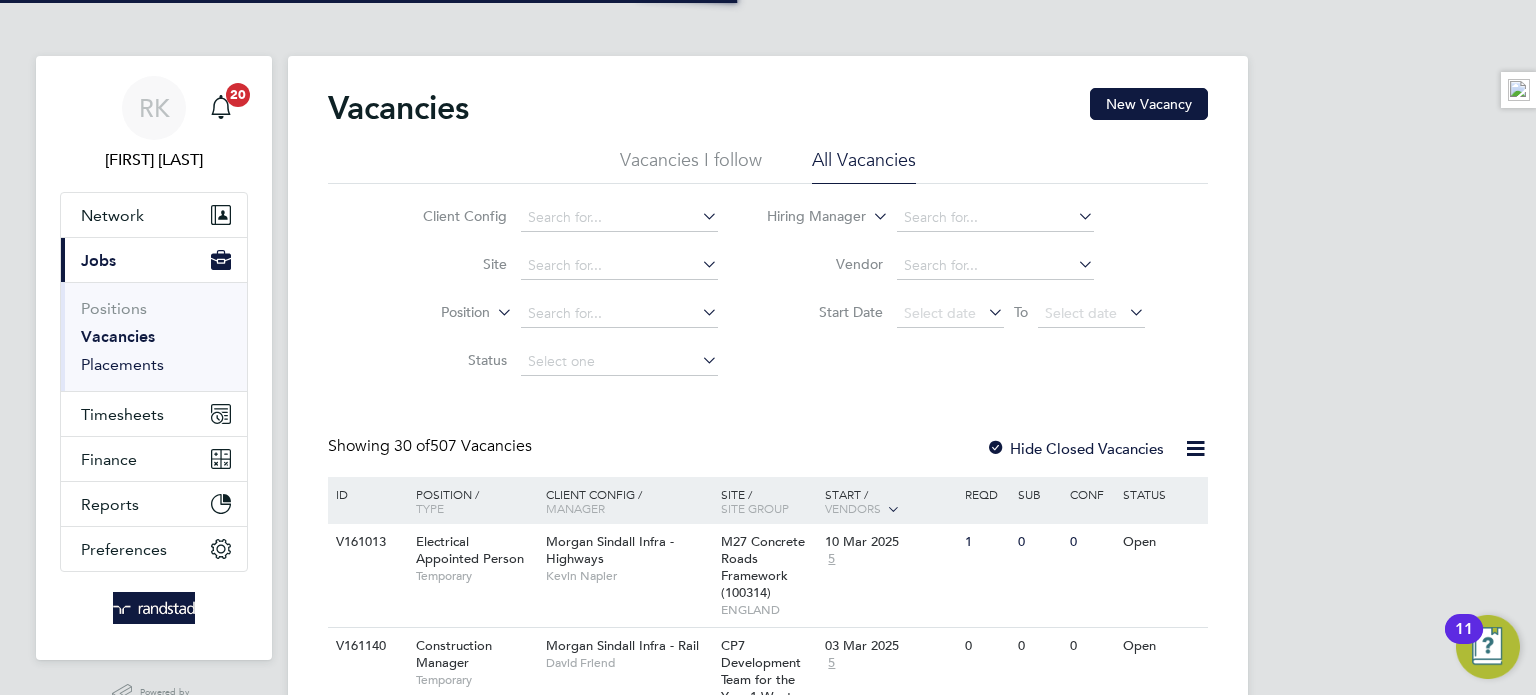 click on "Placements" at bounding box center [122, 364] 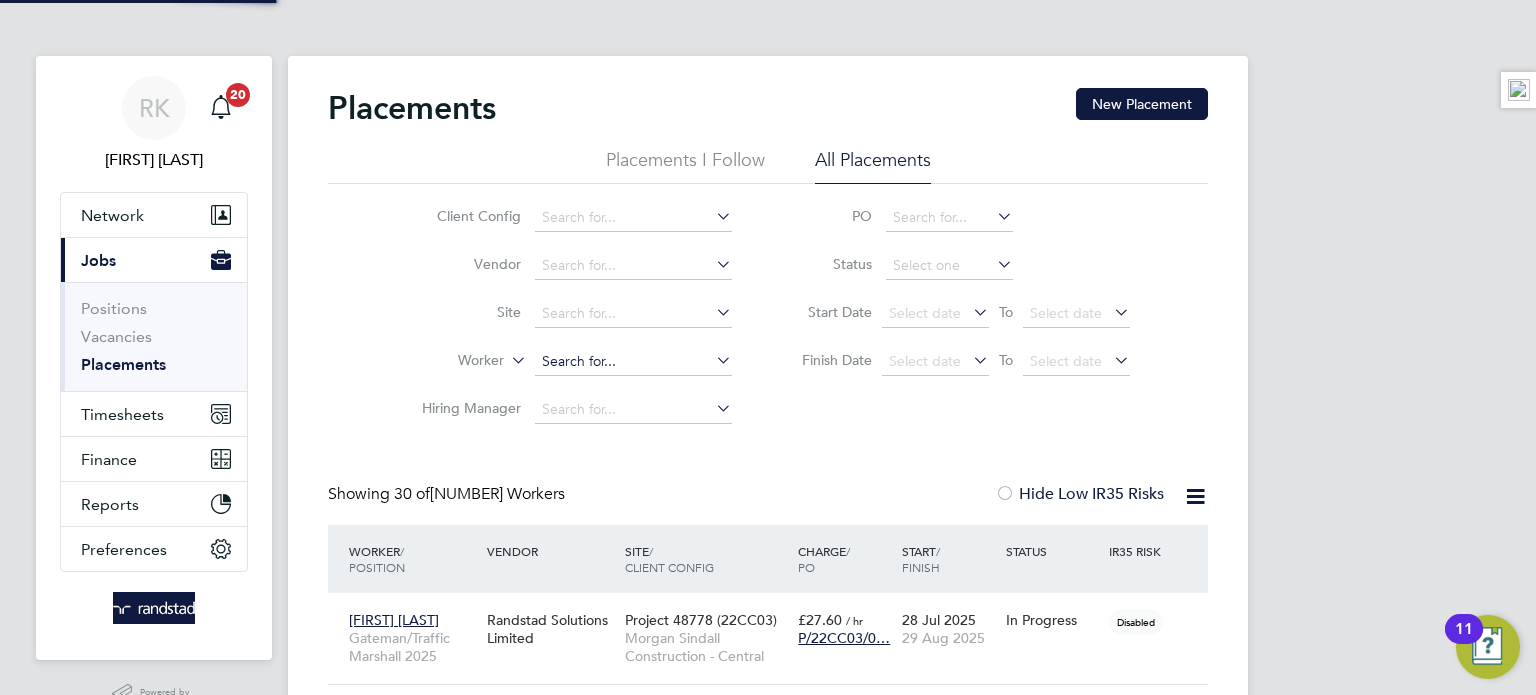 click 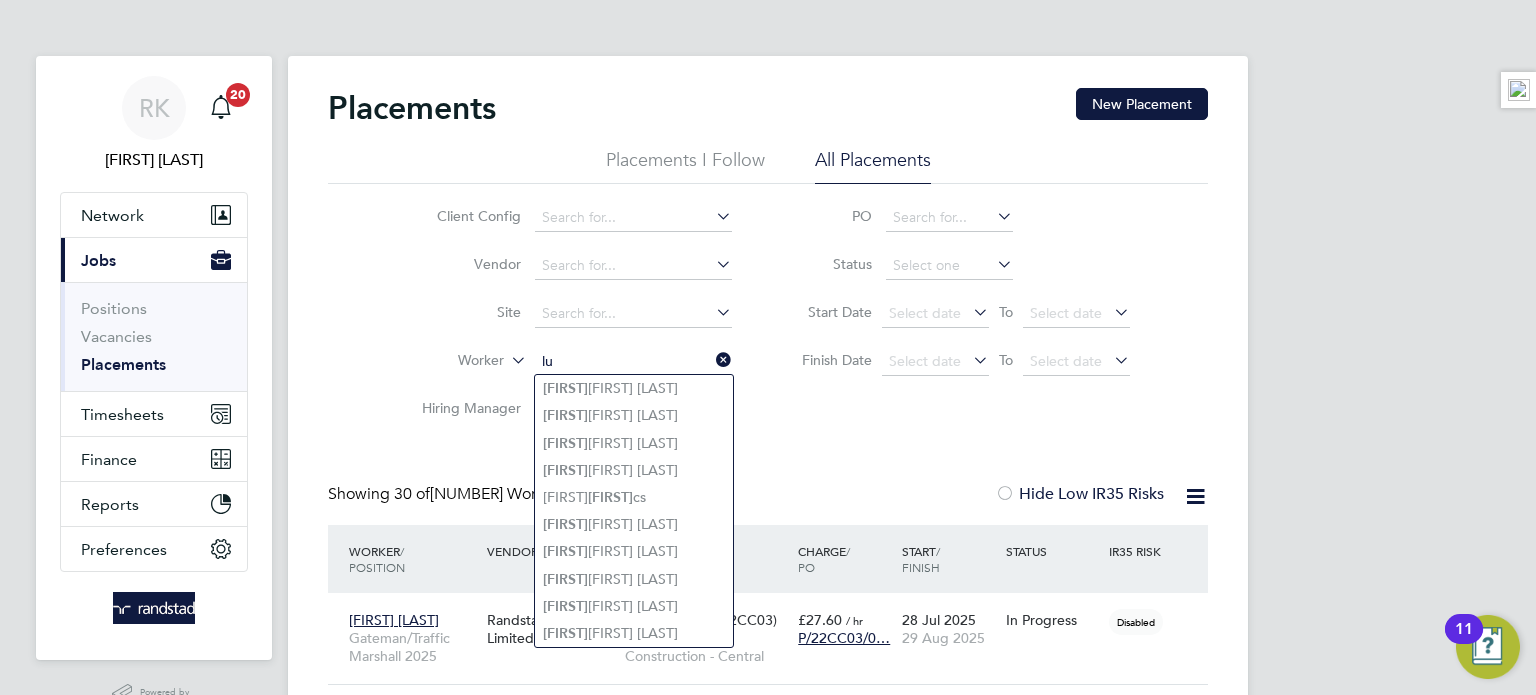 type on "lu" 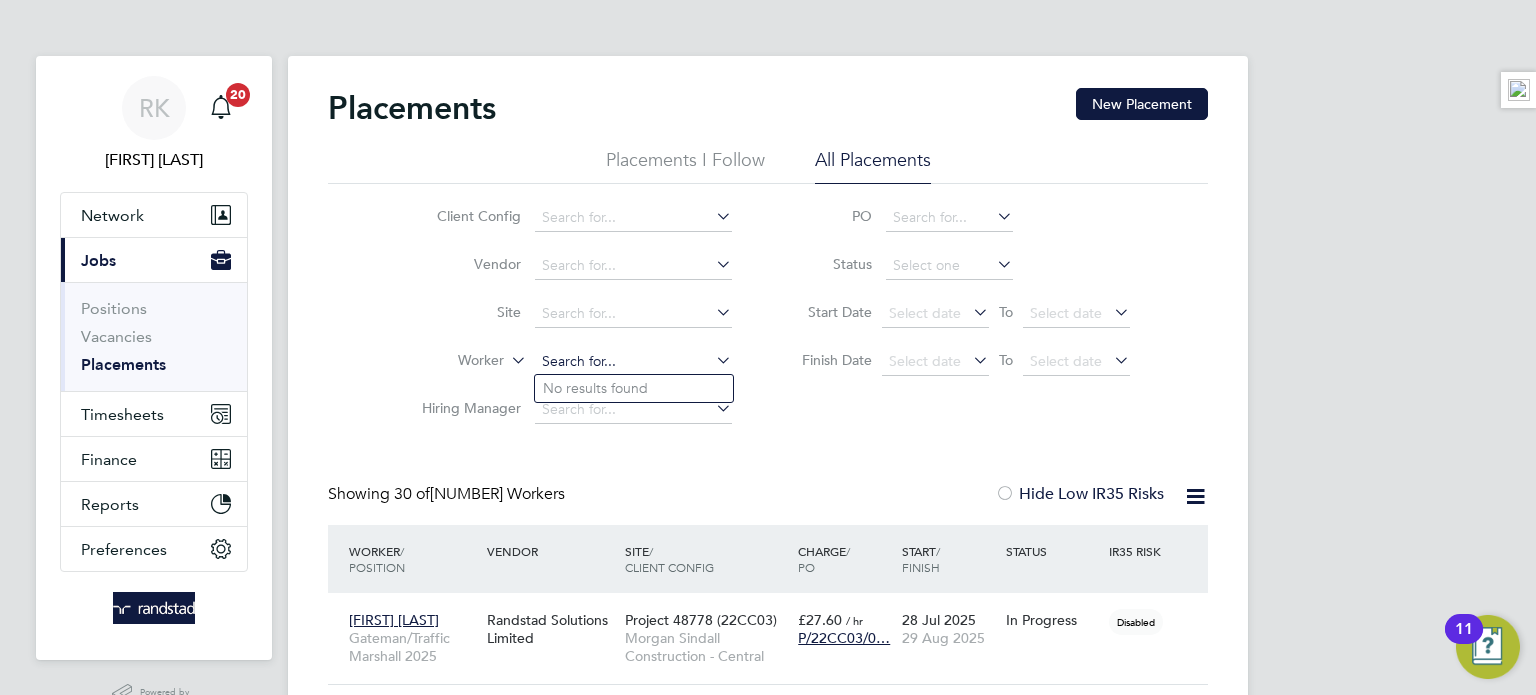 paste on "[FIRST] [LAST]" 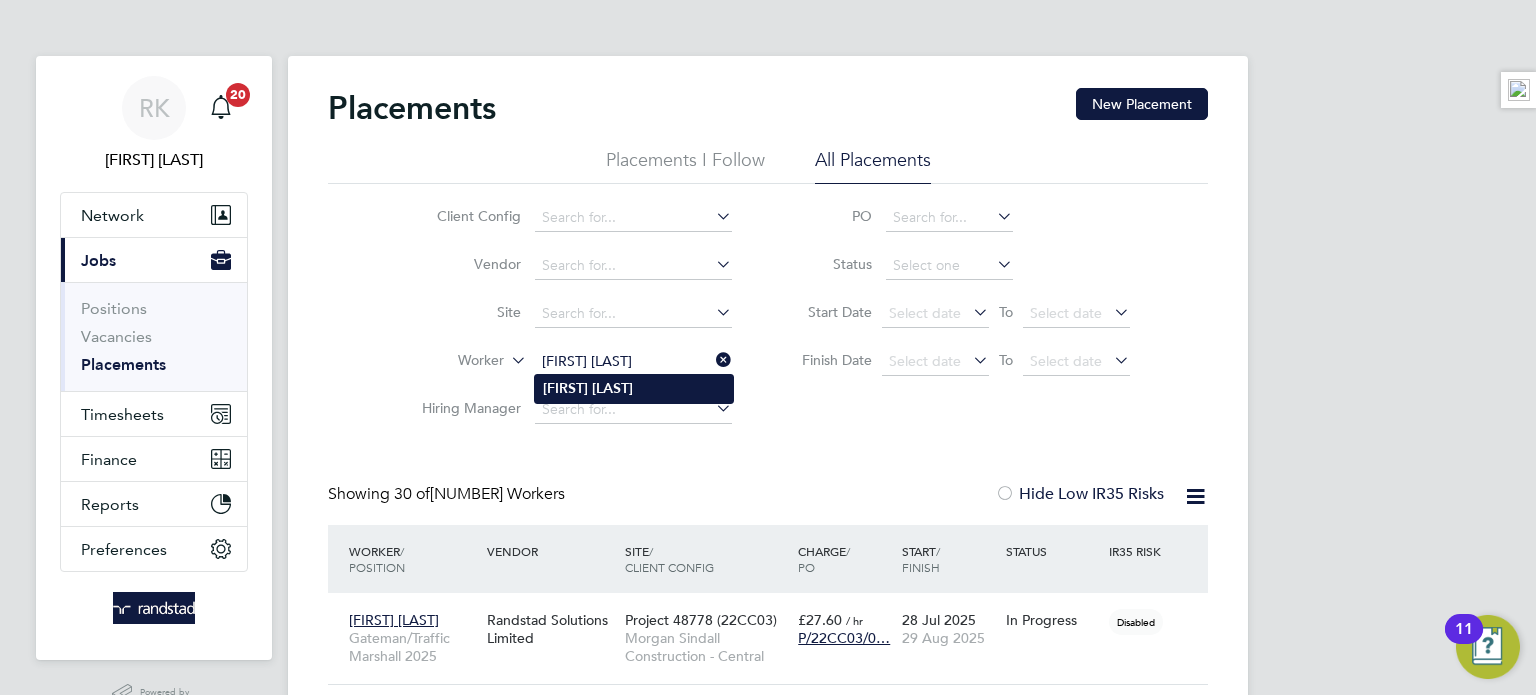 type on "[FIRST] [LAST]" 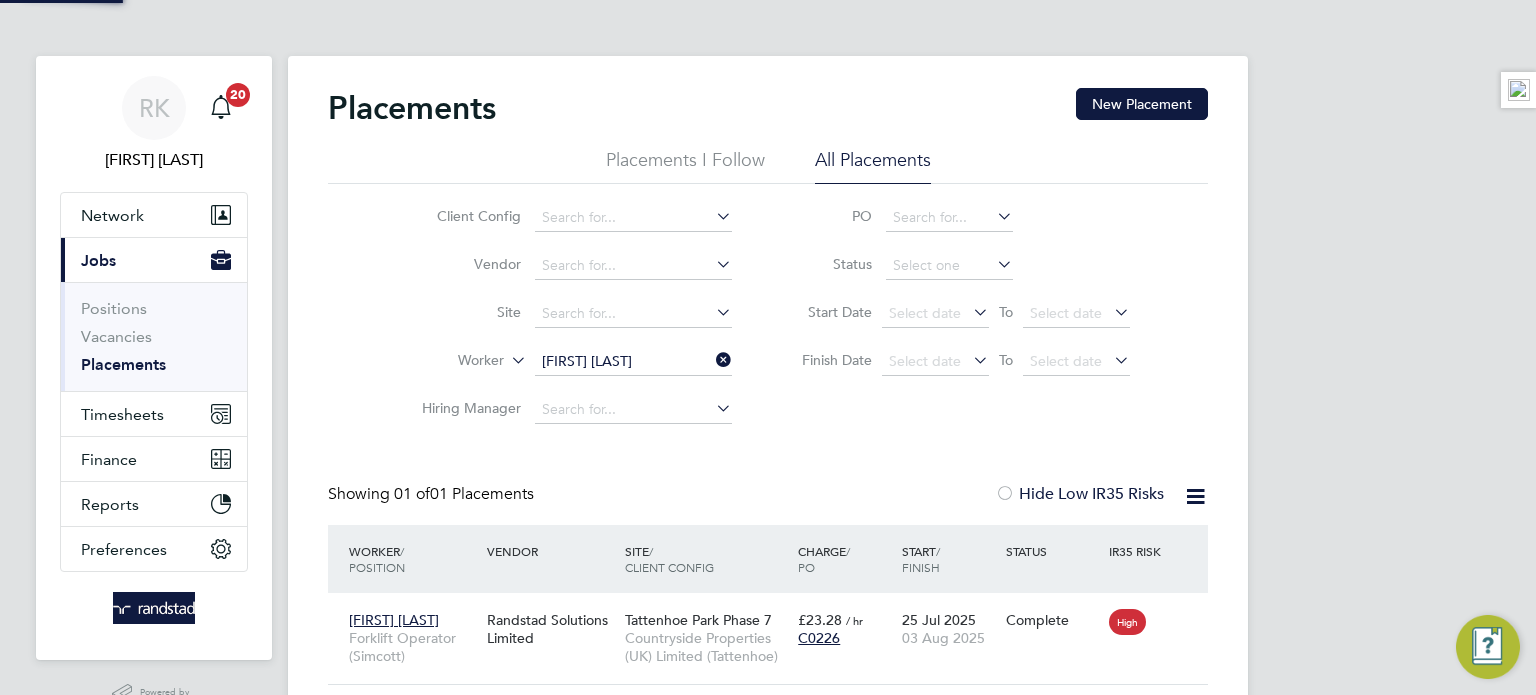 scroll, scrollTop: 10, scrollLeft: 9, axis: both 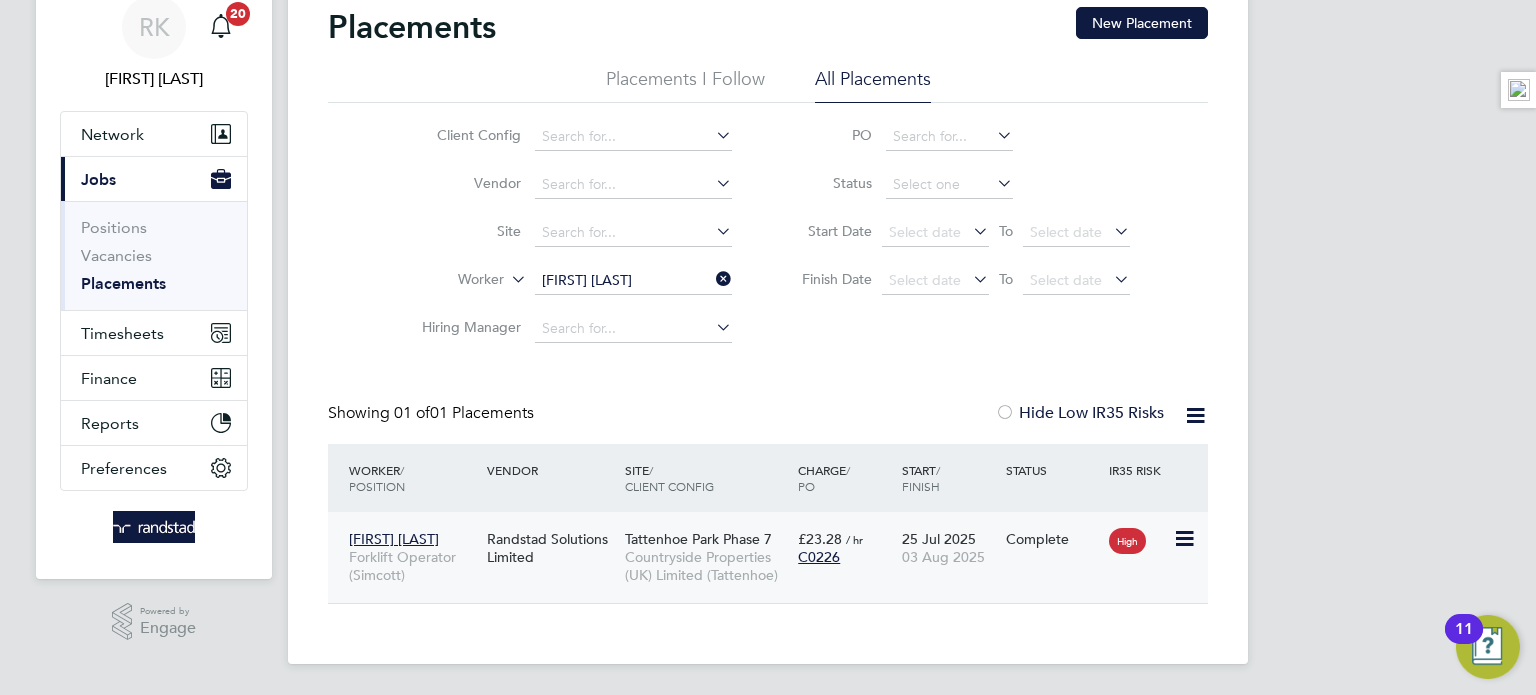click on "25 Jul 2025 03 Aug 2025" 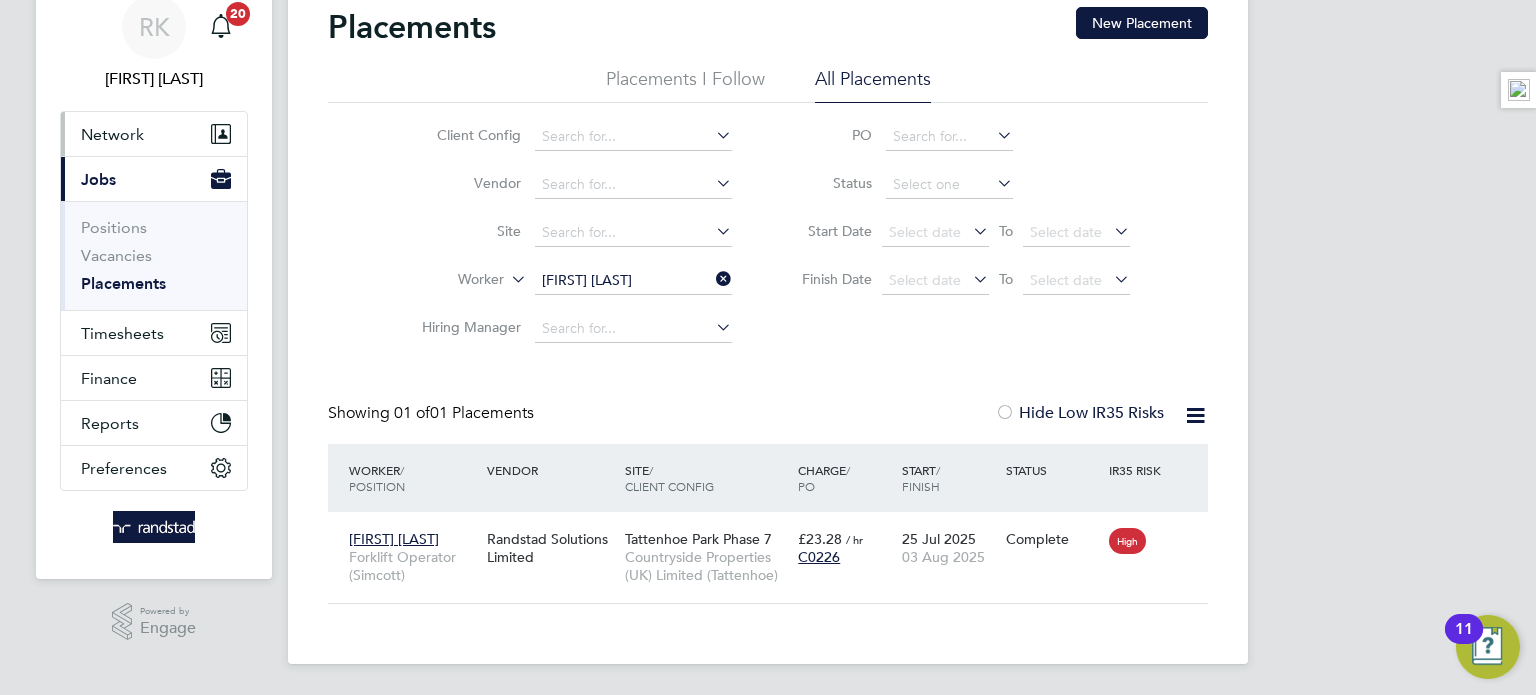 click on "Network" at bounding box center (154, 134) 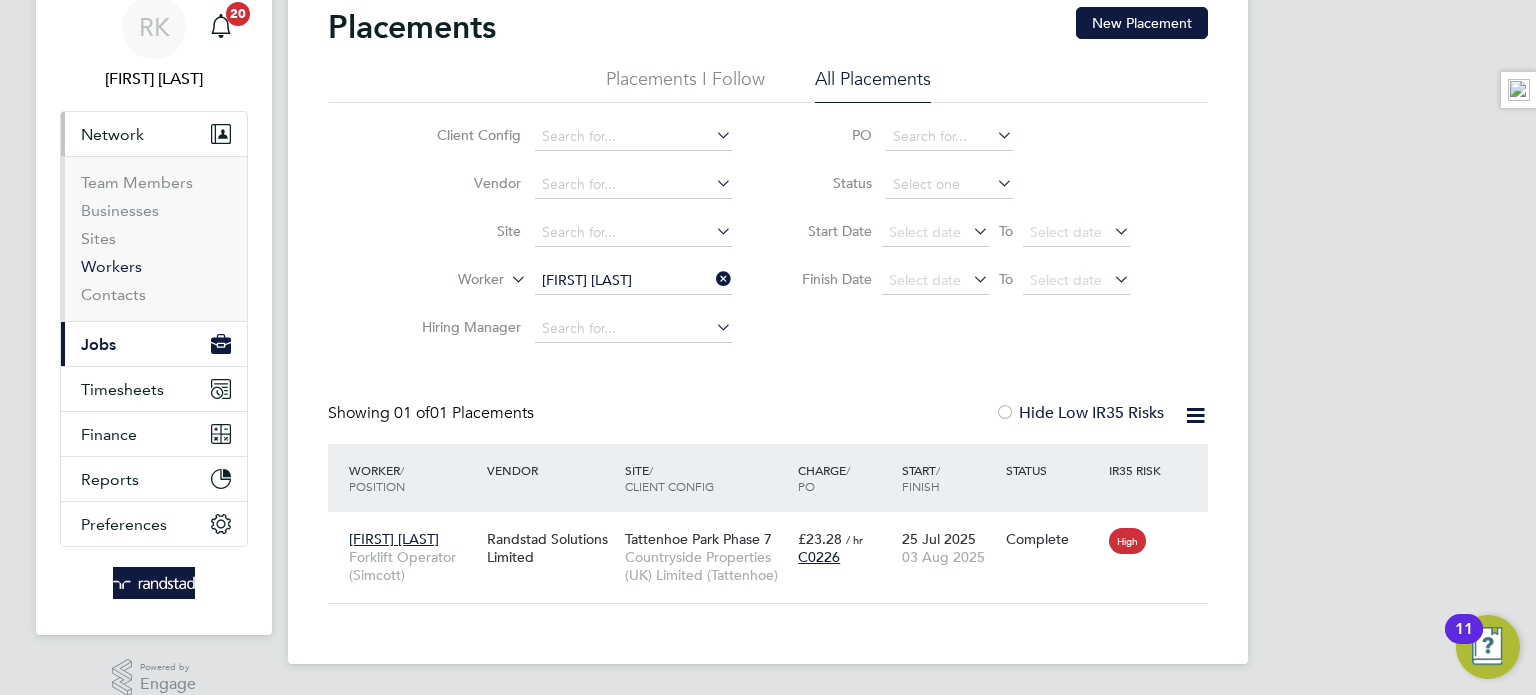 click on "Workers" at bounding box center (111, 266) 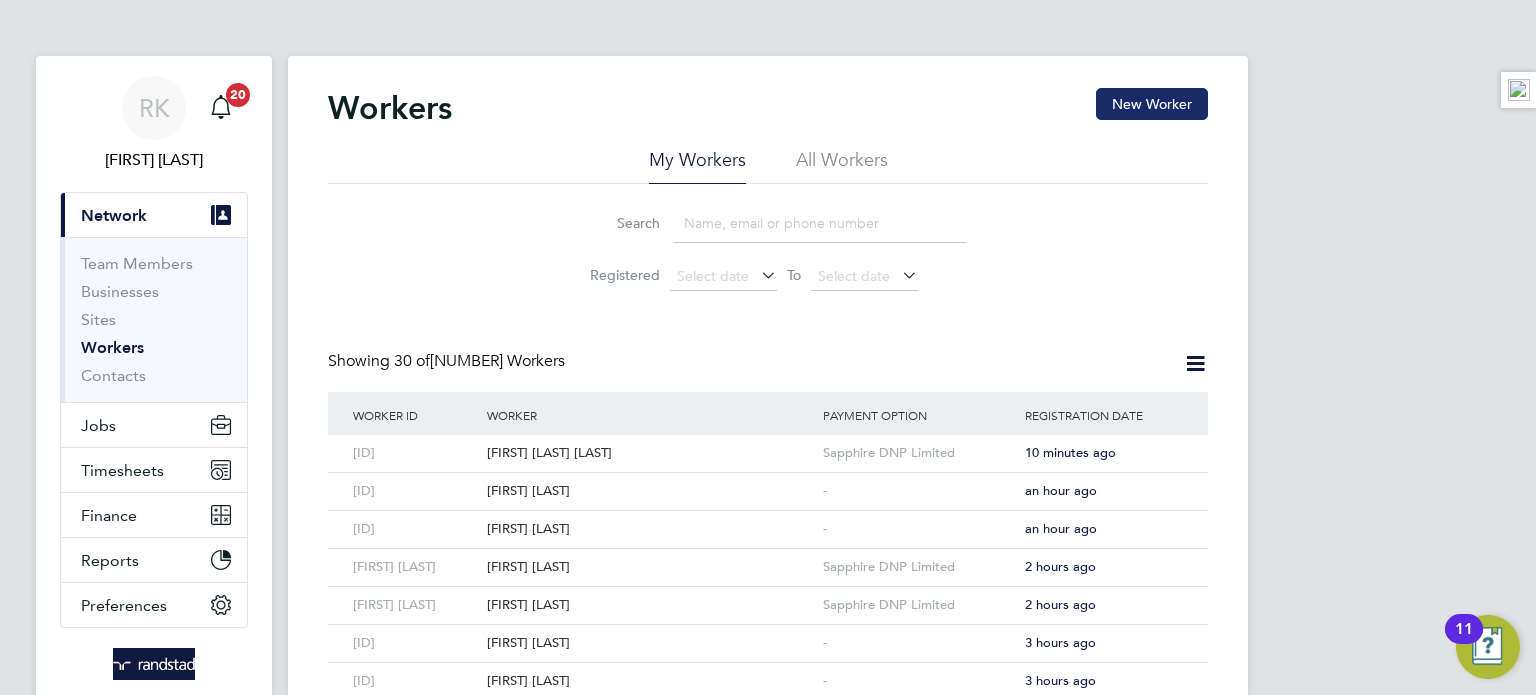 click on "New Worker" 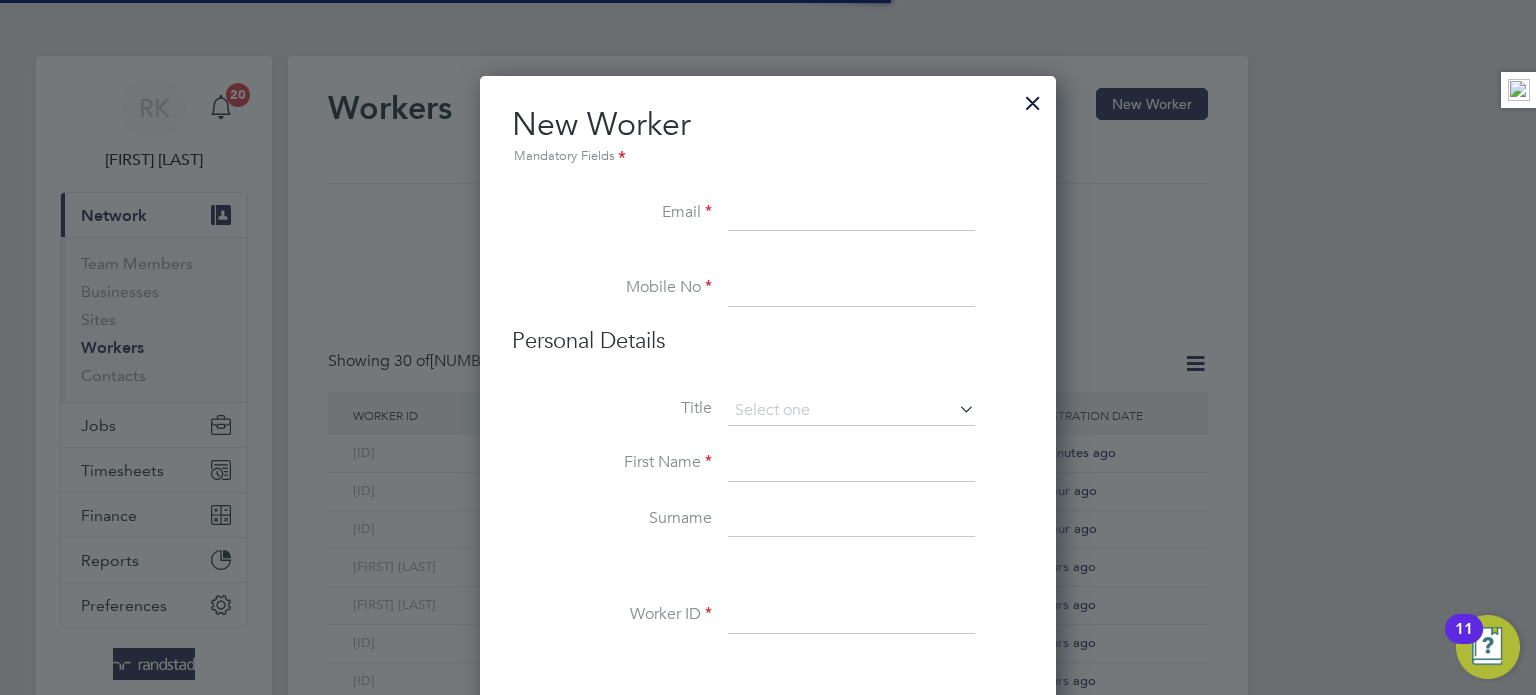 scroll, scrollTop: 10, scrollLeft: 10, axis: both 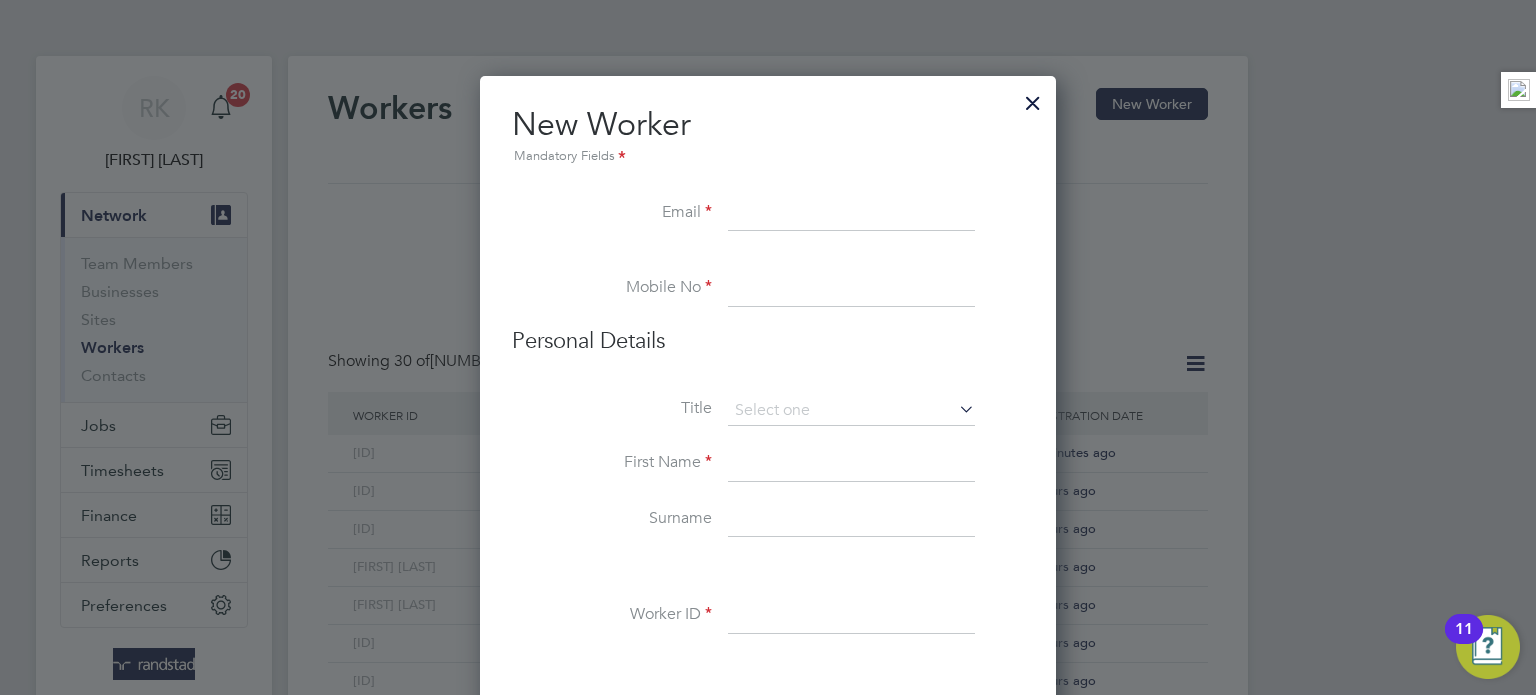paste on "robertdomanski12@gmail.com" 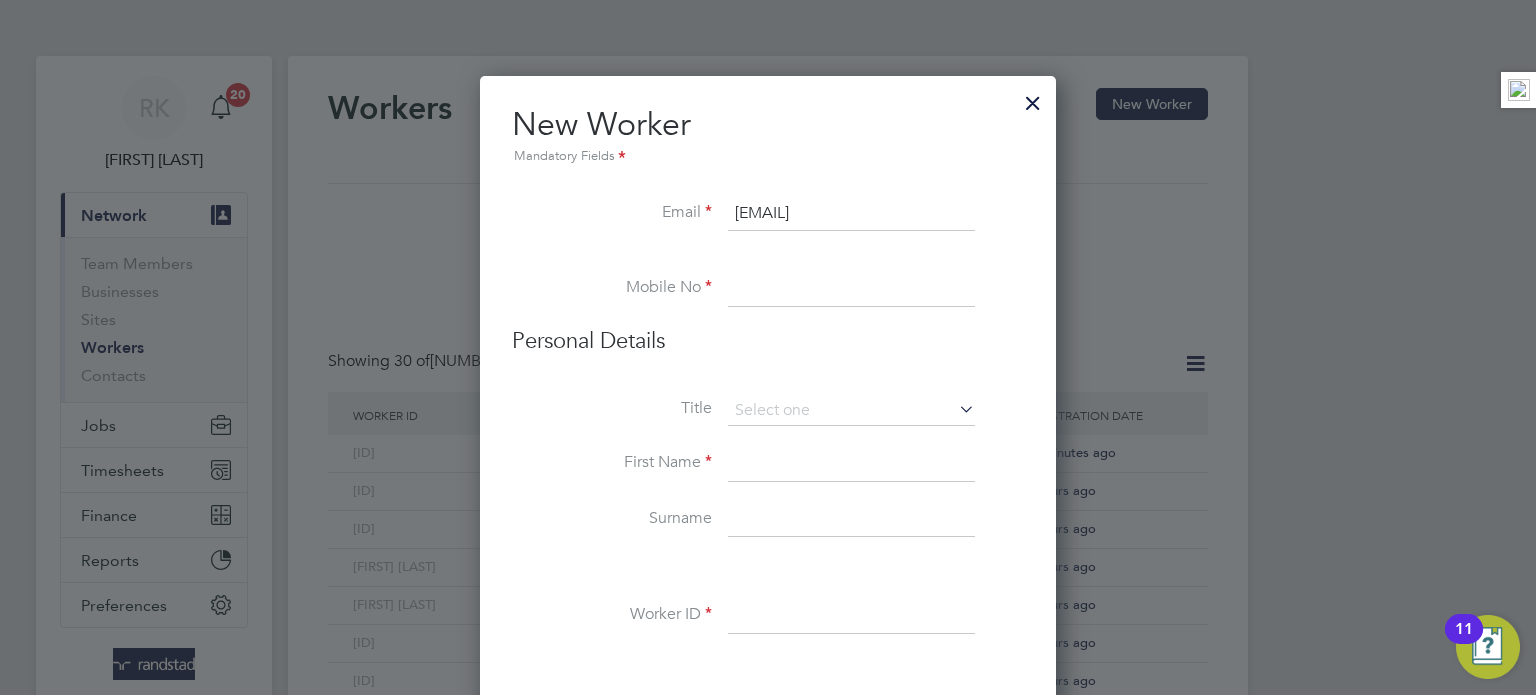 type on "robertdomanski12@gmail.com" 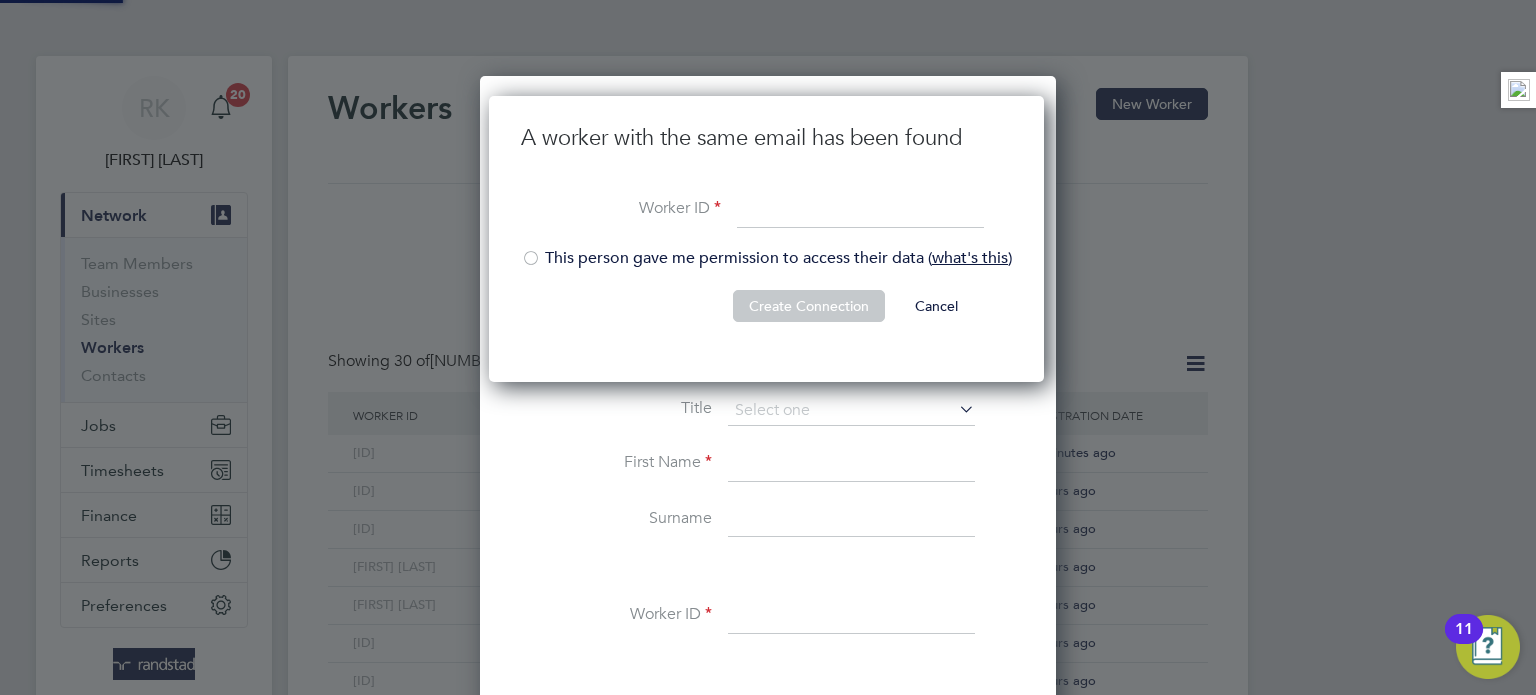 scroll, scrollTop: 9, scrollLeft: 9, axis: both 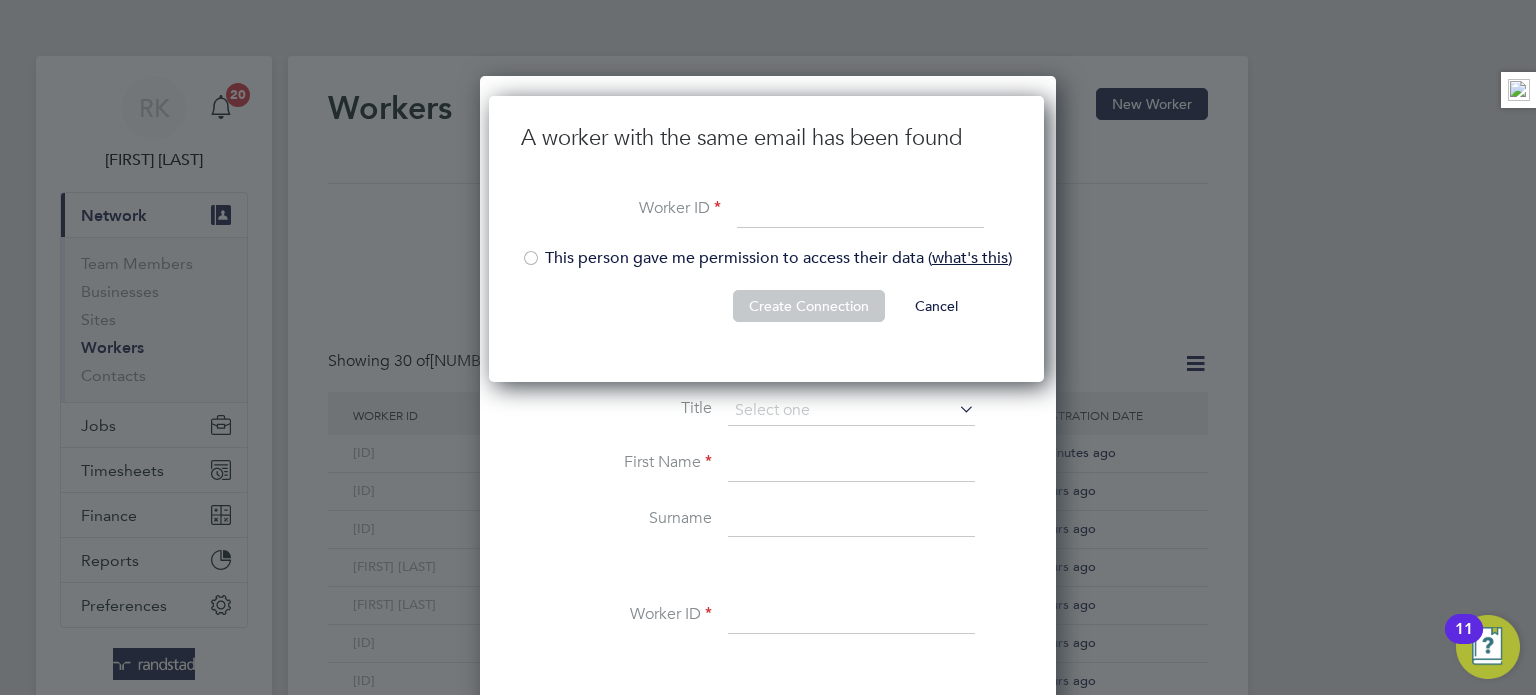 paste on "C-004485002" 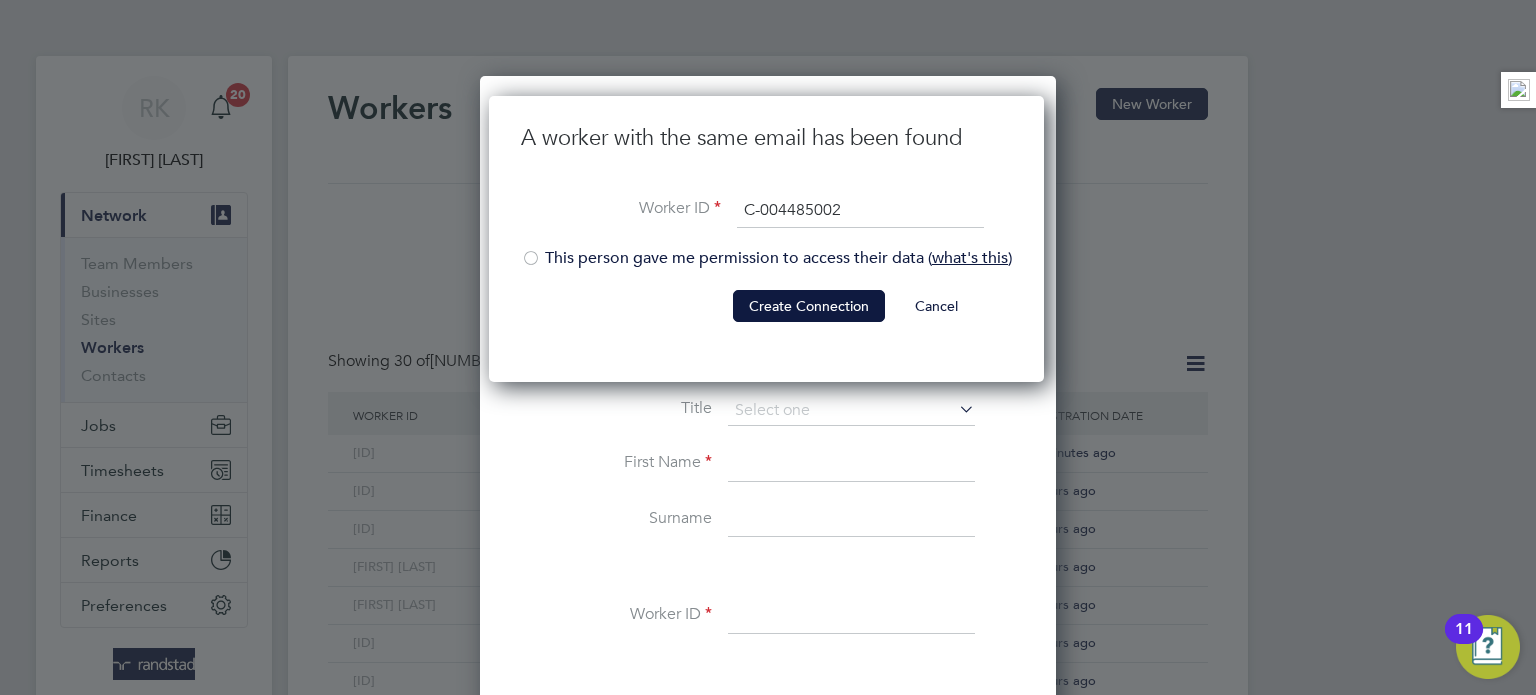 type on "C-004485002" 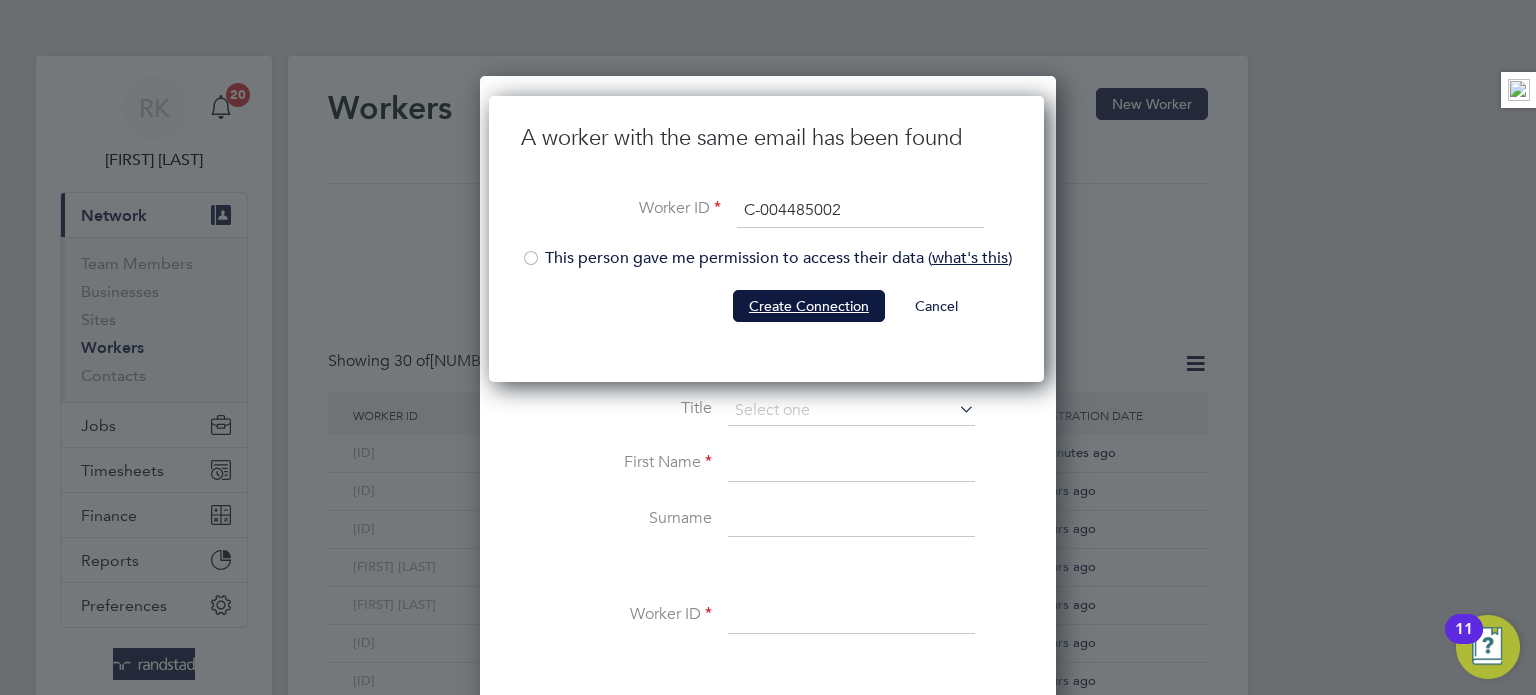 click 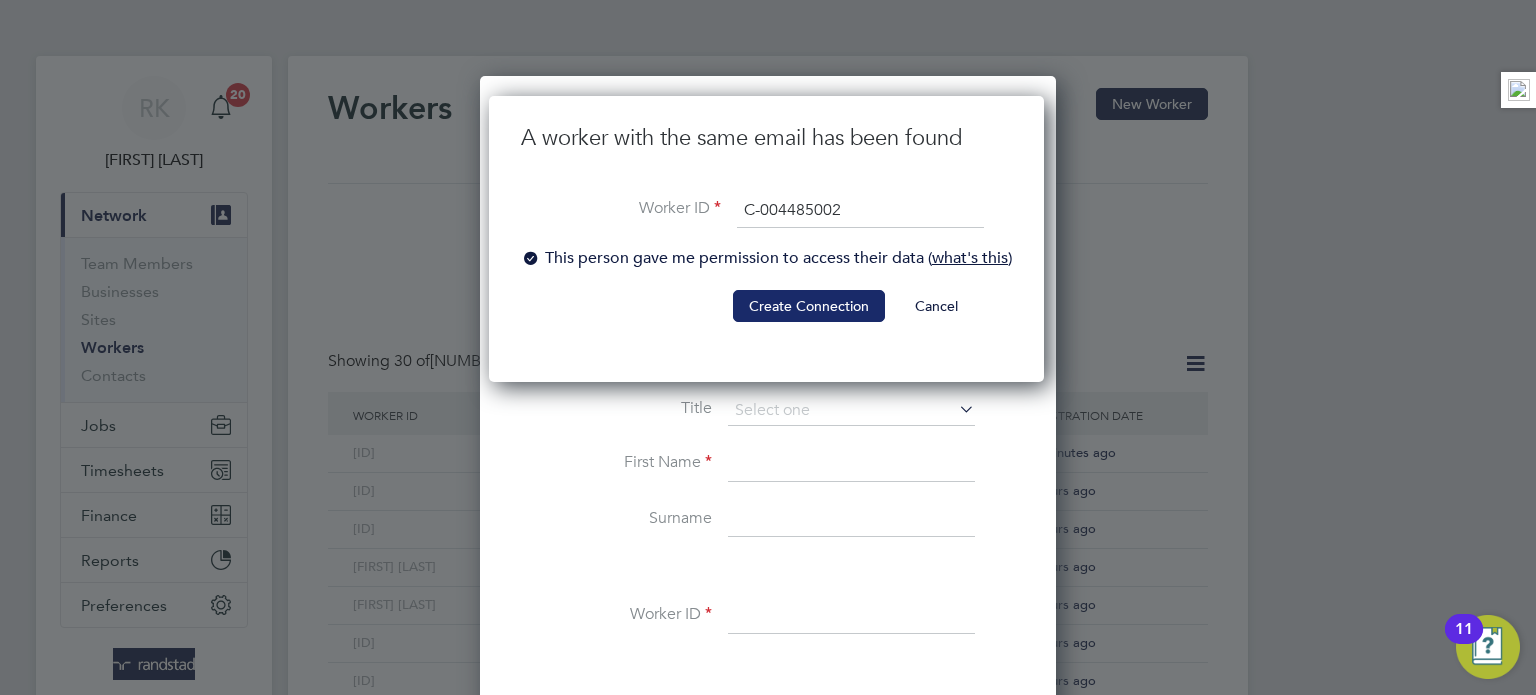 click on "Create Connection" 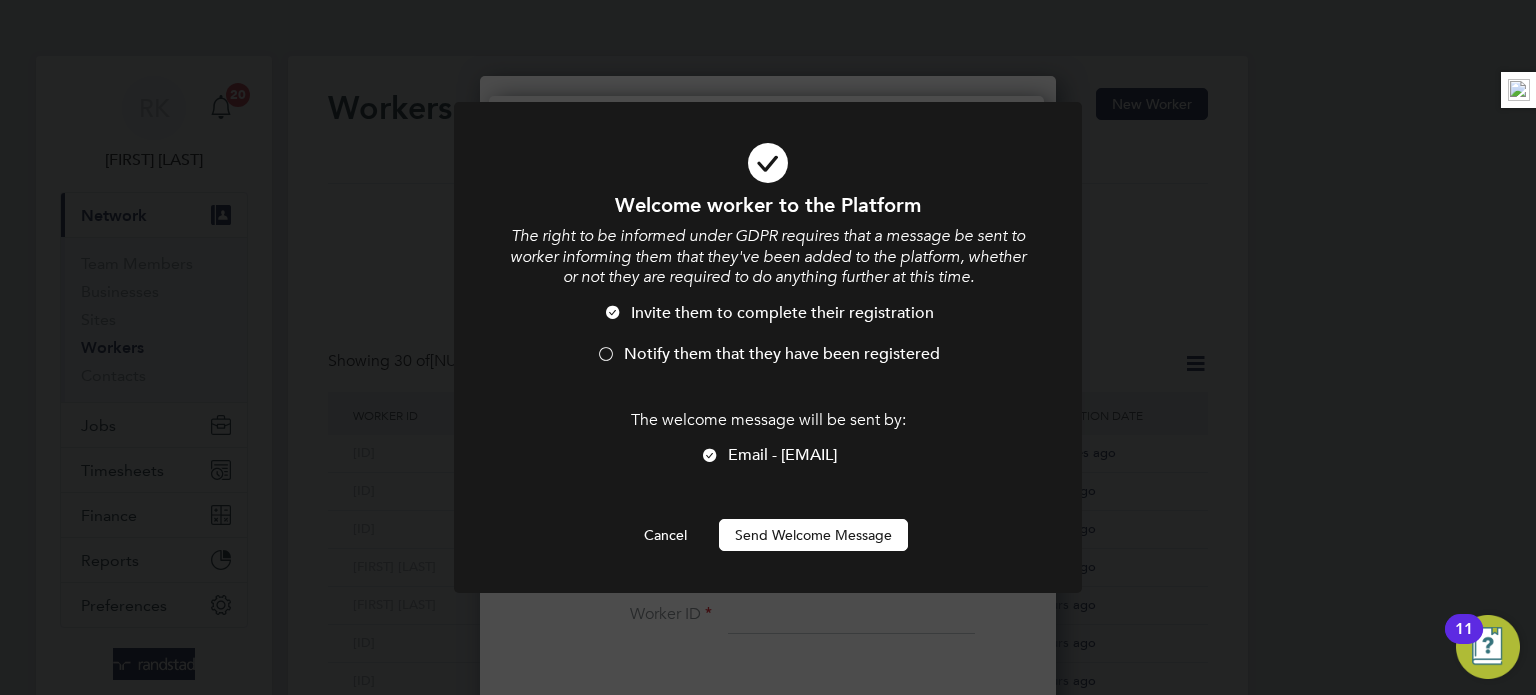 click on "Notify them that they have been registered" at bounding box center (782, 354) 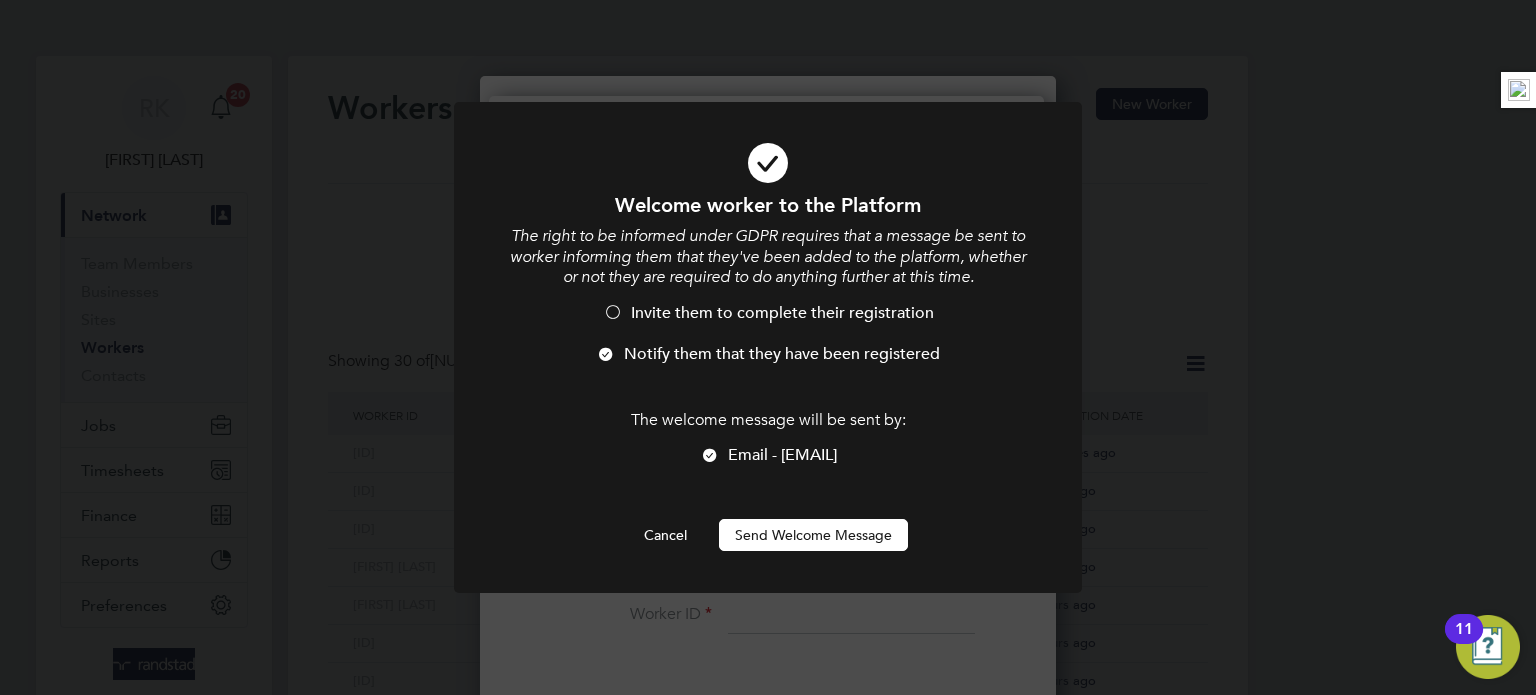 click on "Send Welcome Message" at bounding box center [813, 535] 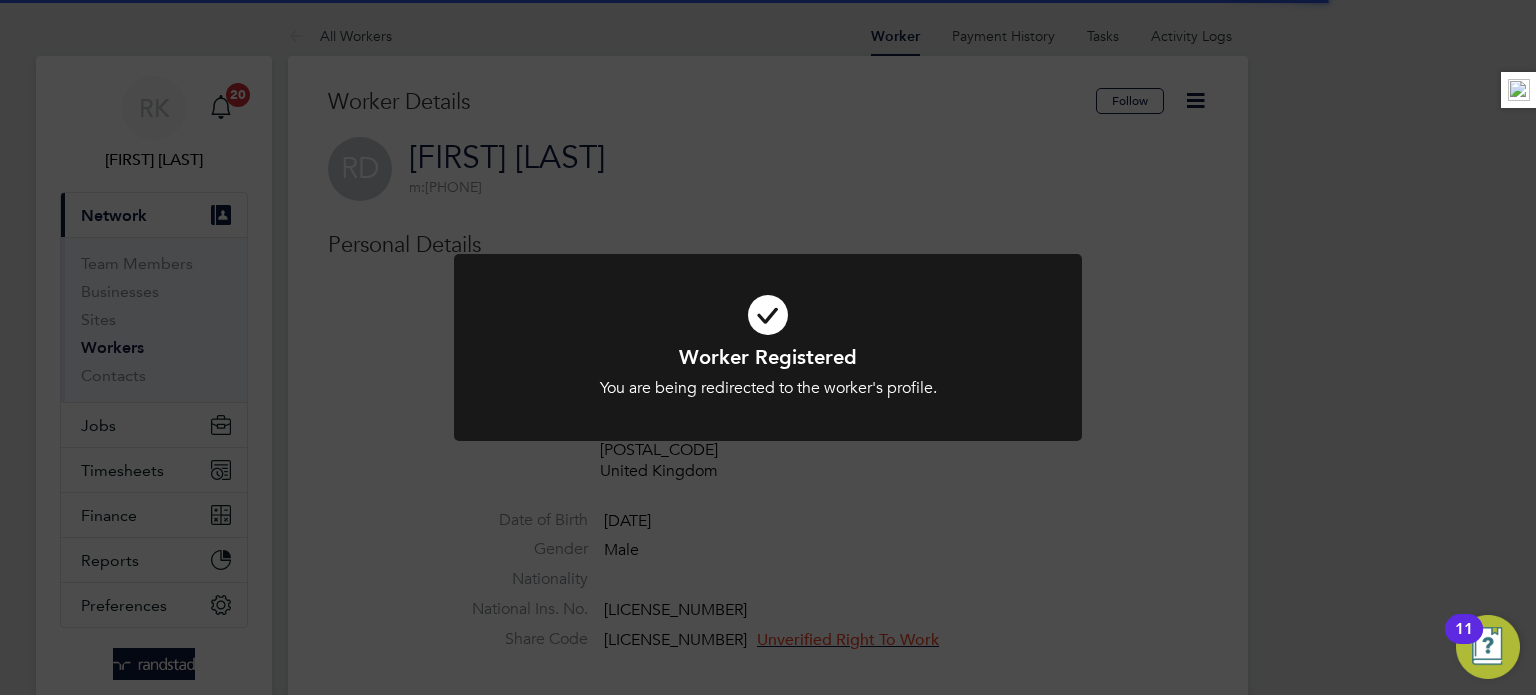 click on "Worker Registered You are being redirected to the worker's profile. Cancel Okay" 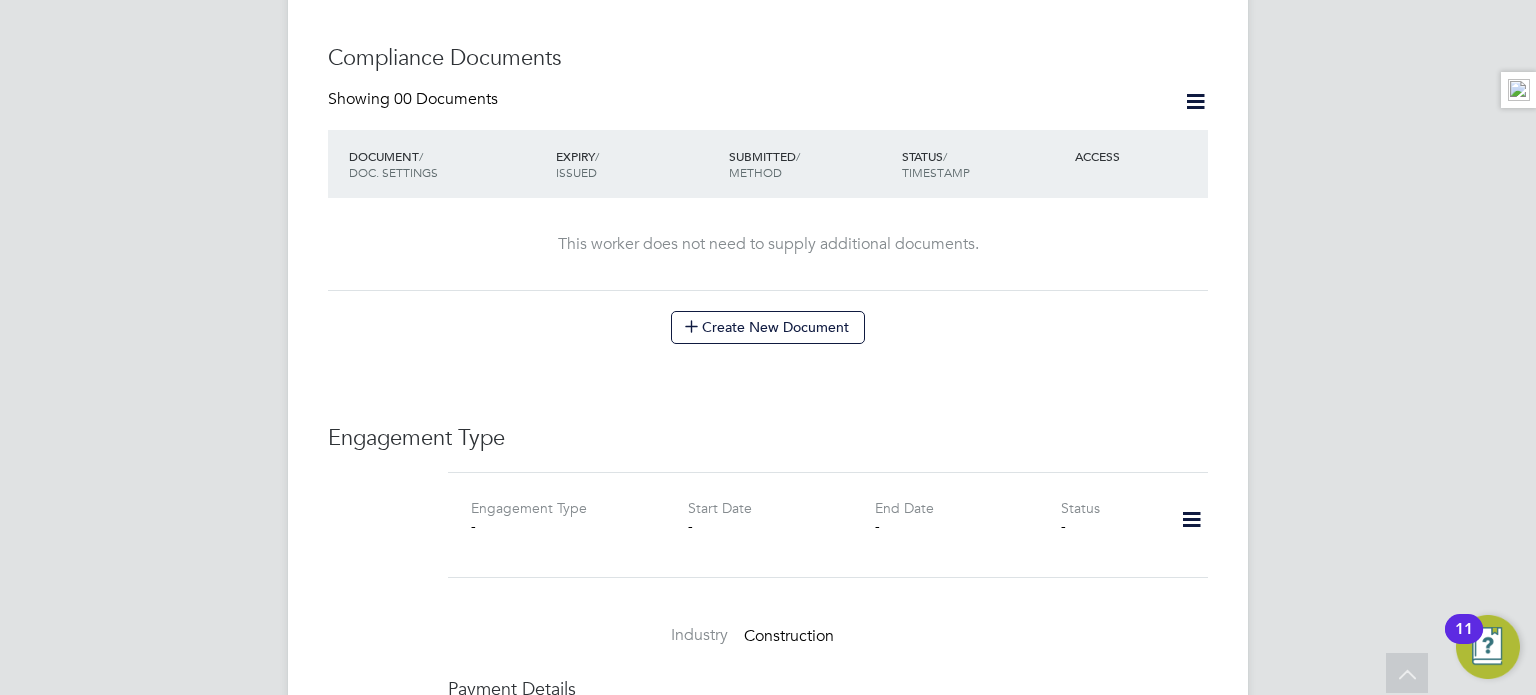 scroll, scrollTop: 1040, scrollLeft: 0, axis: vertical 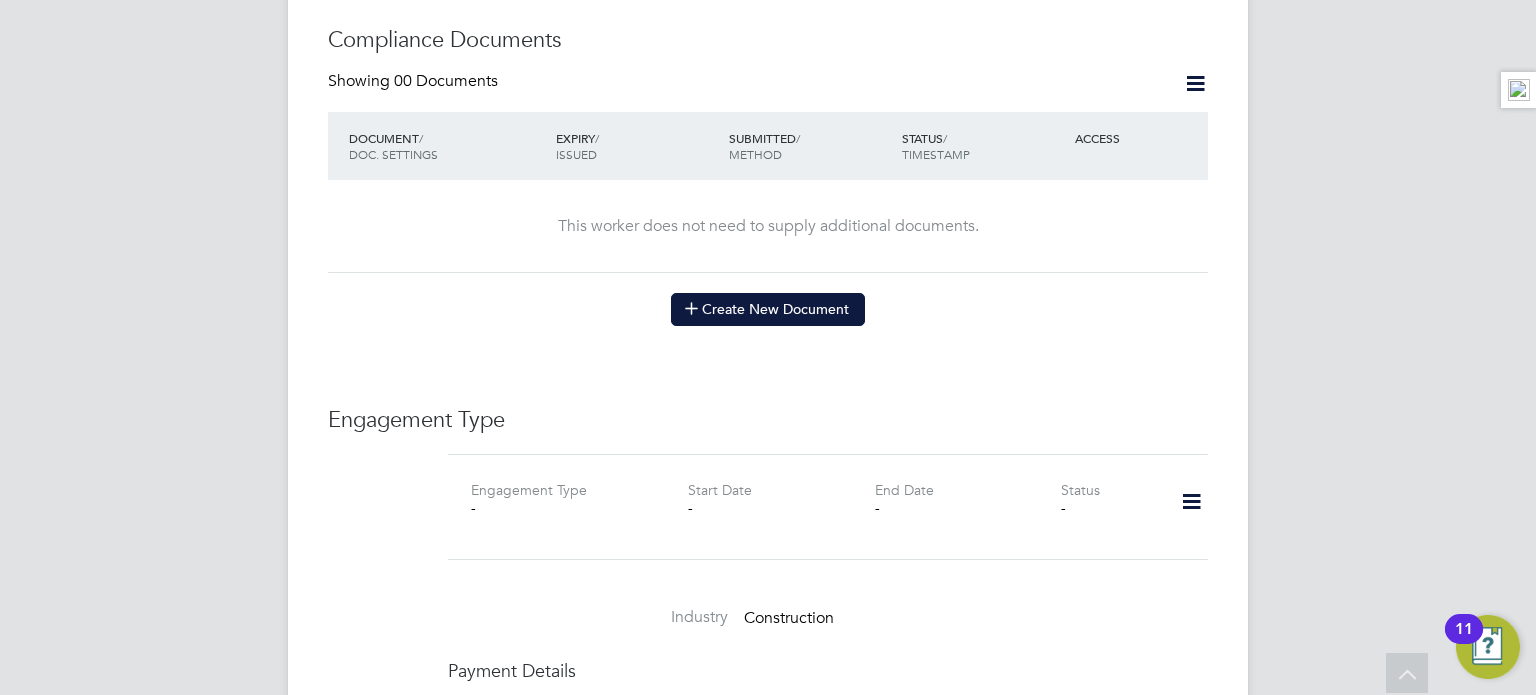 click on "Create New Document" 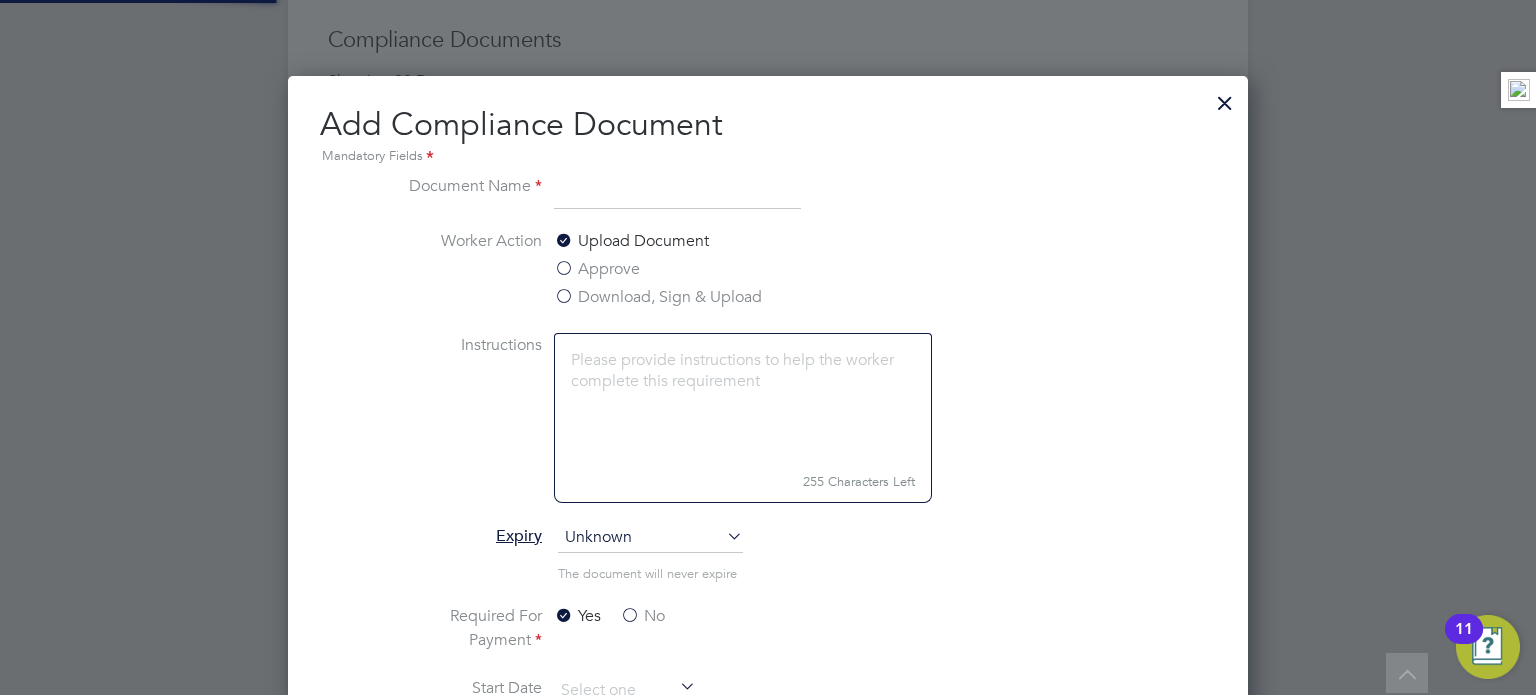 scroll, scrollTop: 9, scrollLeft: 10, axis: both 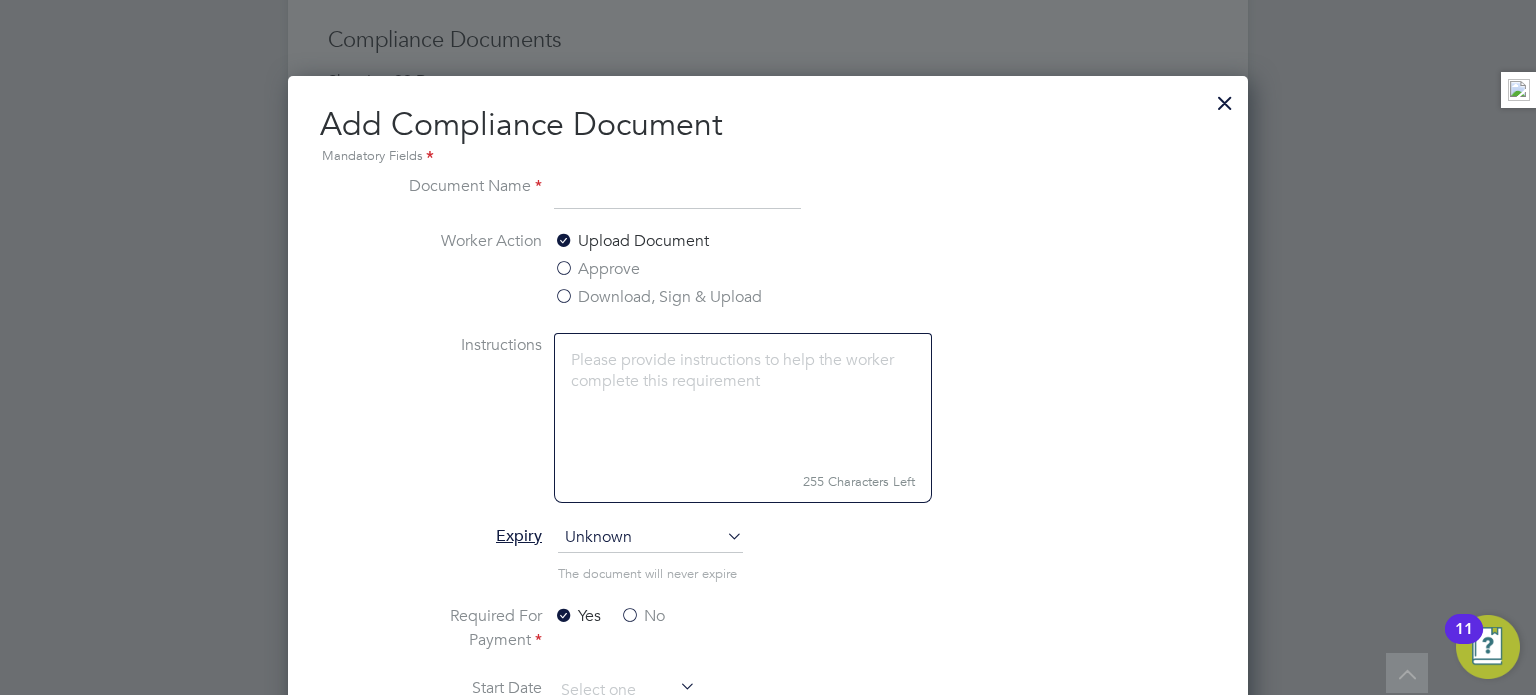 click at bounding box center [1225, 98] 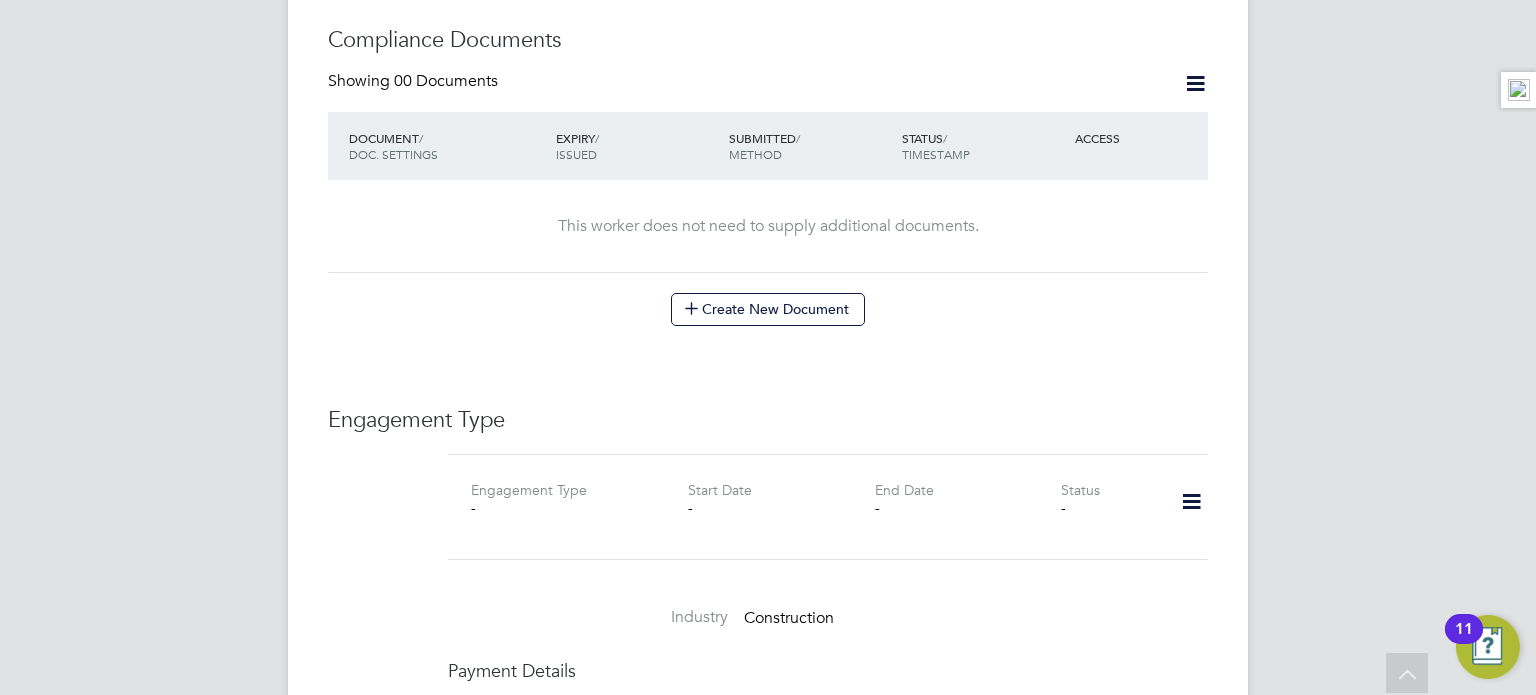 scroll, scrollTop: 1080, scrollLeft: 0, axis: vertical 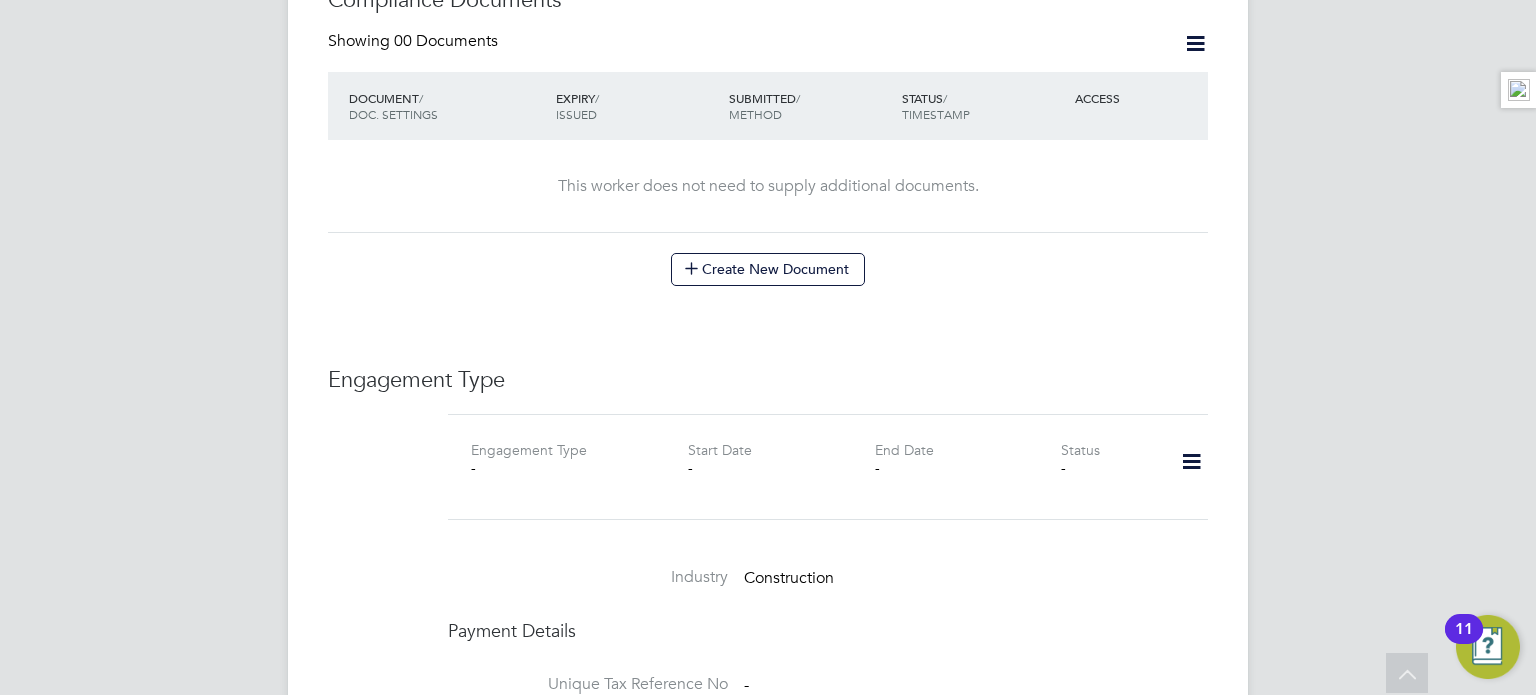 click 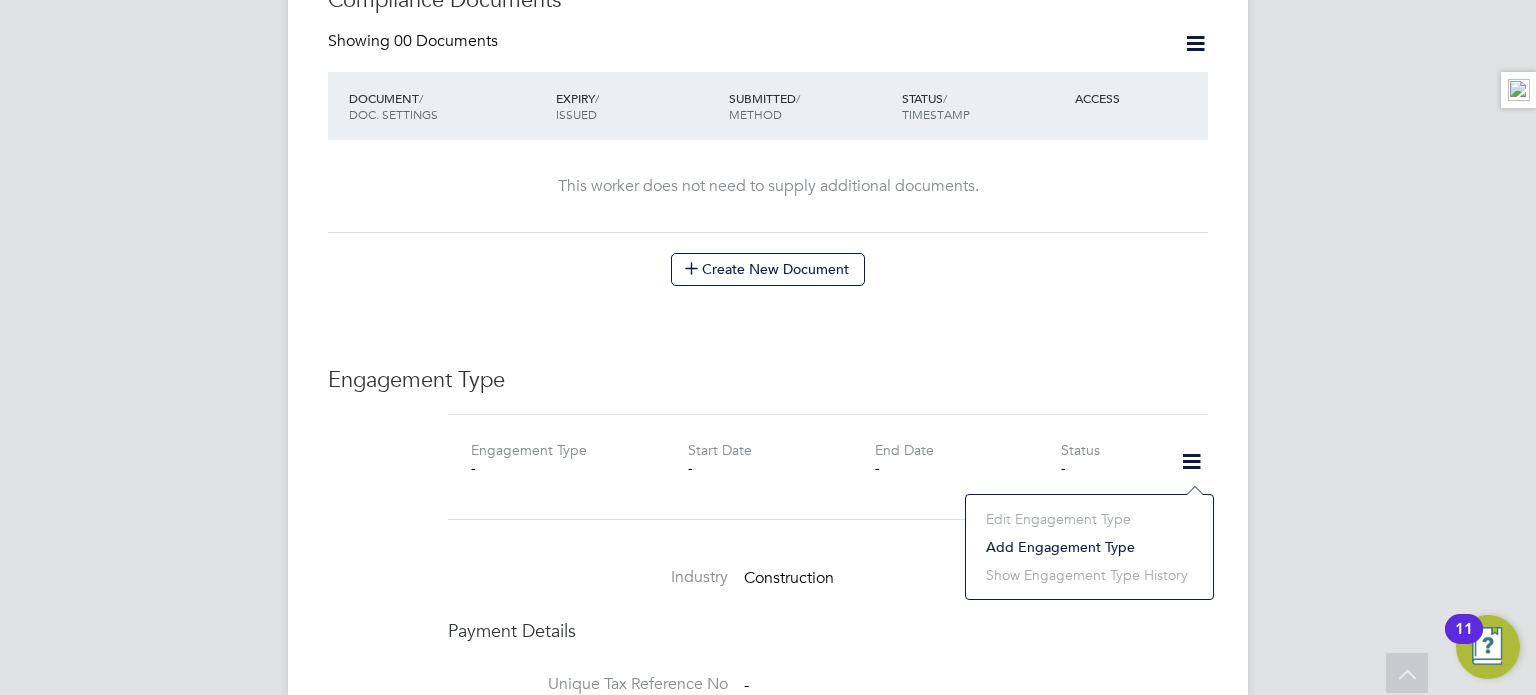 click on "Add Engagement Type" 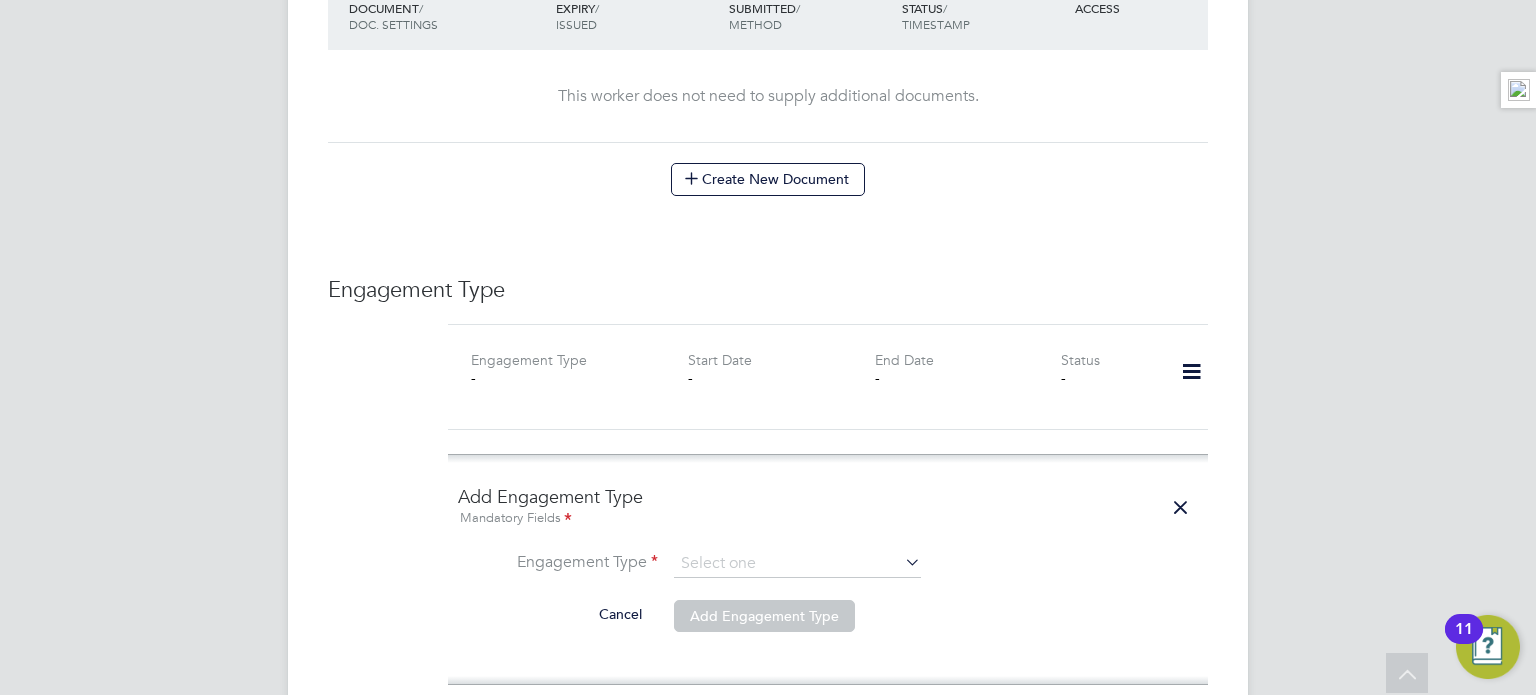 scroll, scrollTop: 1200, scrollLeft: 0, axis: vertical 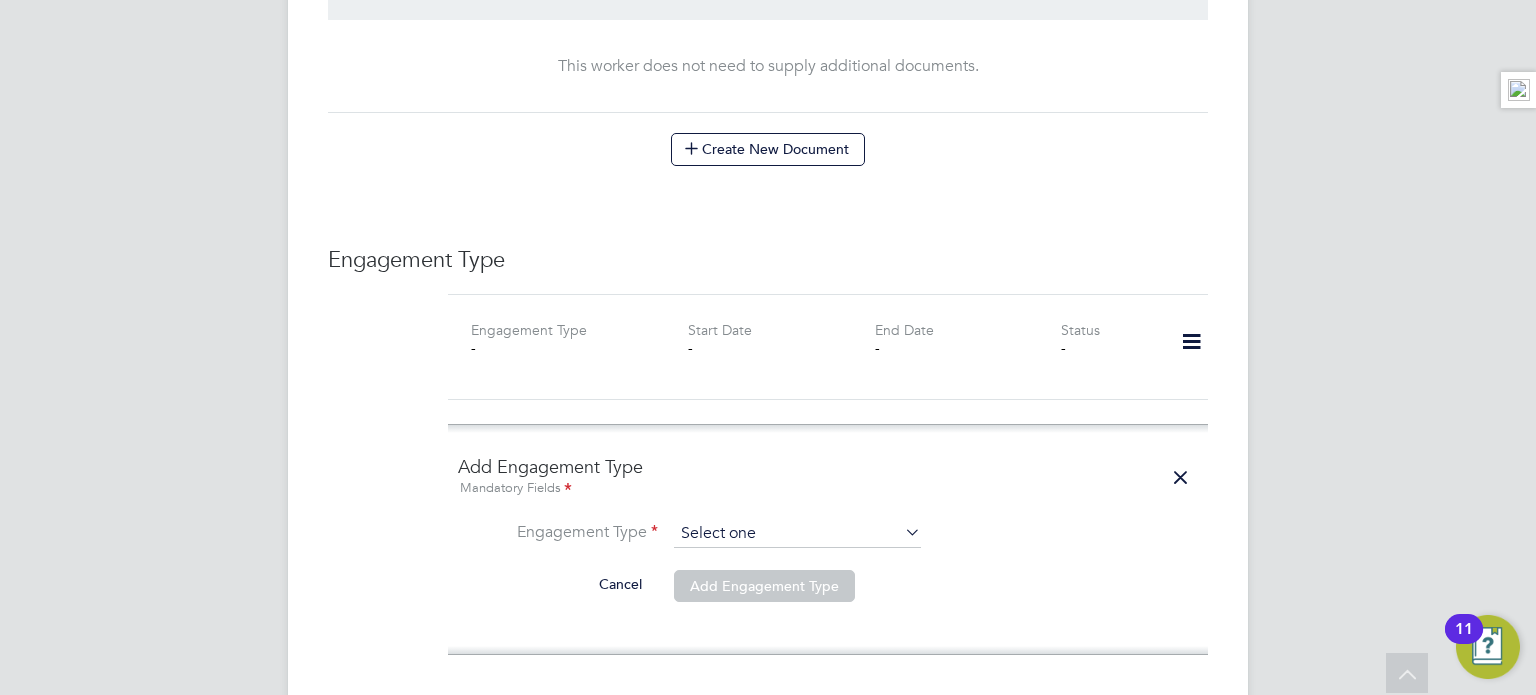 click 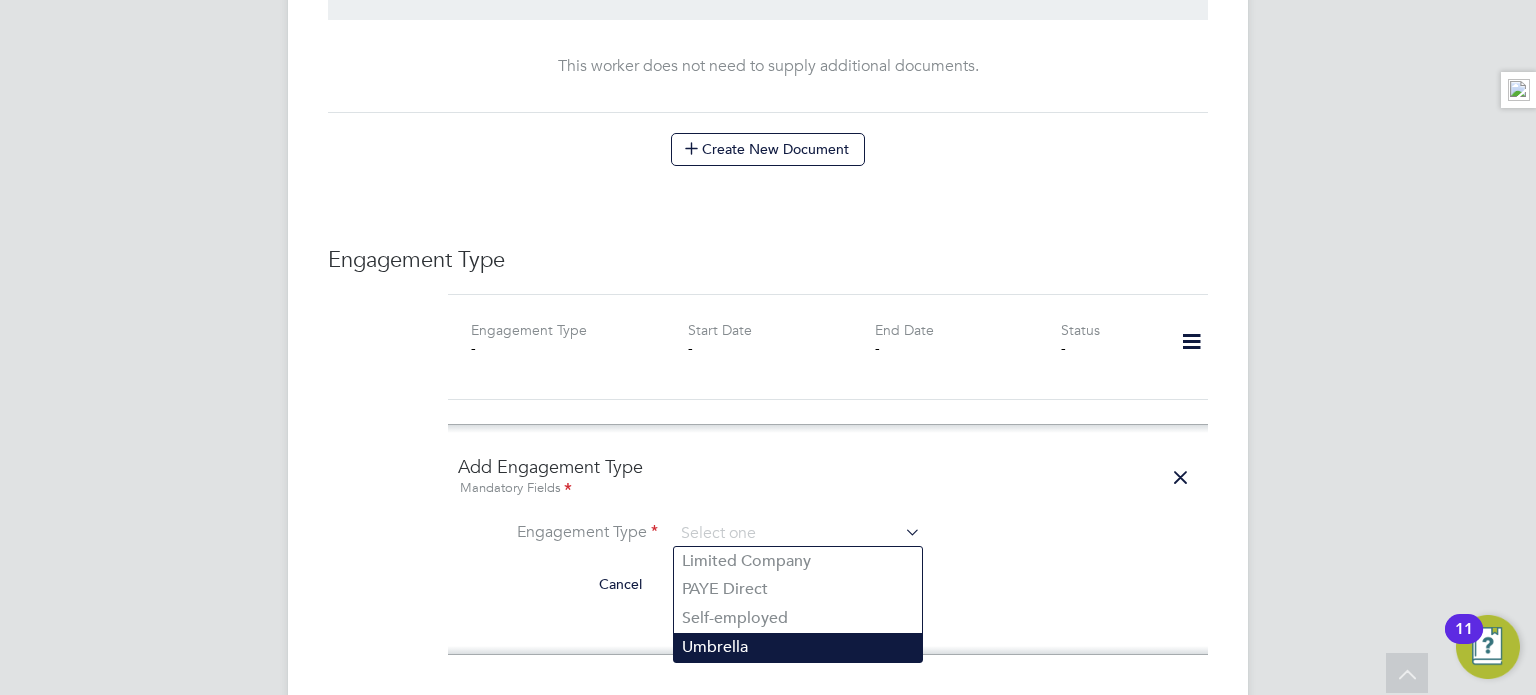 click on "Umbrella" 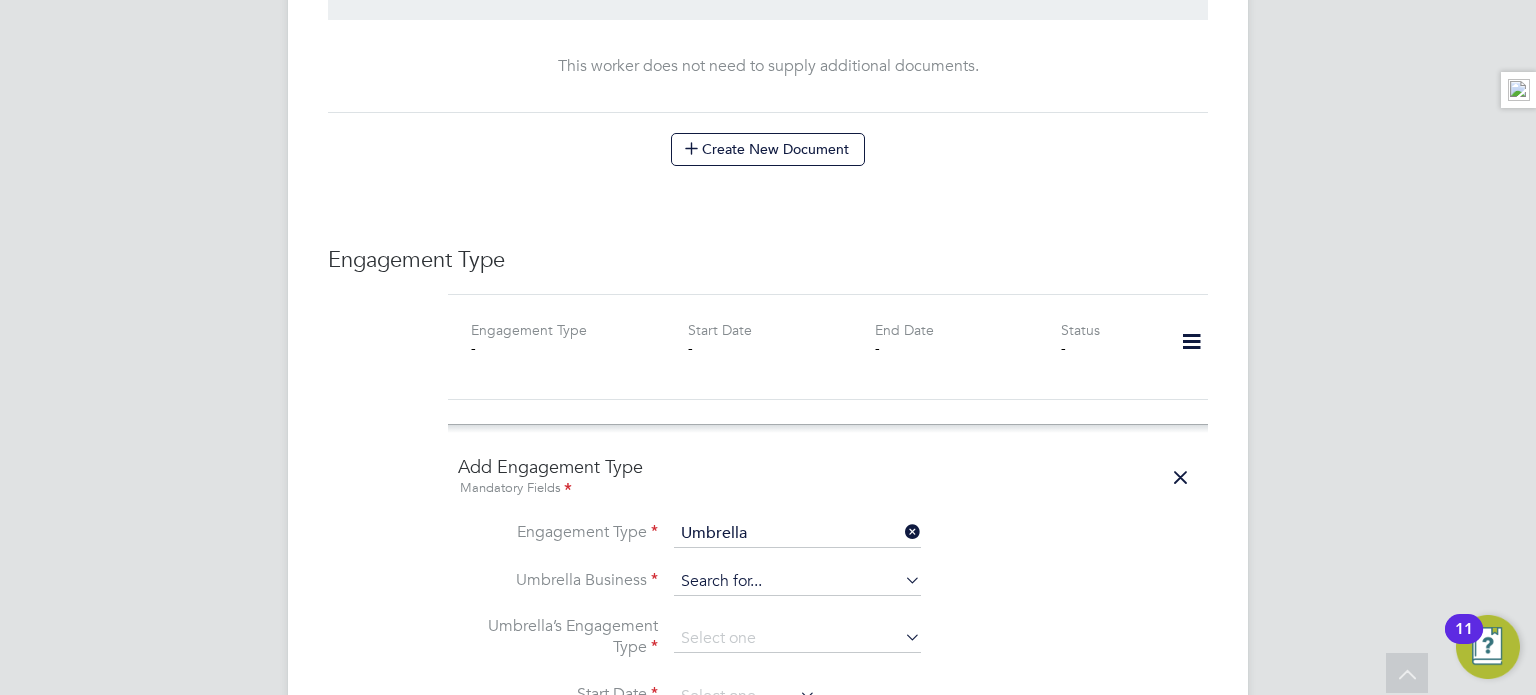 click 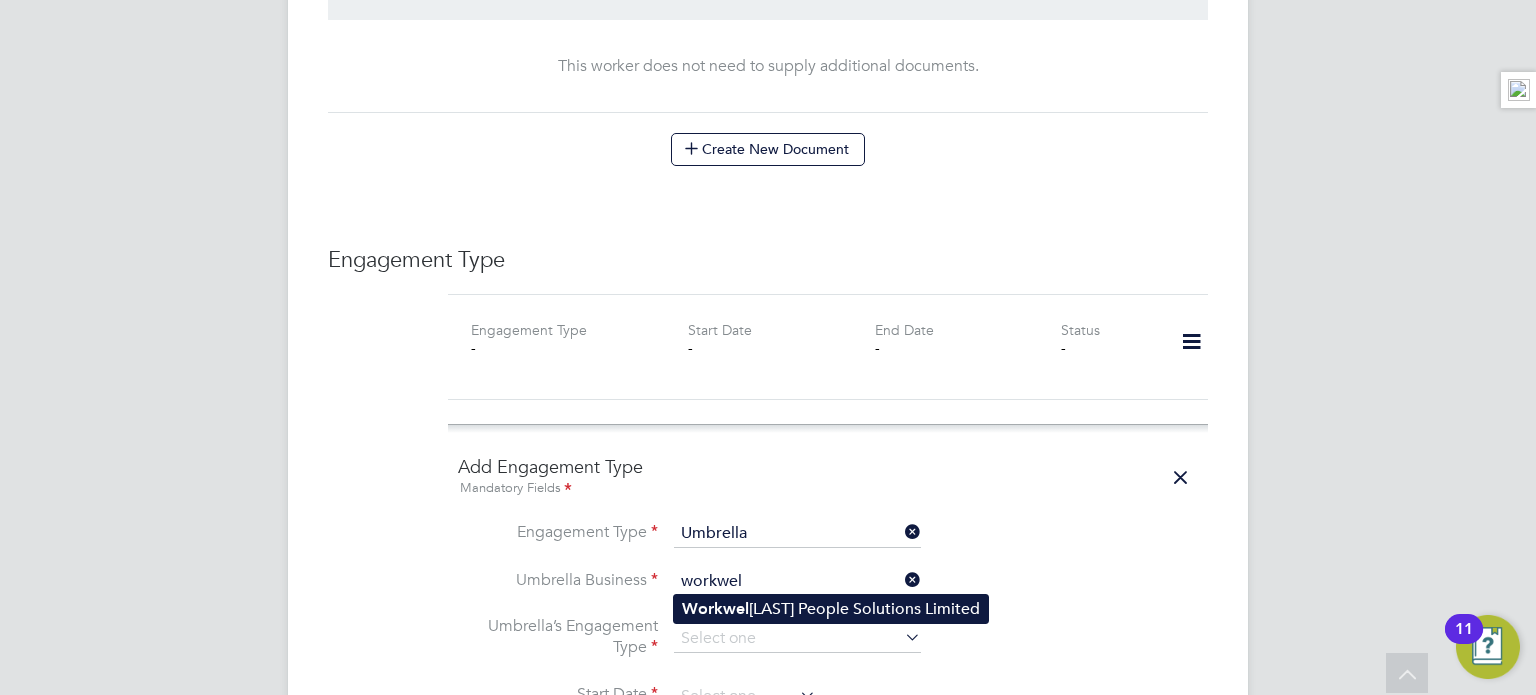 click on "Workwel" 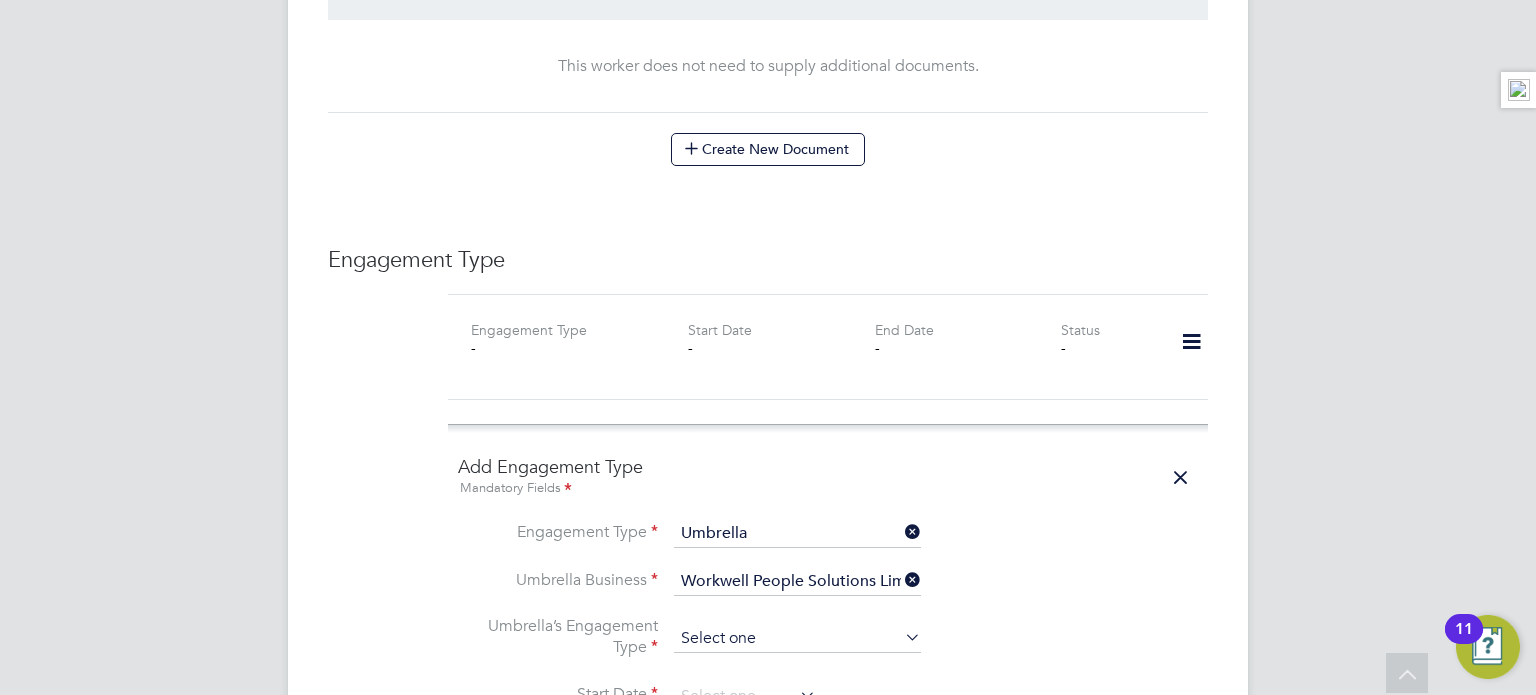 click 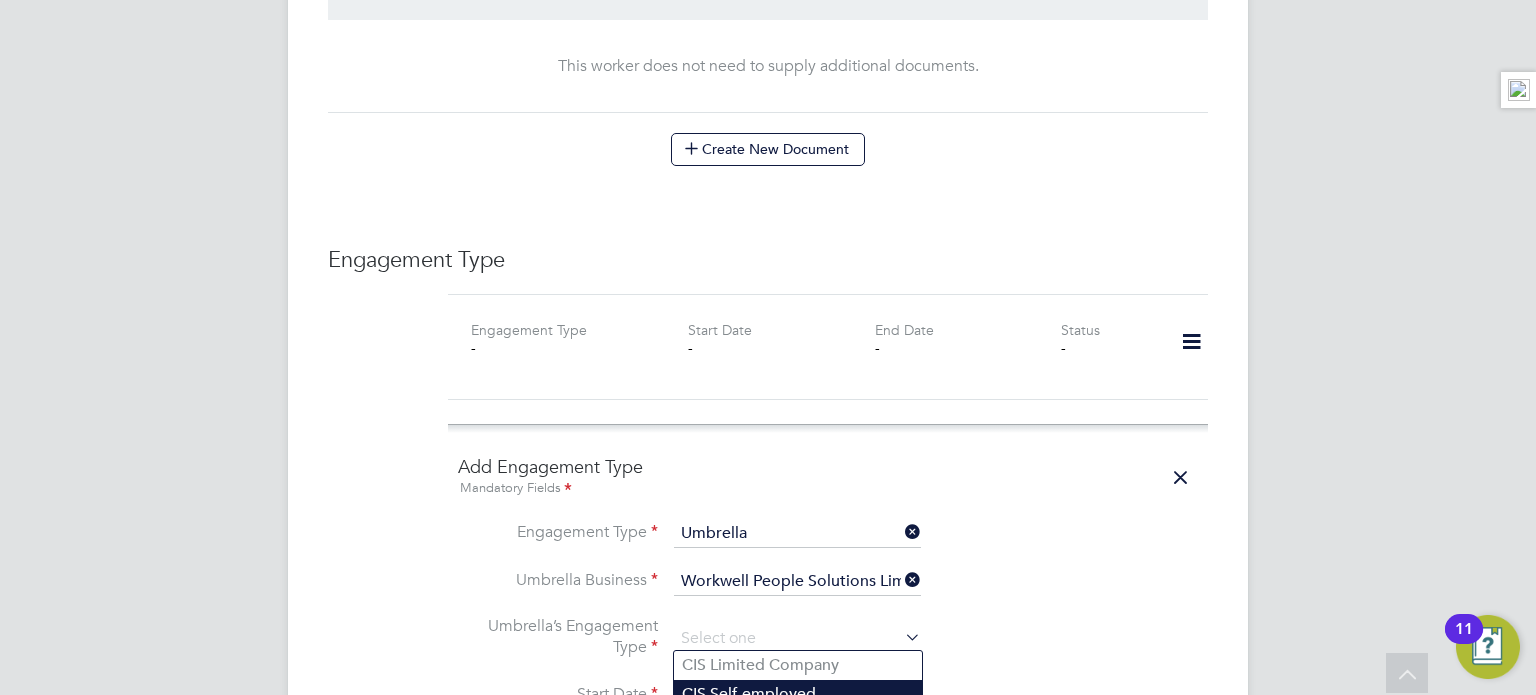 click on "CIS Self-employed" 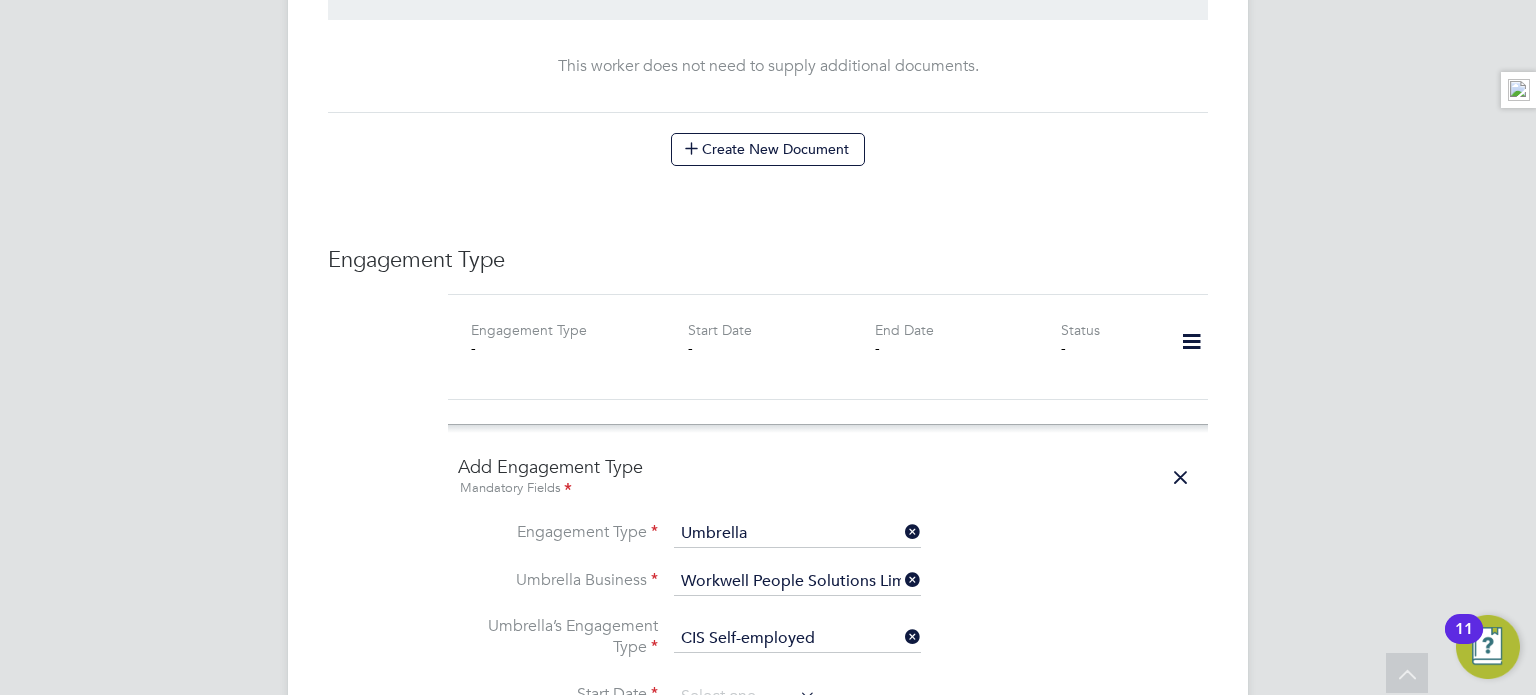 click on "Engagement Type   Umbrella" 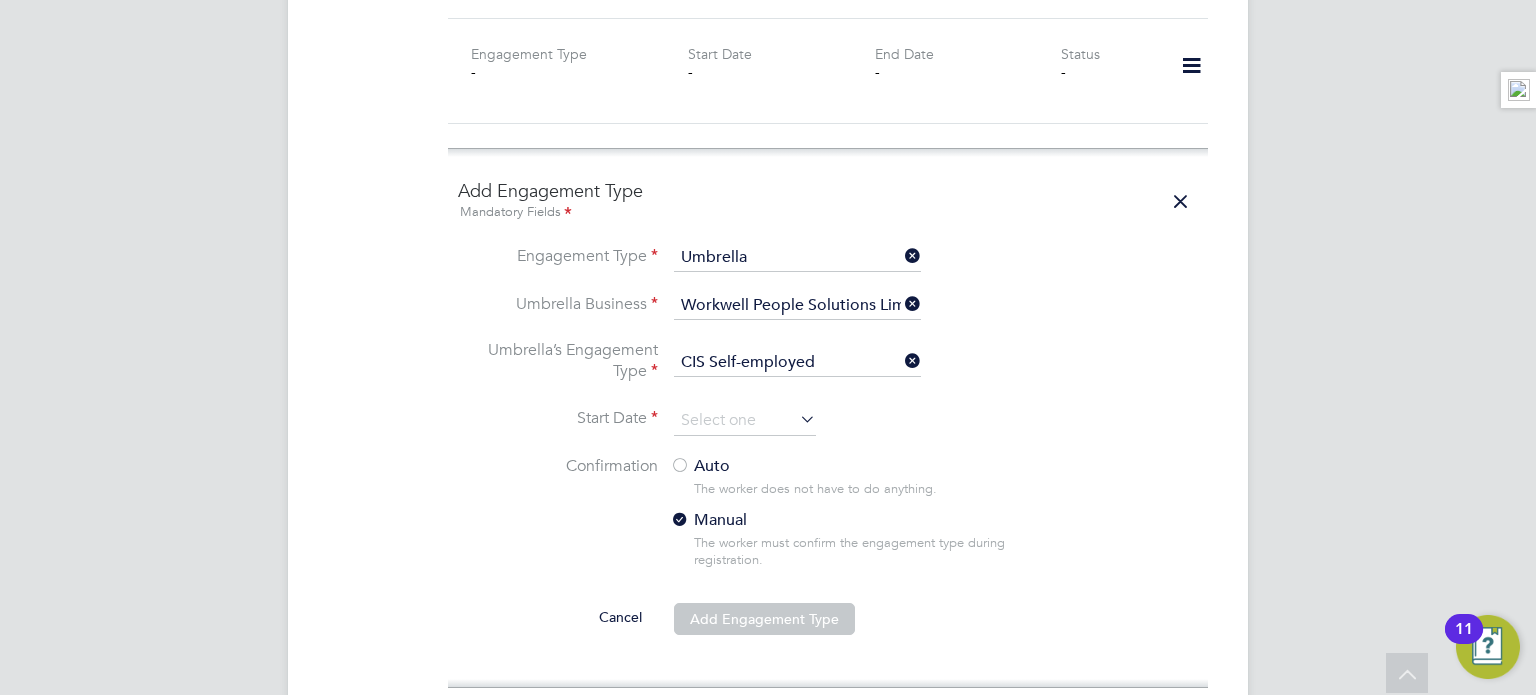 scroll, scrollTop: 1480, scrollLeft: 0, axis: vertical 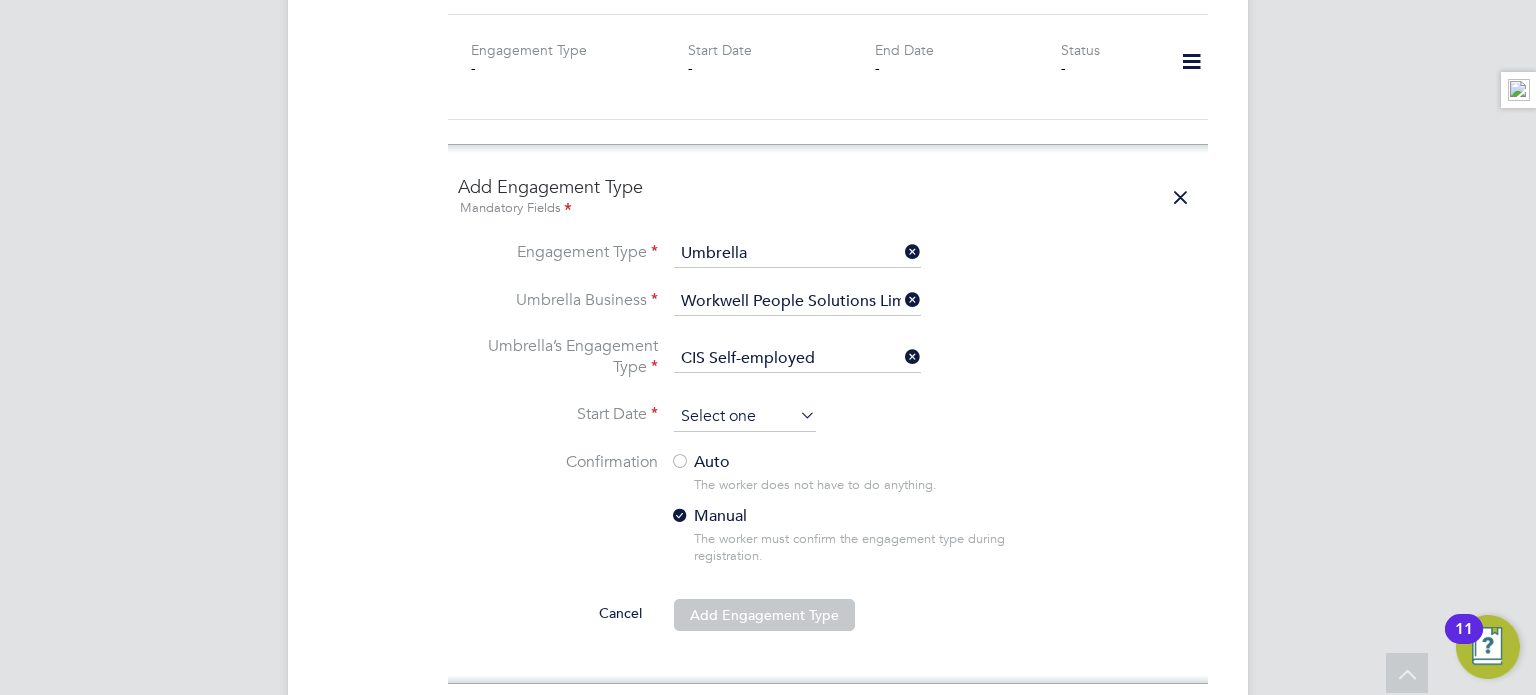 click 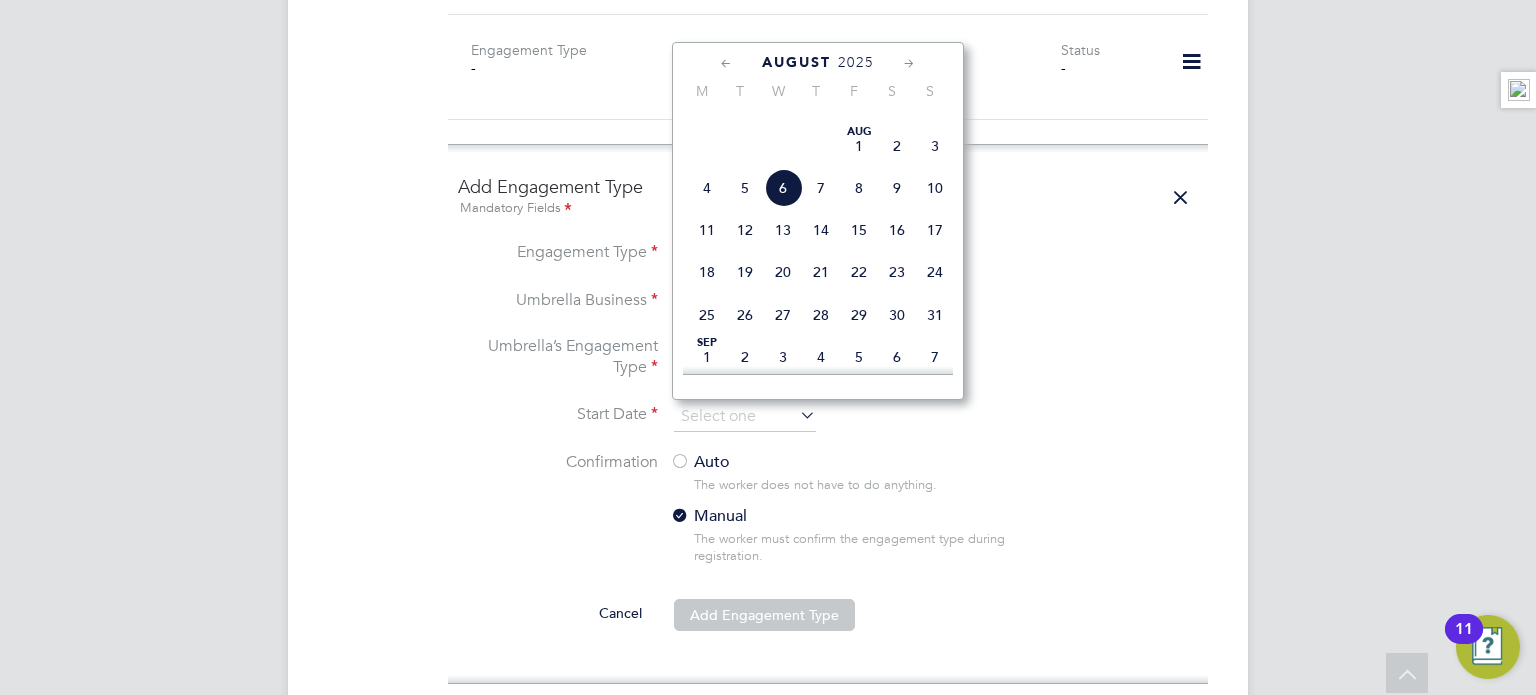 click on "4" 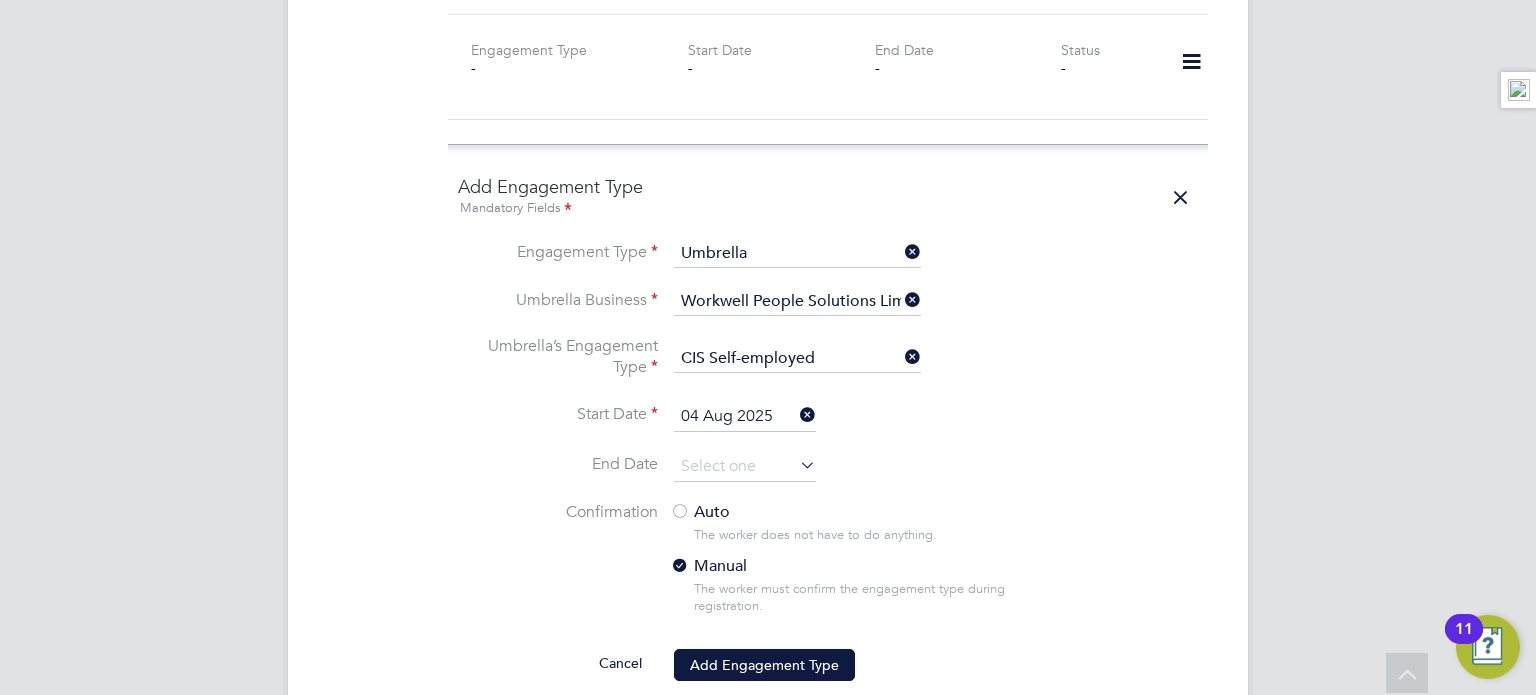 click on "Auto" 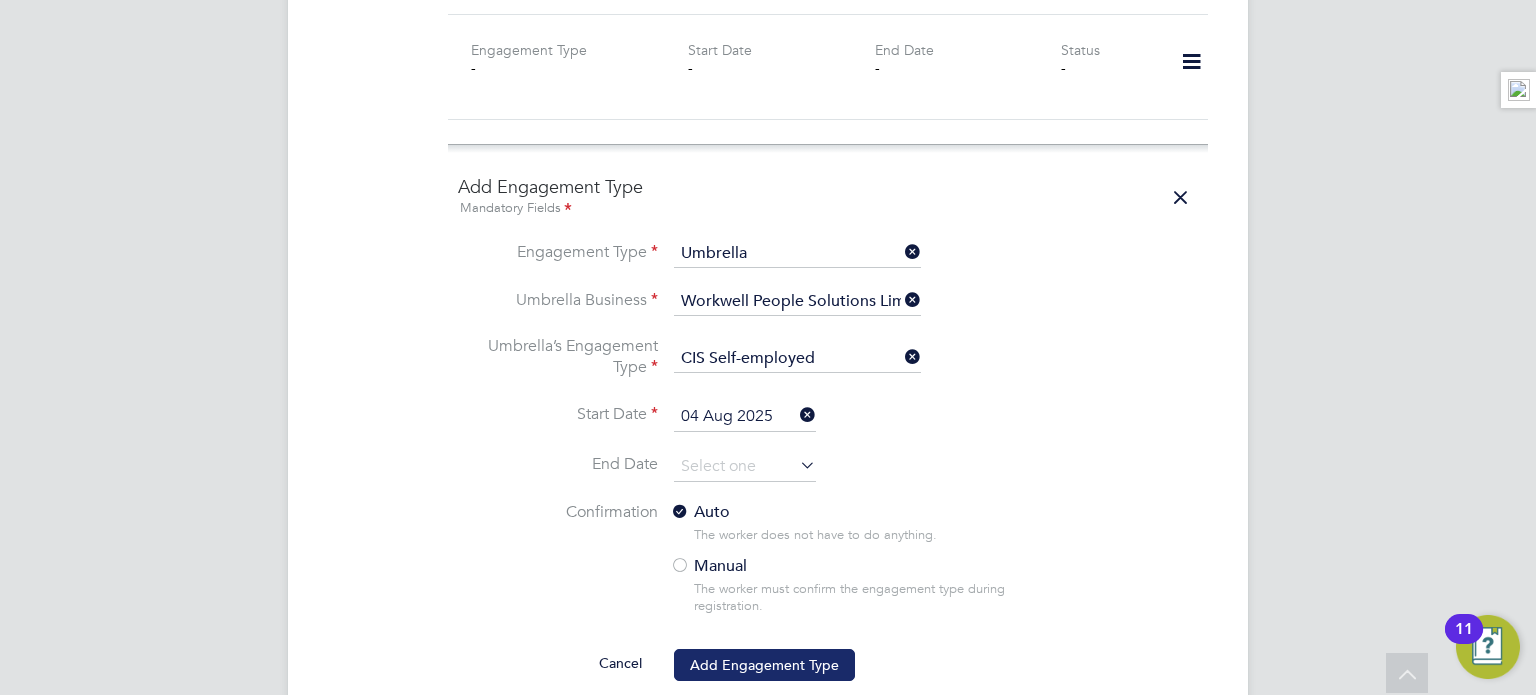 click on "Add Engagement Type" 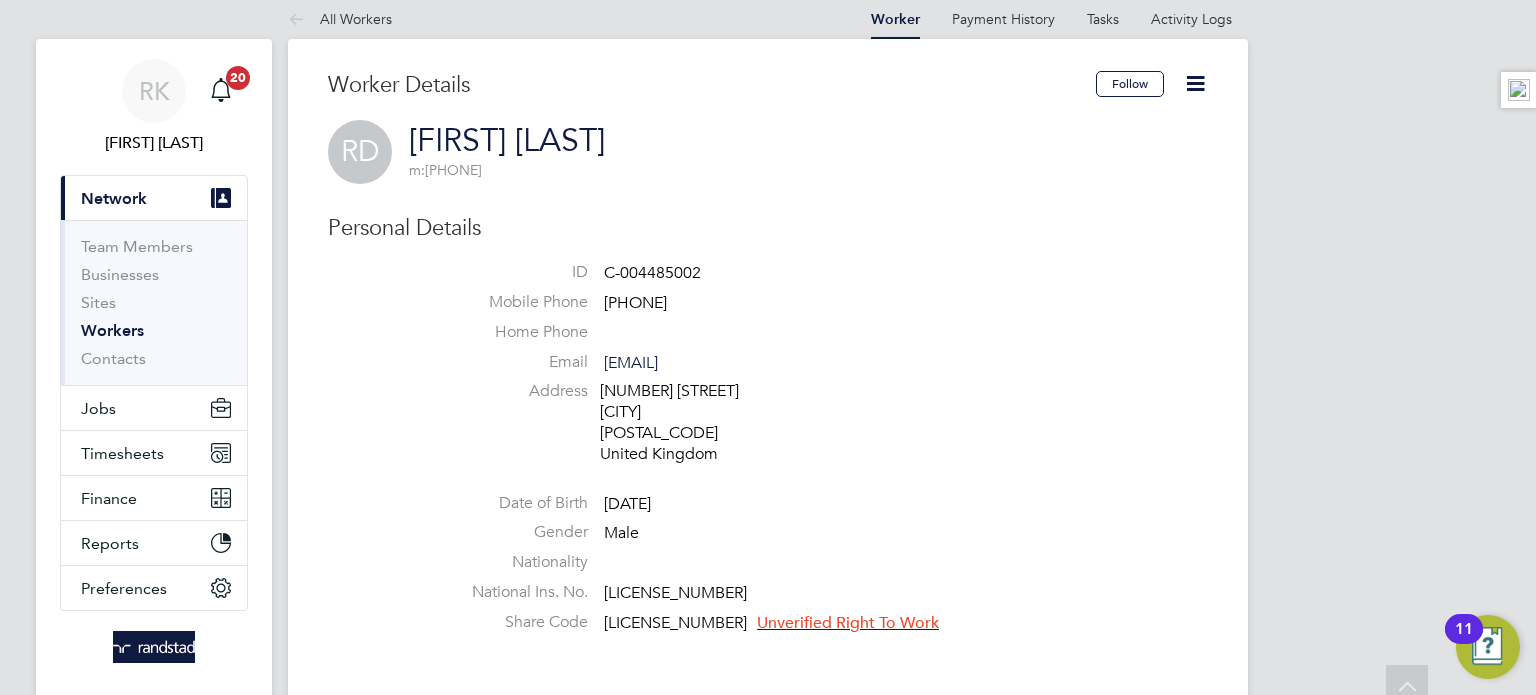 scroll, scrollTop: 0, scrollLeft: 0, axis: both 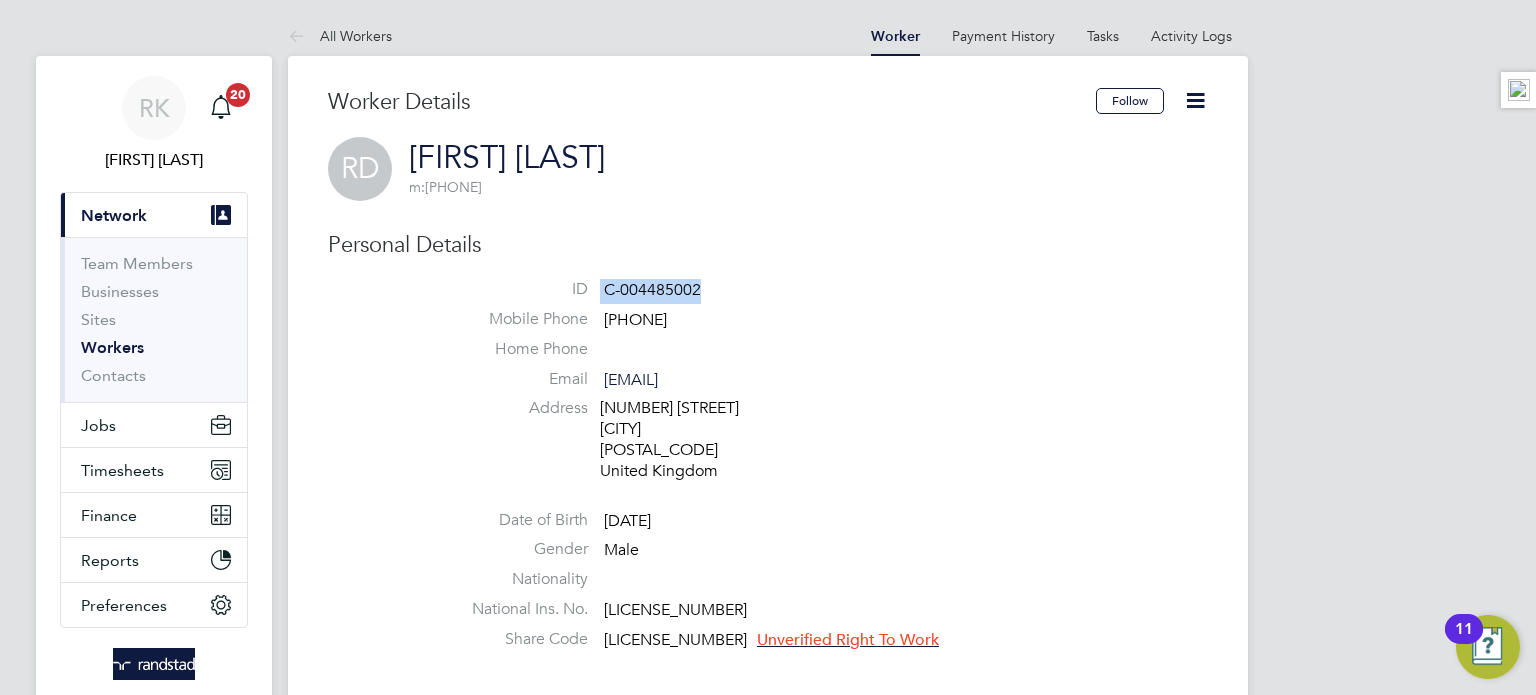 drag, startPoint x: 705, startPoint y: 288, endPoint x: 599, endPoint y: 297, distance: 106.381386 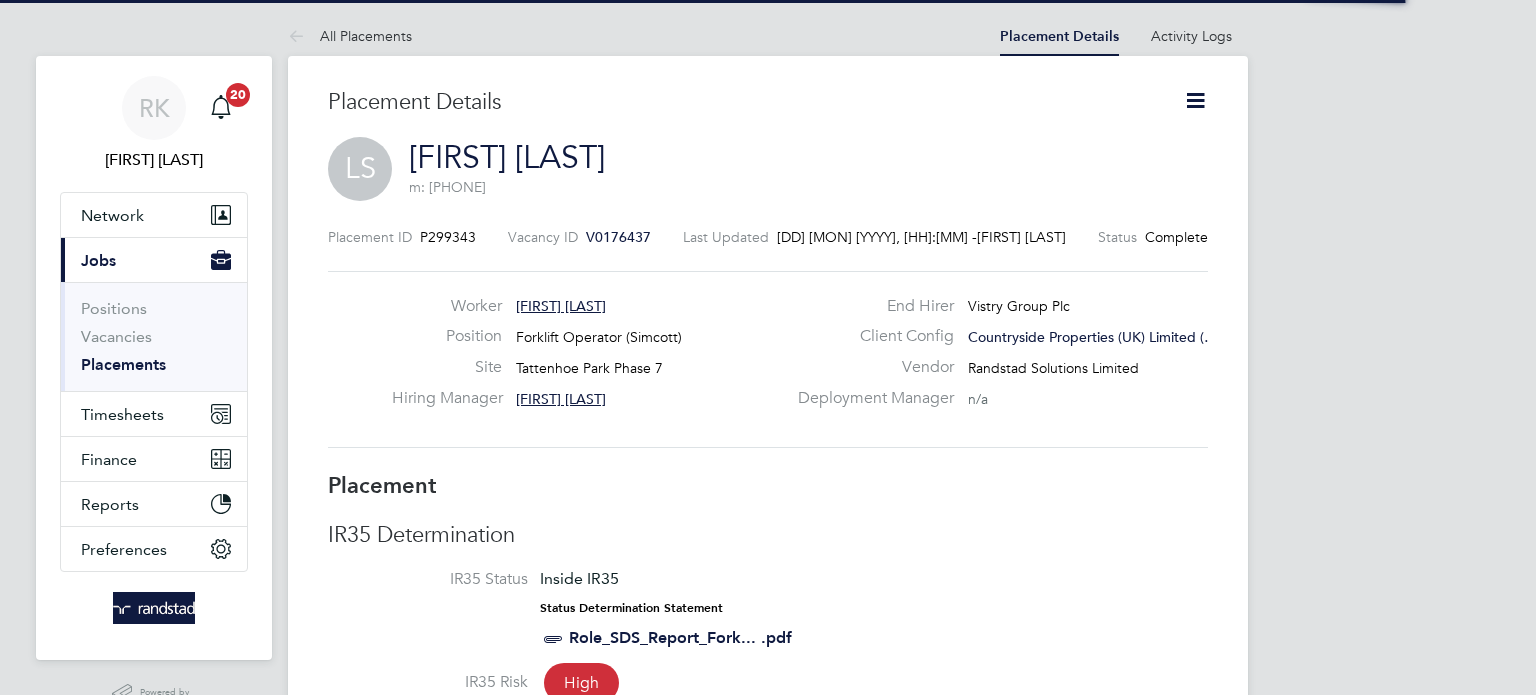 scroll, scrollTop: 0, scrollLeft: 0, axis: both 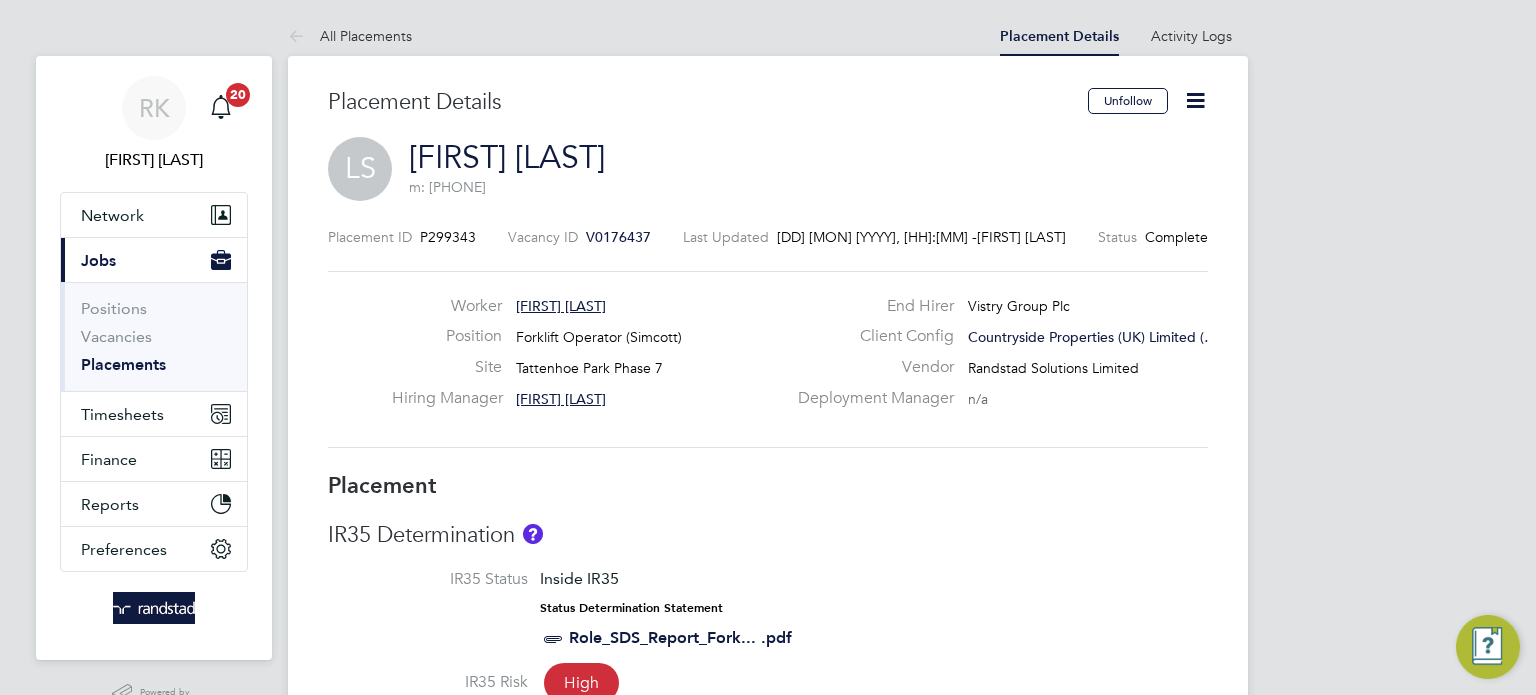 click on "V0176437" 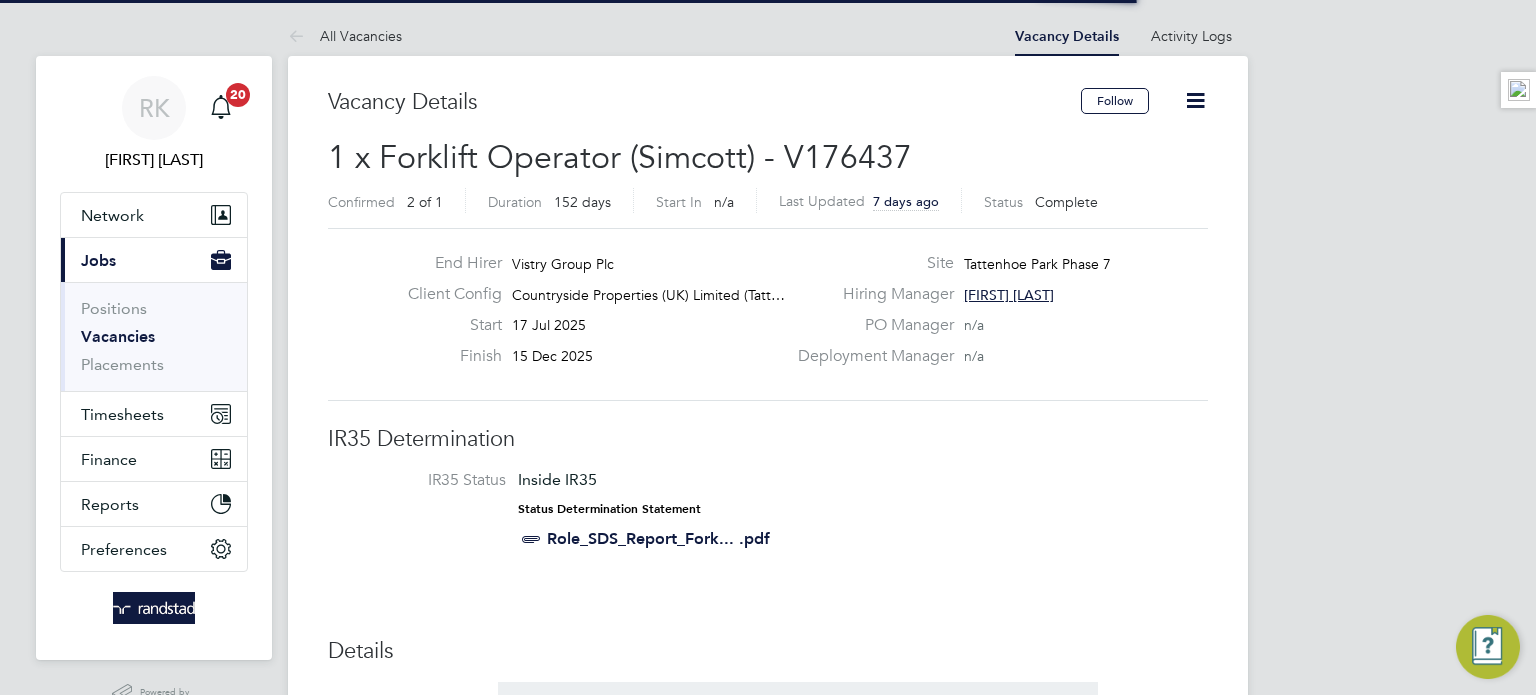 type 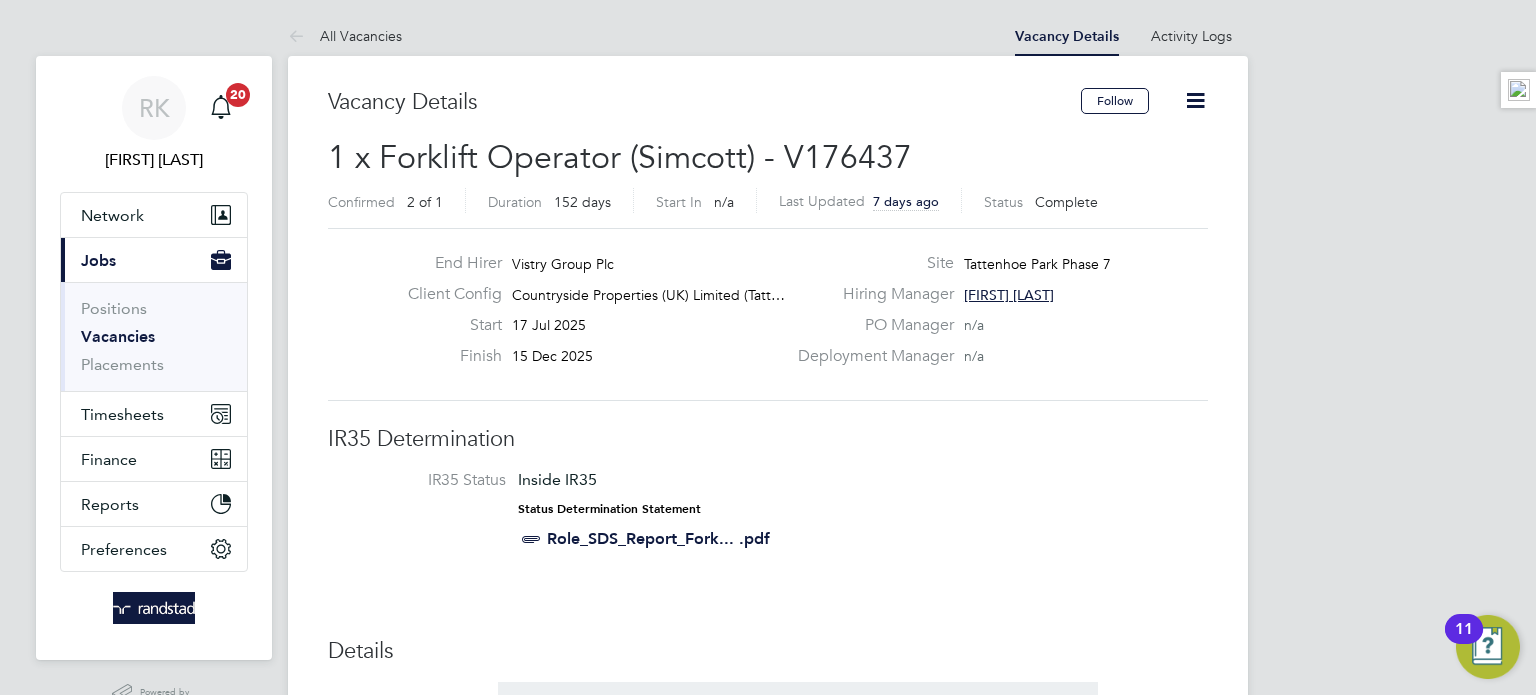 click 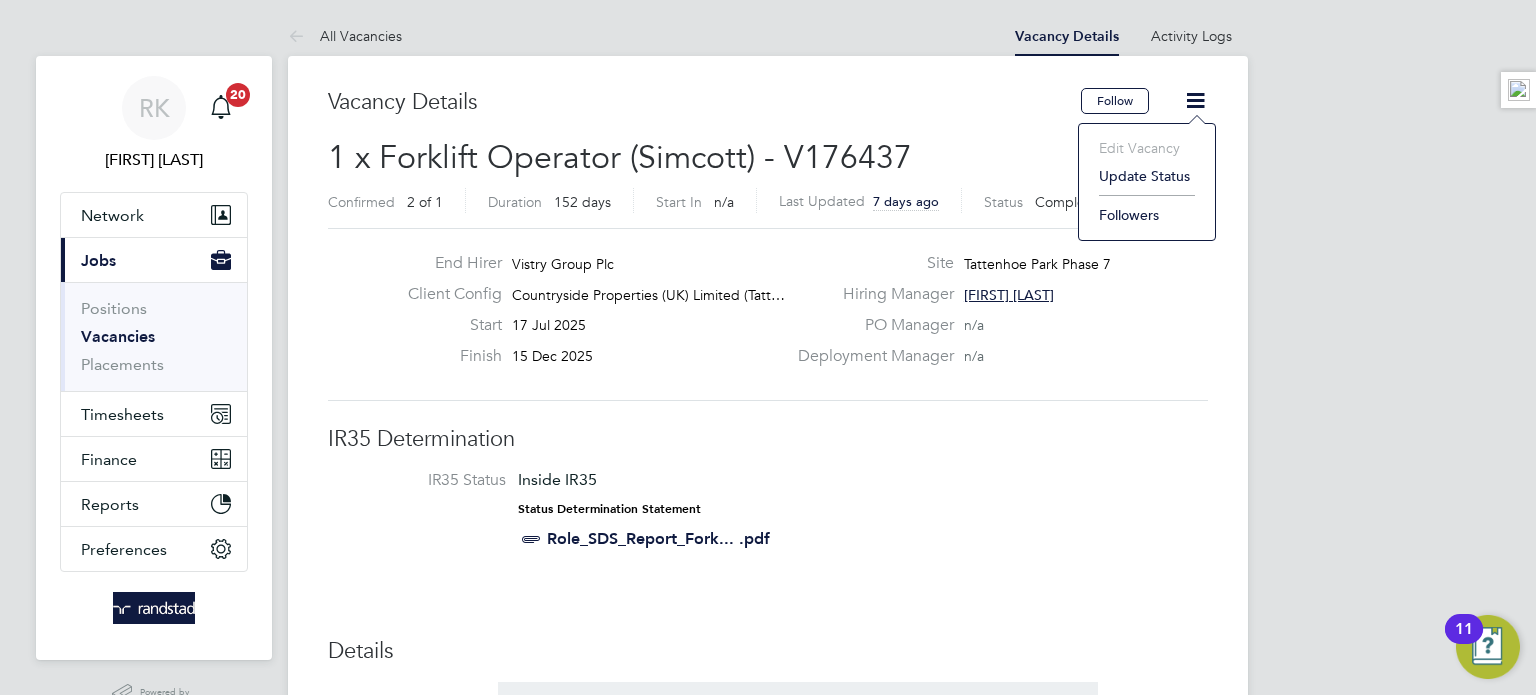 click on "Update Status" 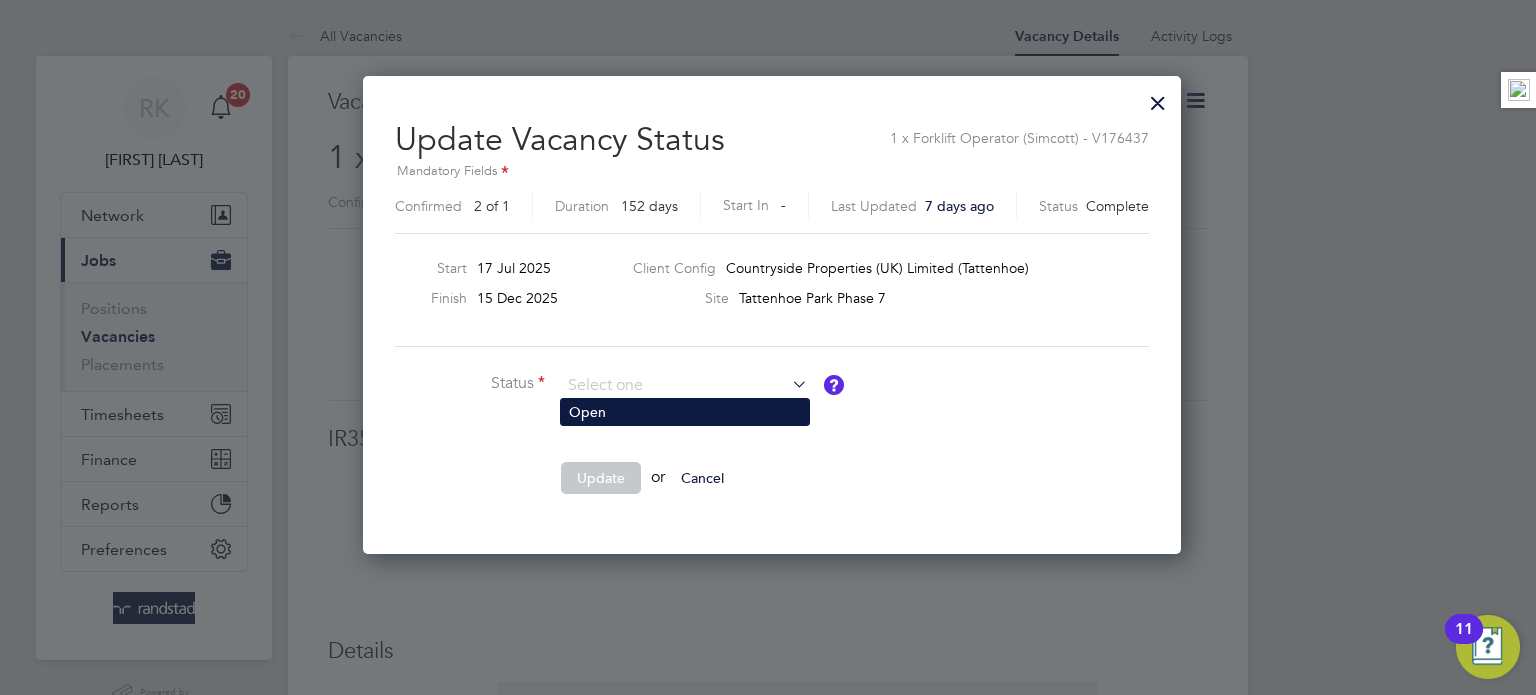click on "Open" 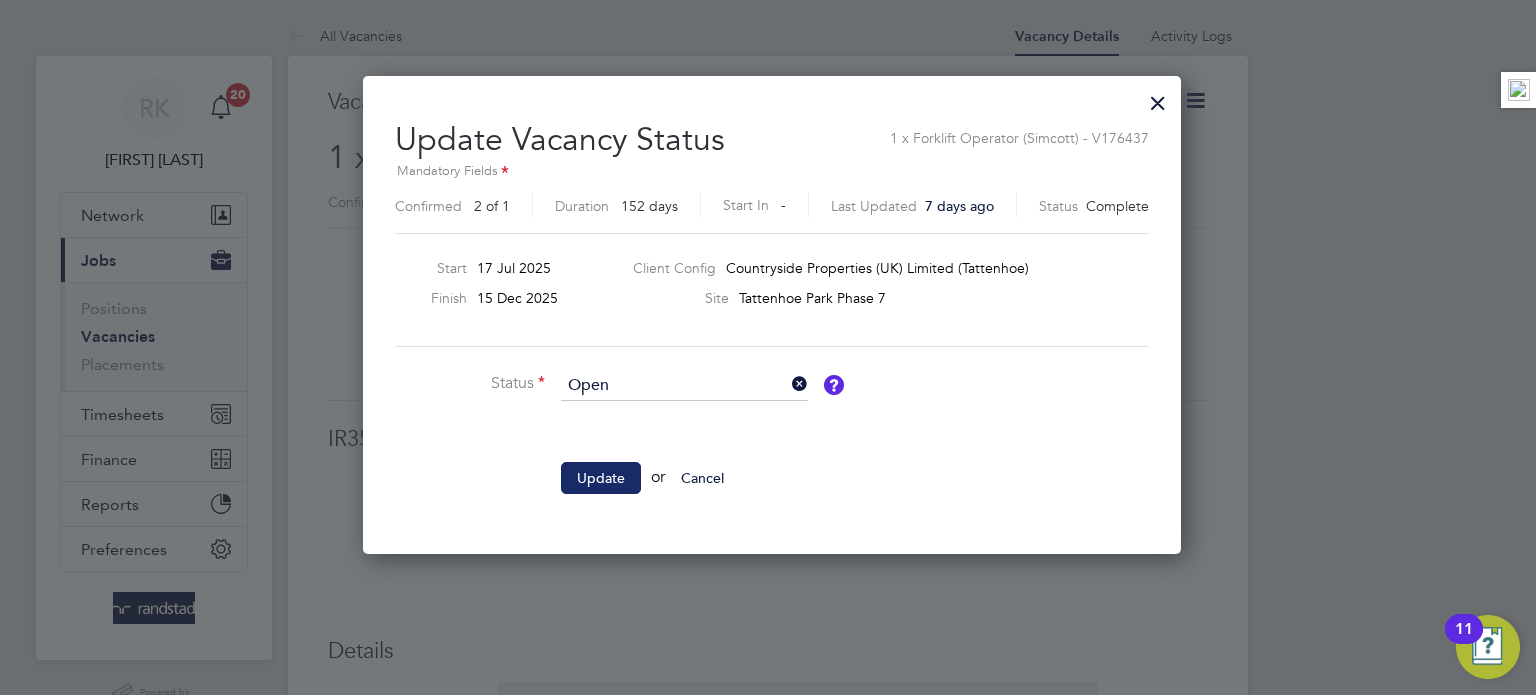 click on "Update" at bounding box center [601, 478] 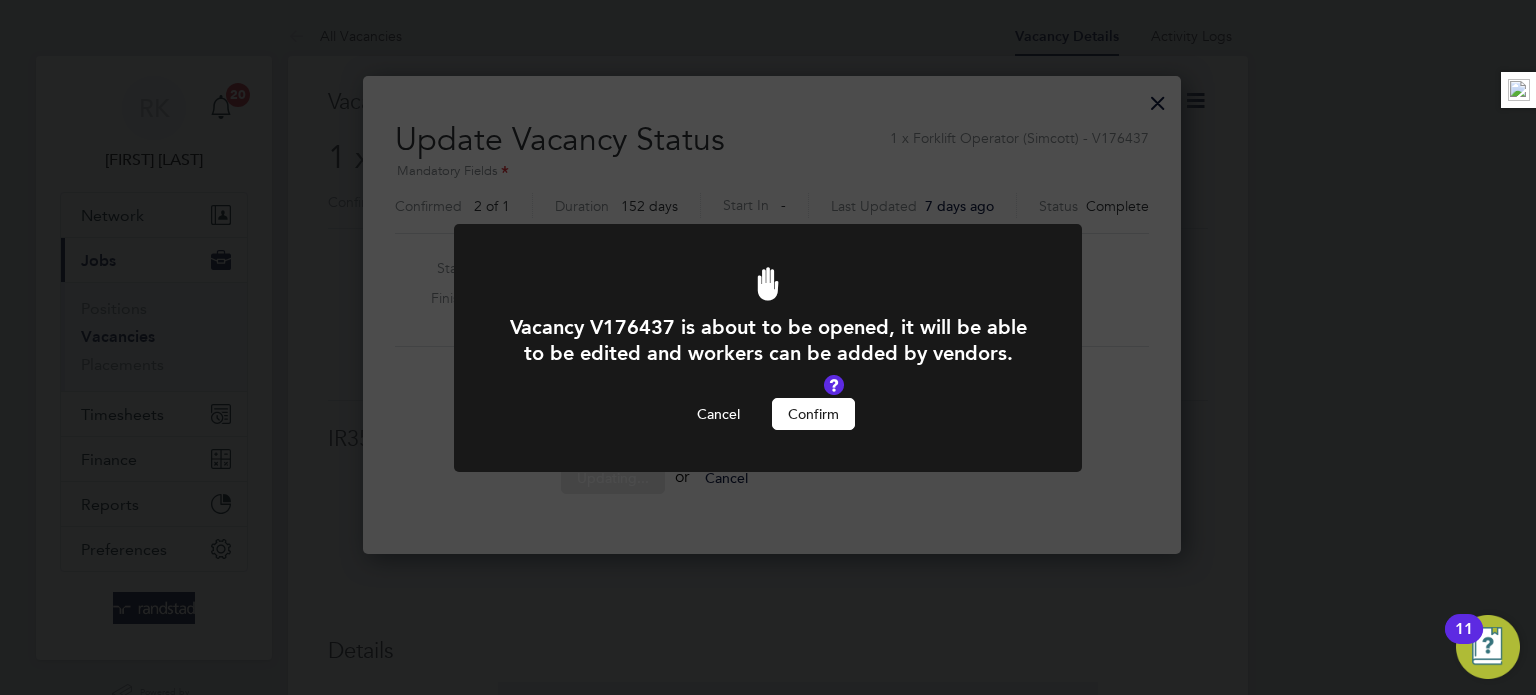 click on "Confirm" at bounding box center (813, 414) 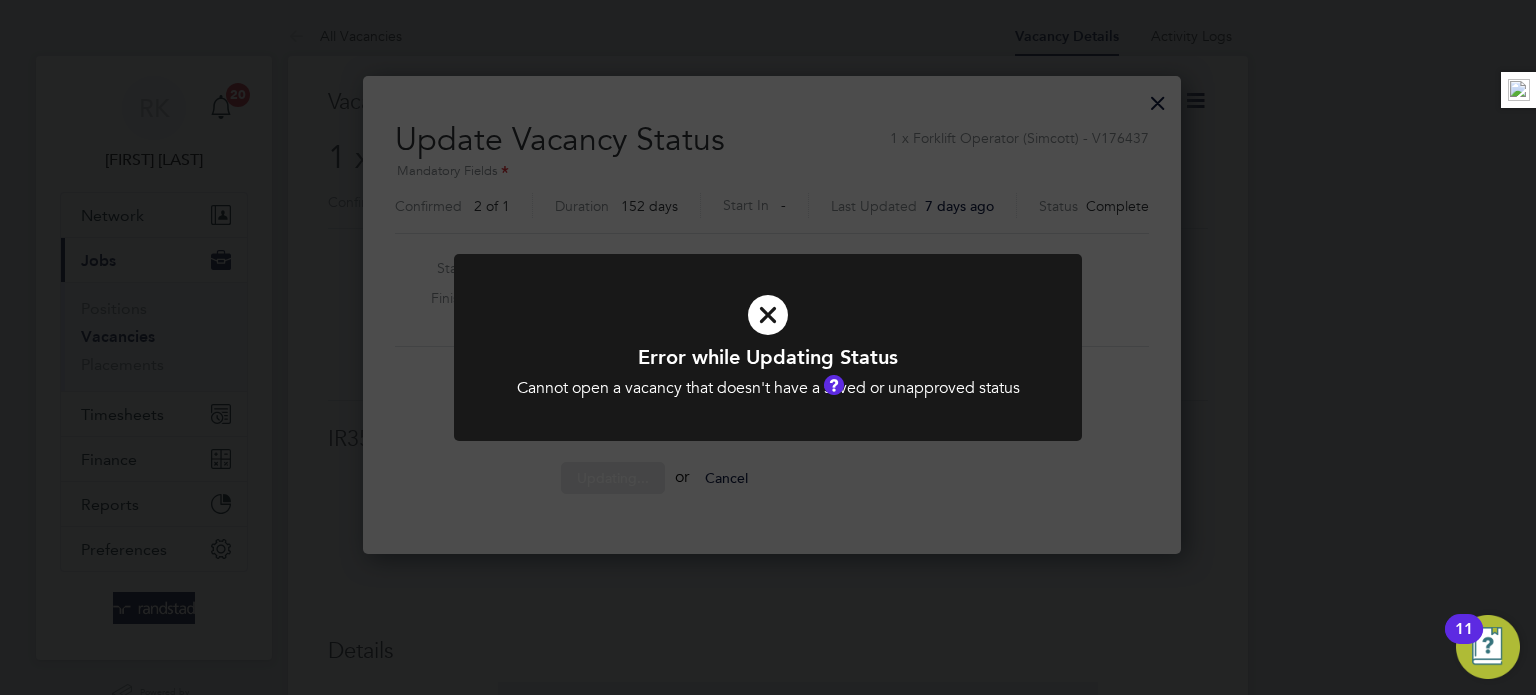 click at bounding box center [768, 347] 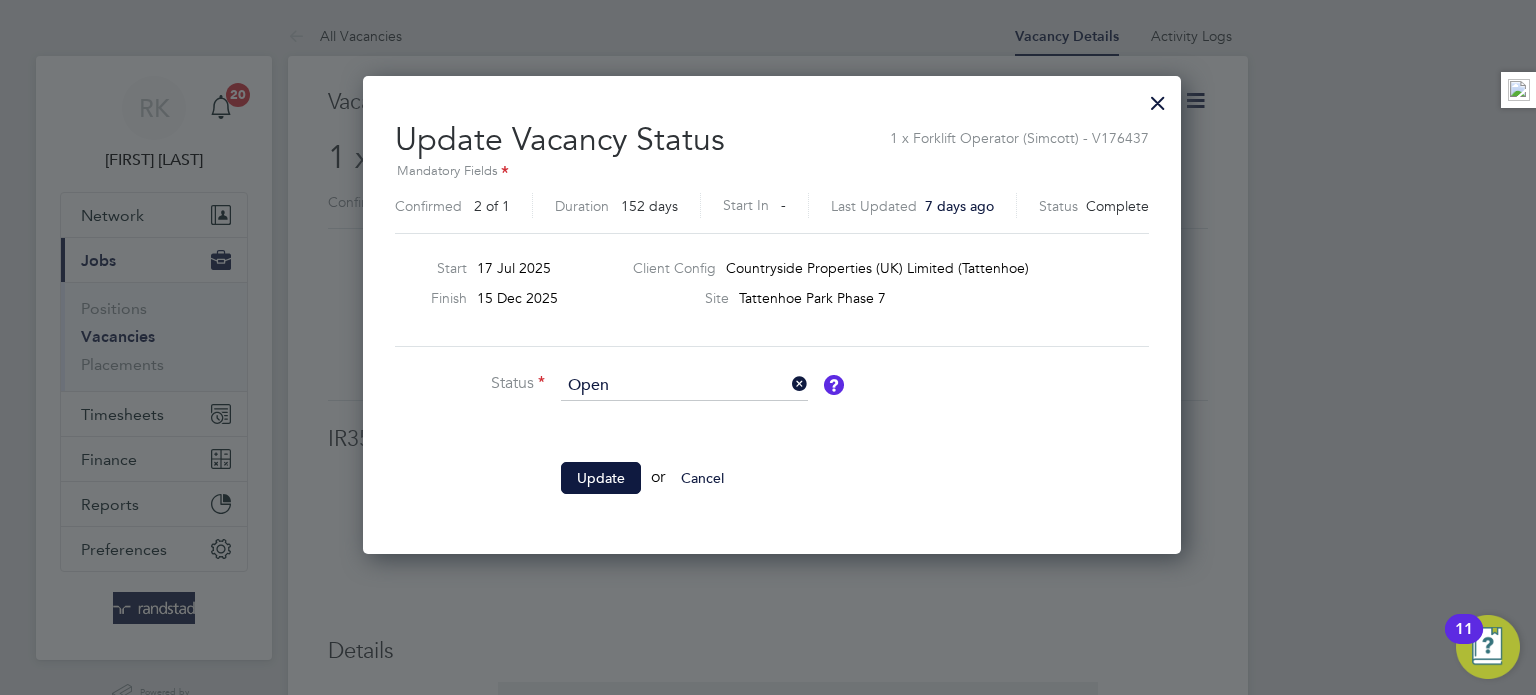 click 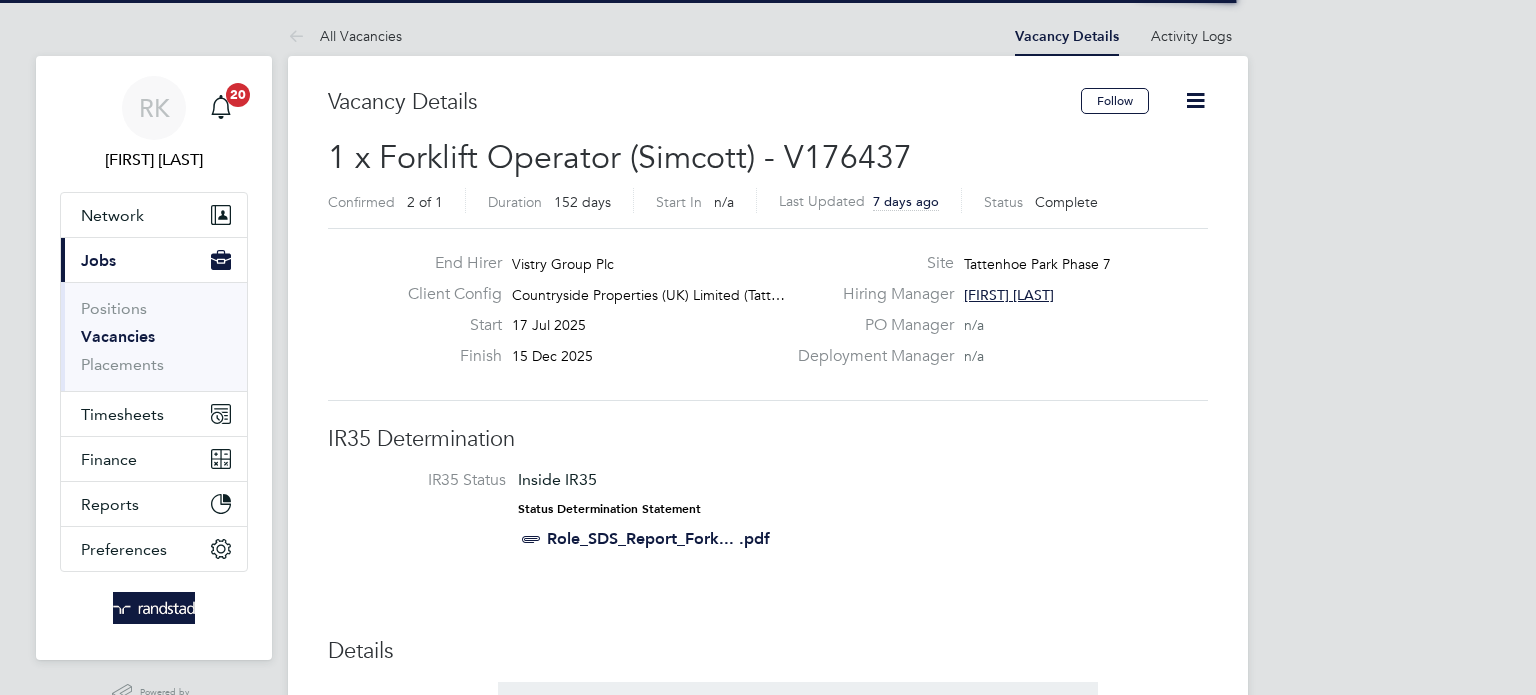 scroll, scrollTop: 0, scrollLeft: 0, axis: both 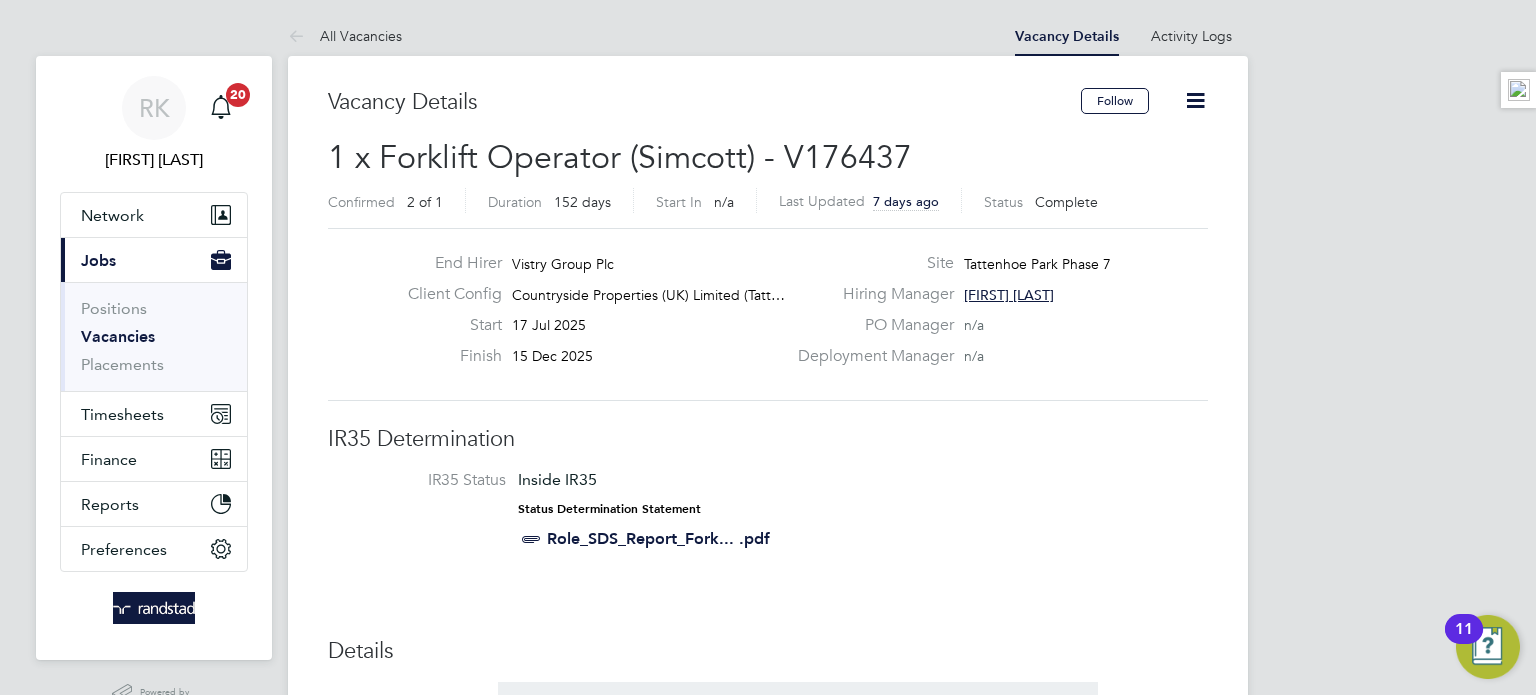click 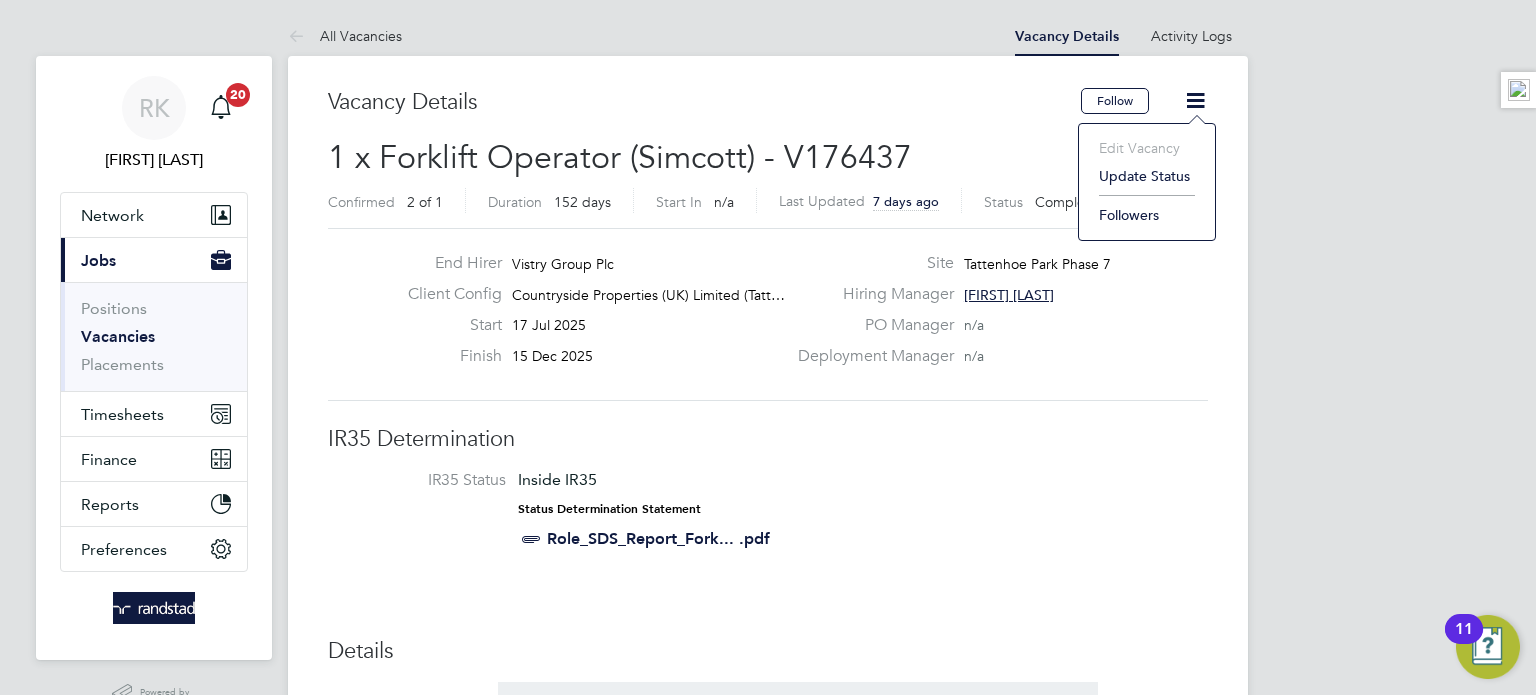 click on "Update Status" 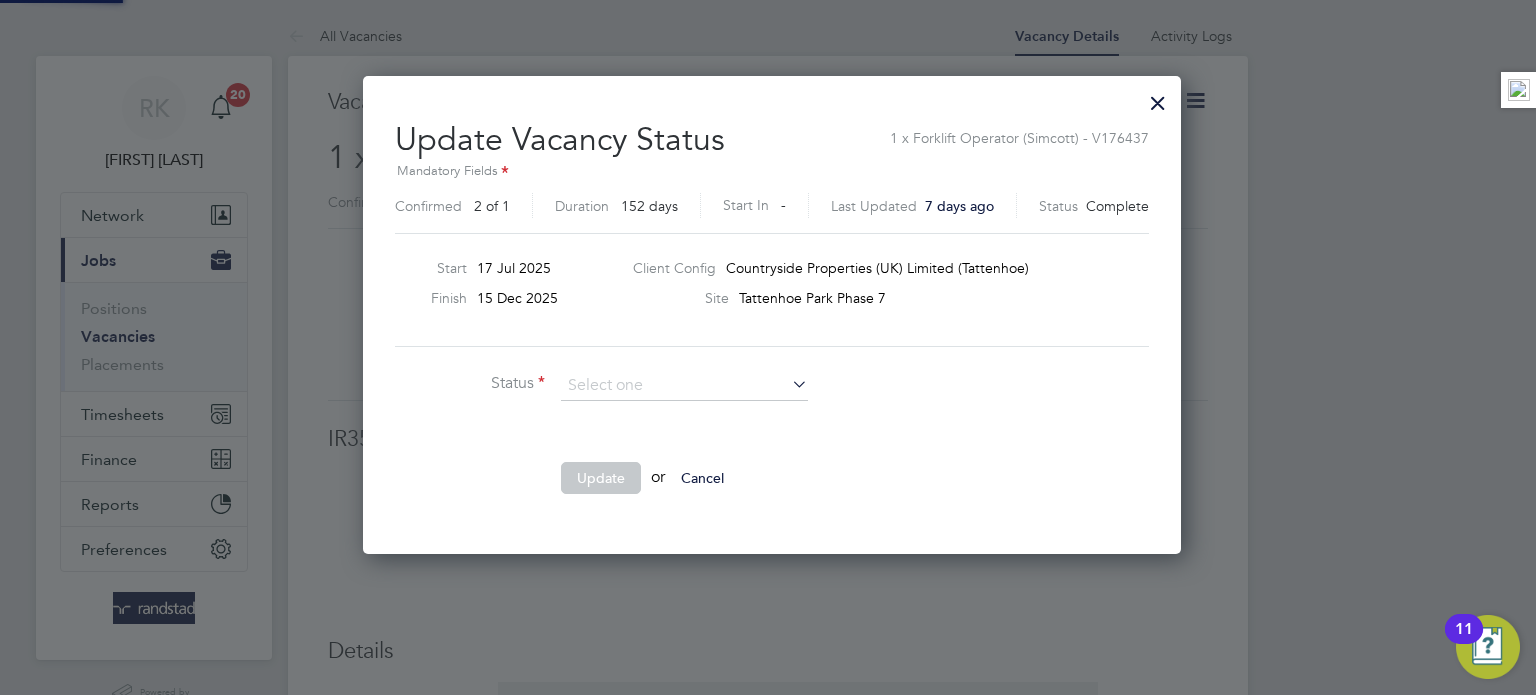 scroll, scrollTop: 10, scrollLeft: 10, axis: both 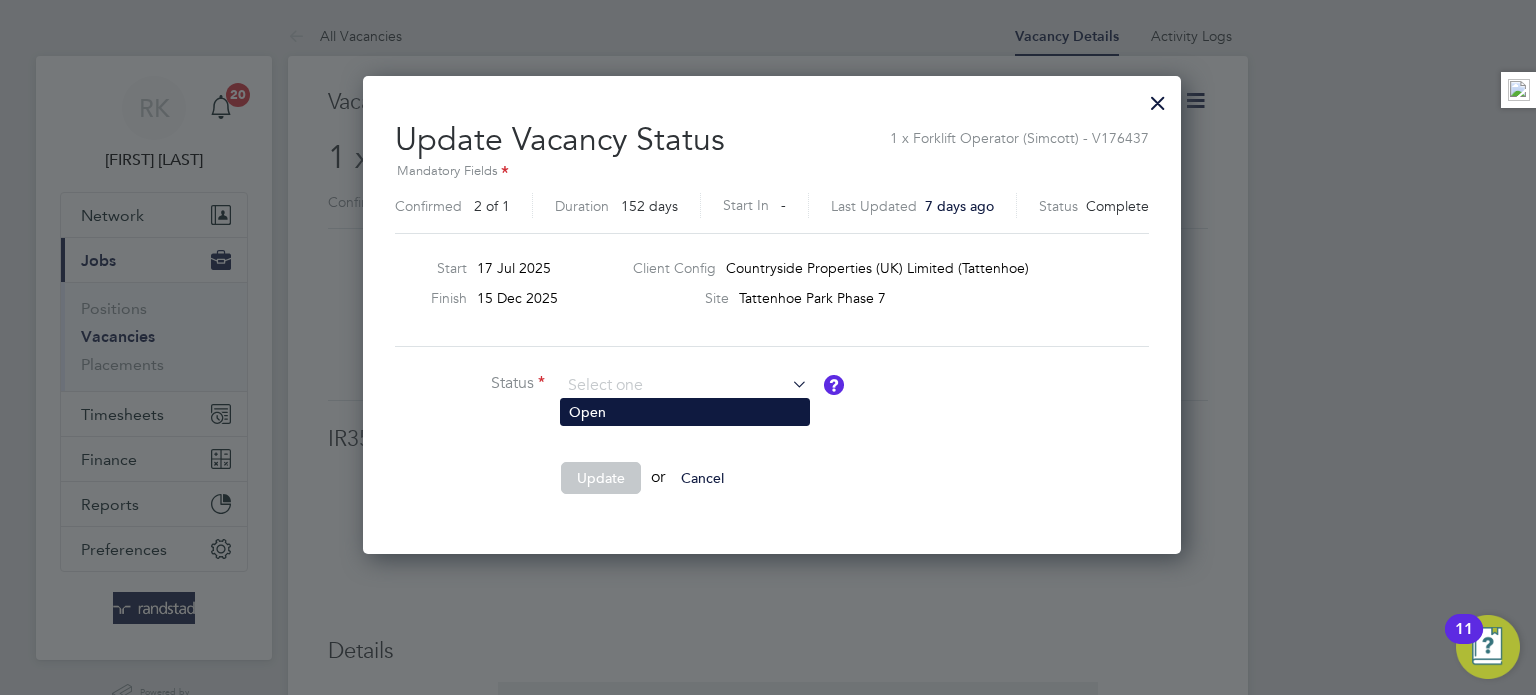 click on "Open" 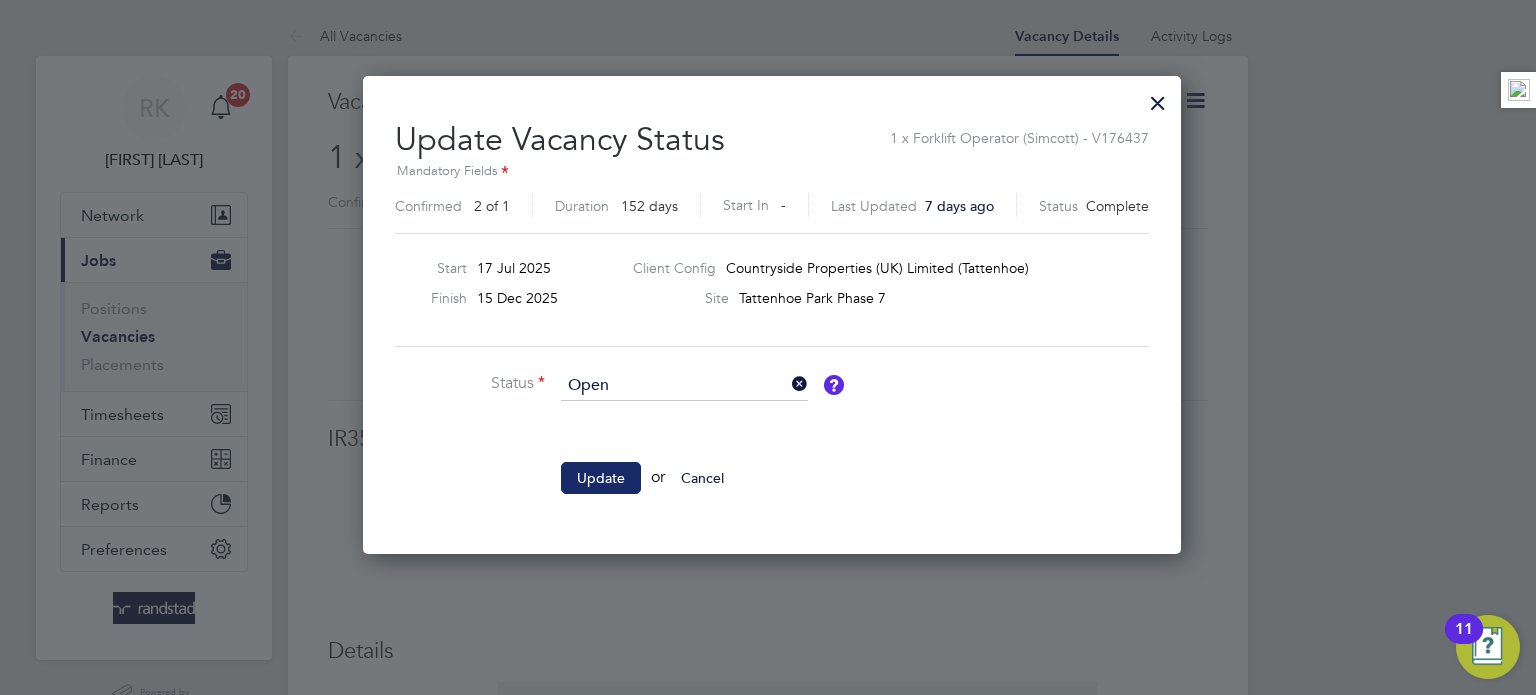 click on "Update" at bounding box center (601, 478) 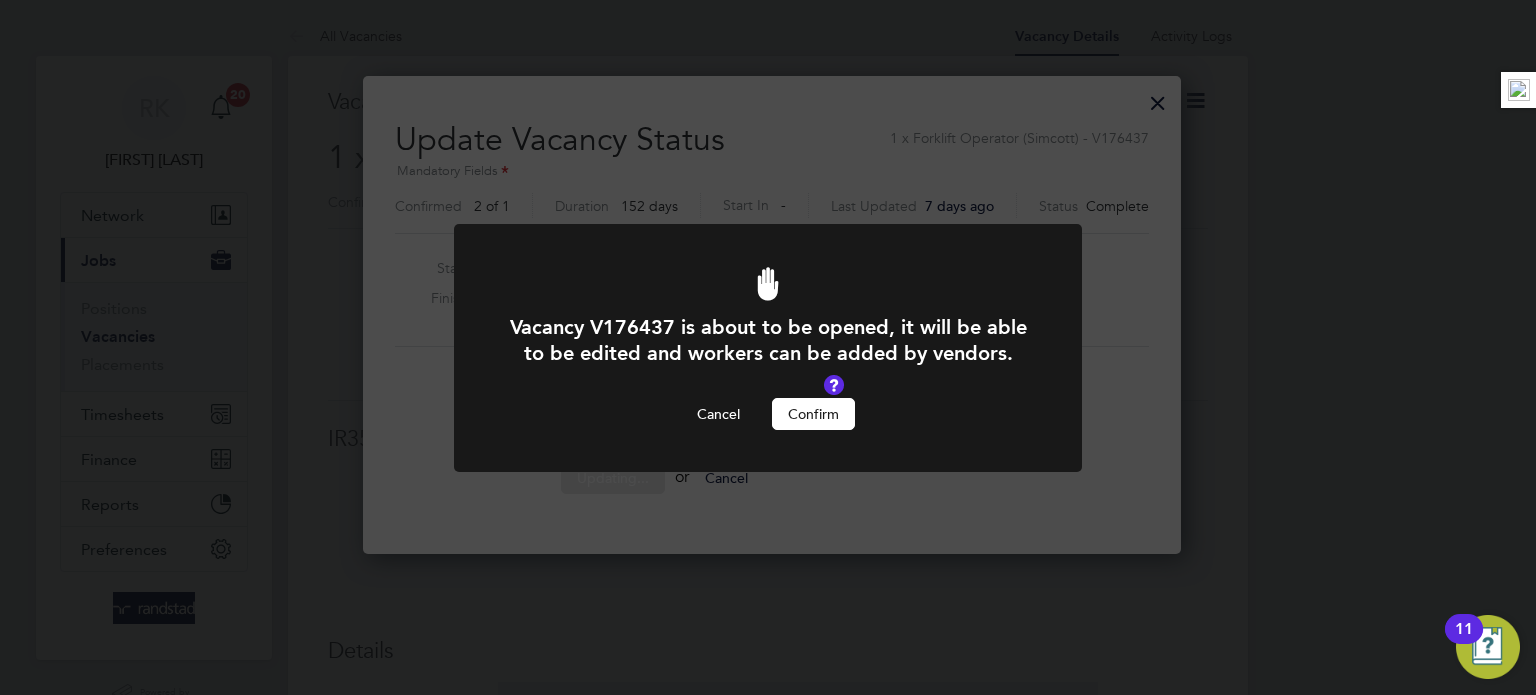 click on "Confirm" at bounding box center (813, 414) 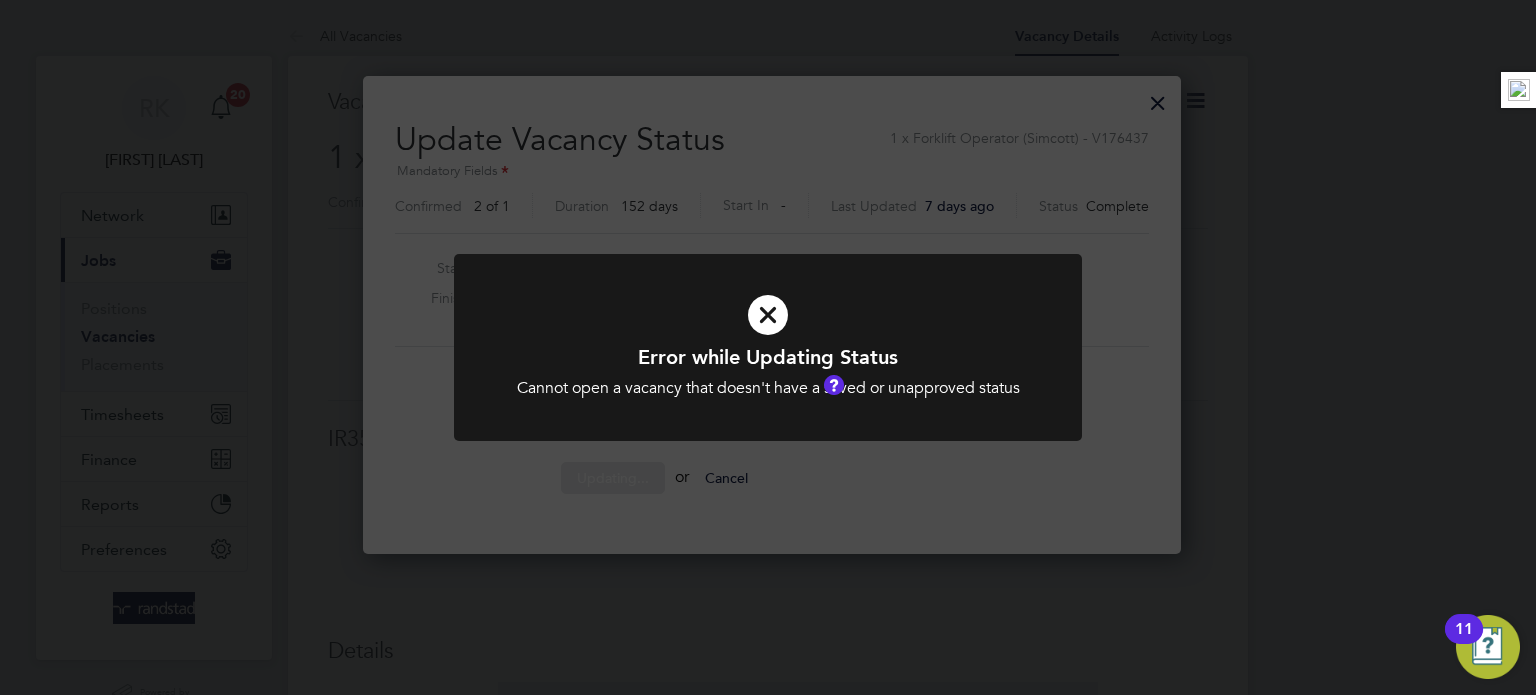 click at bounding box center (768, 347) 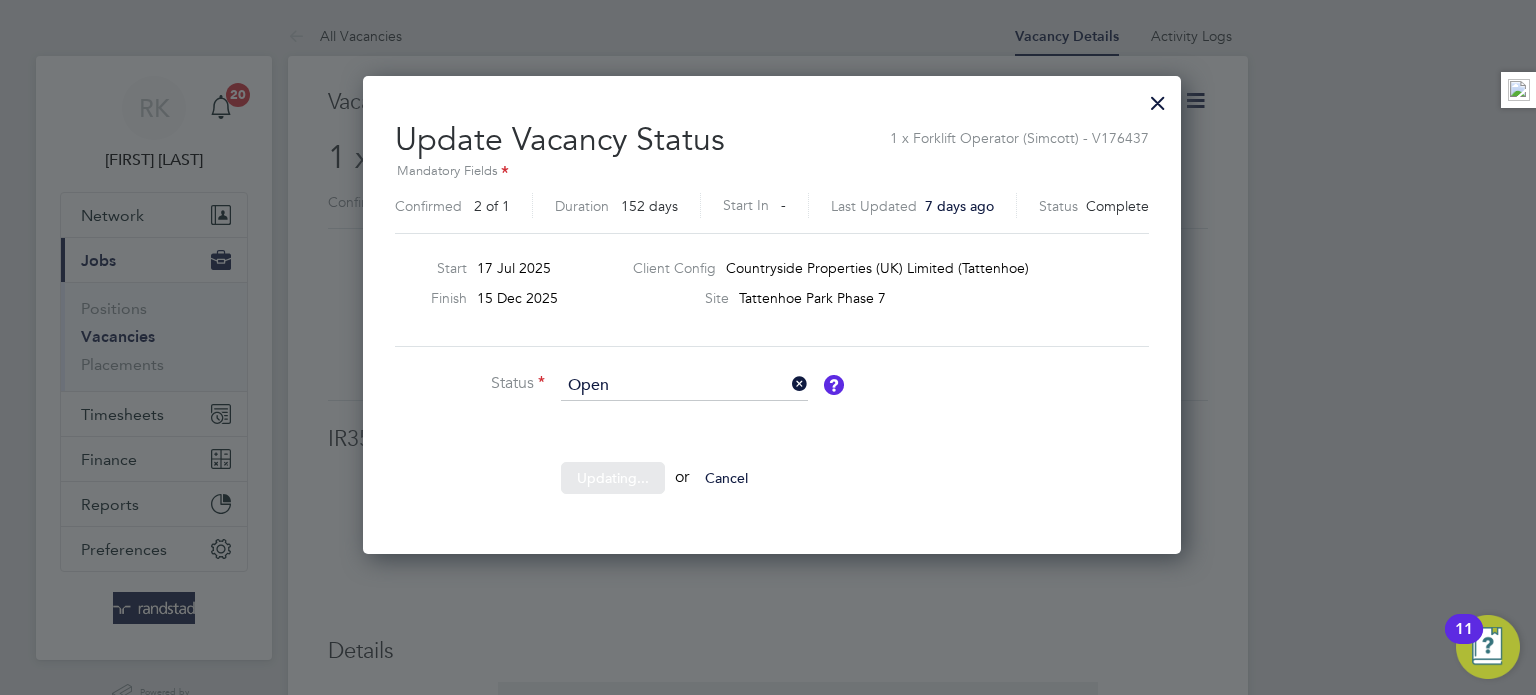 click 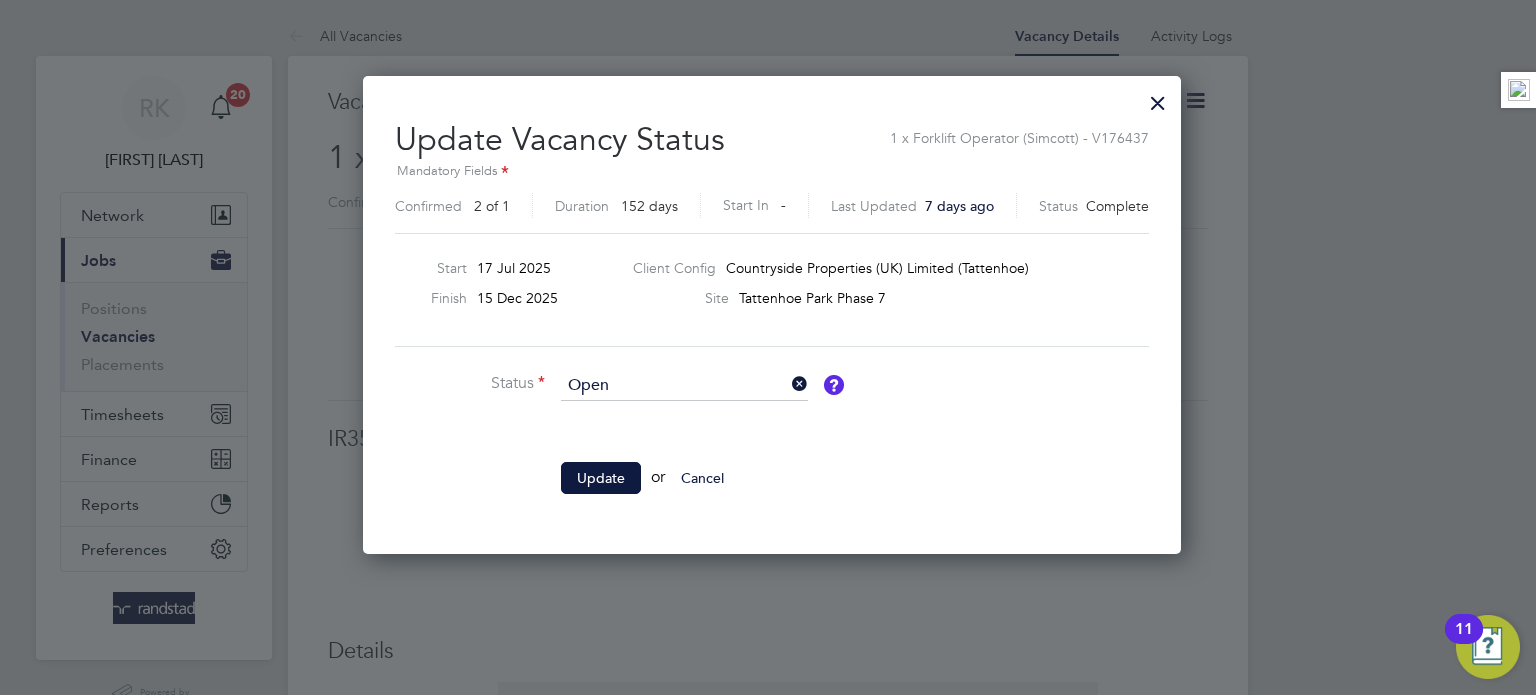 click 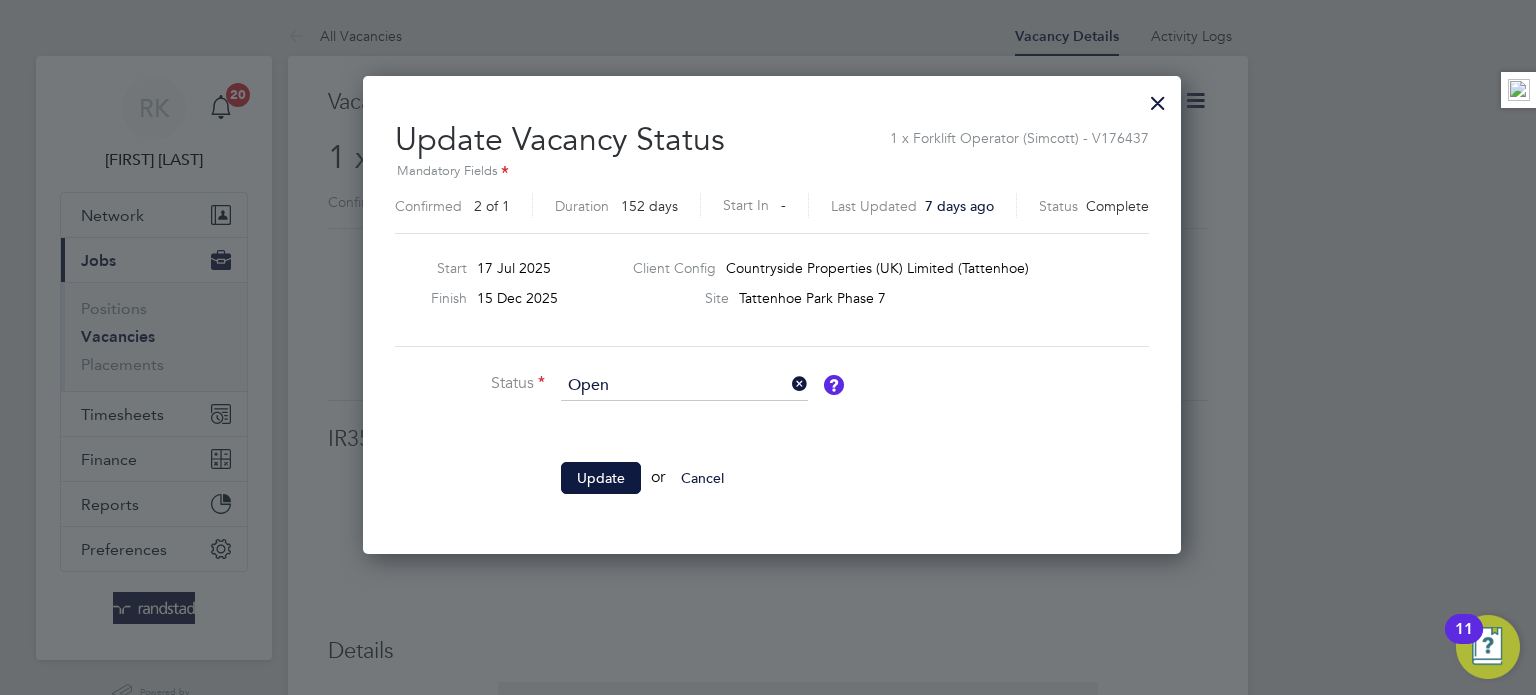 click at bounding box center [1158, 98] 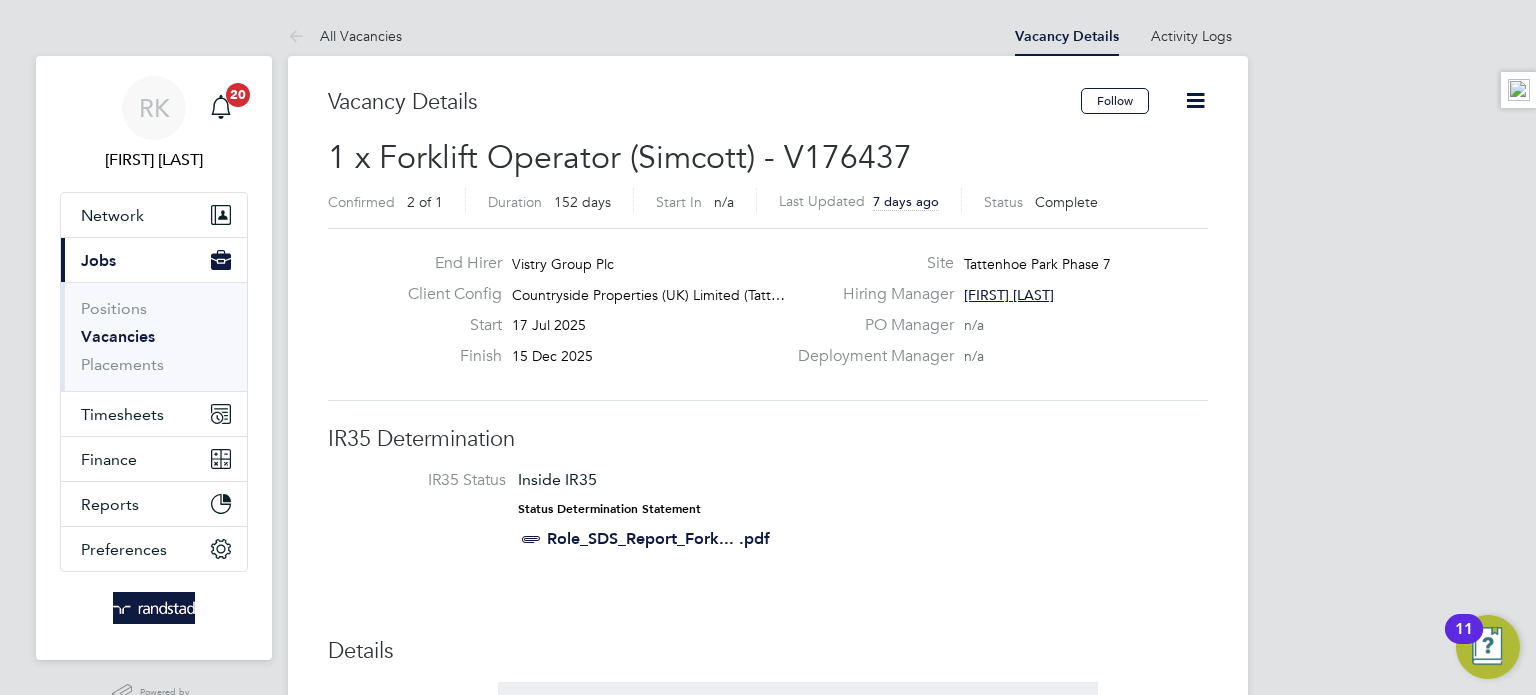 click on "Vacancies" at bounding box center (118, 336) 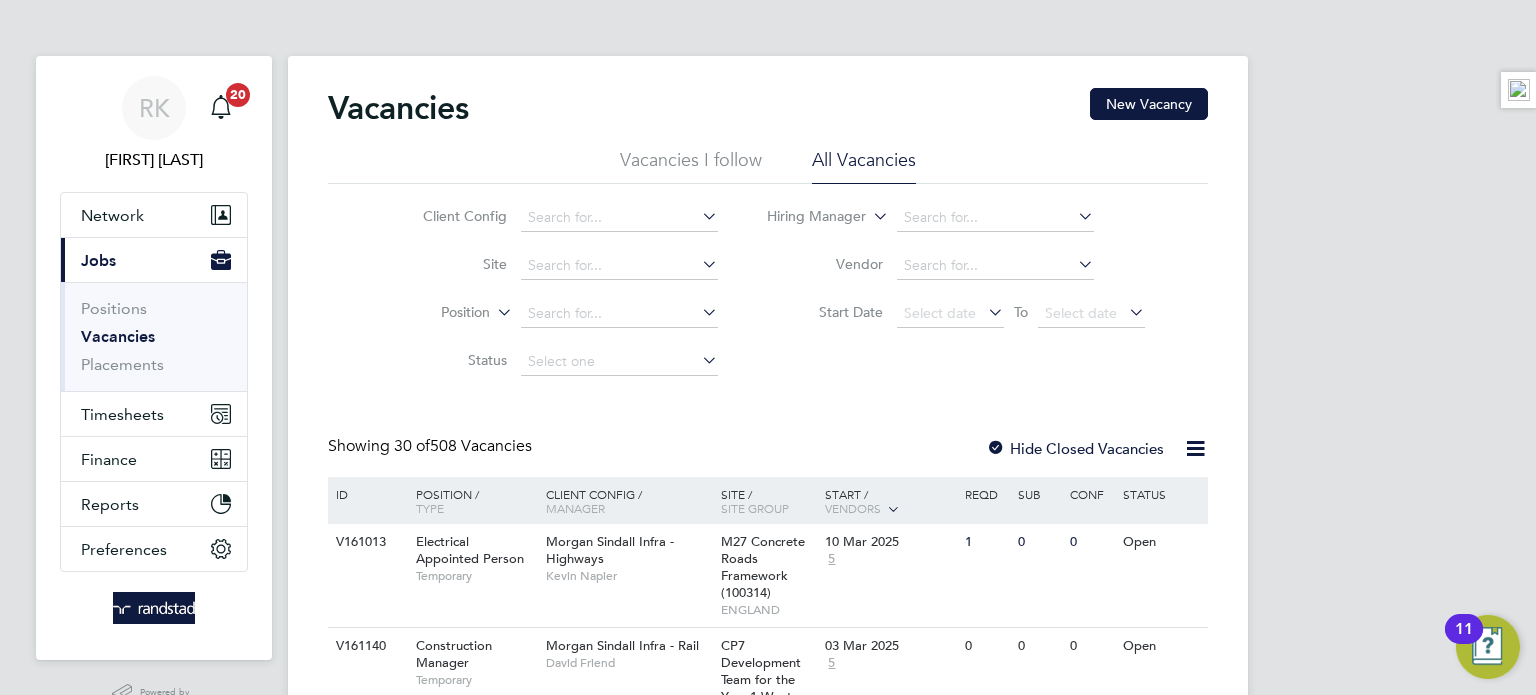 click on "Site" 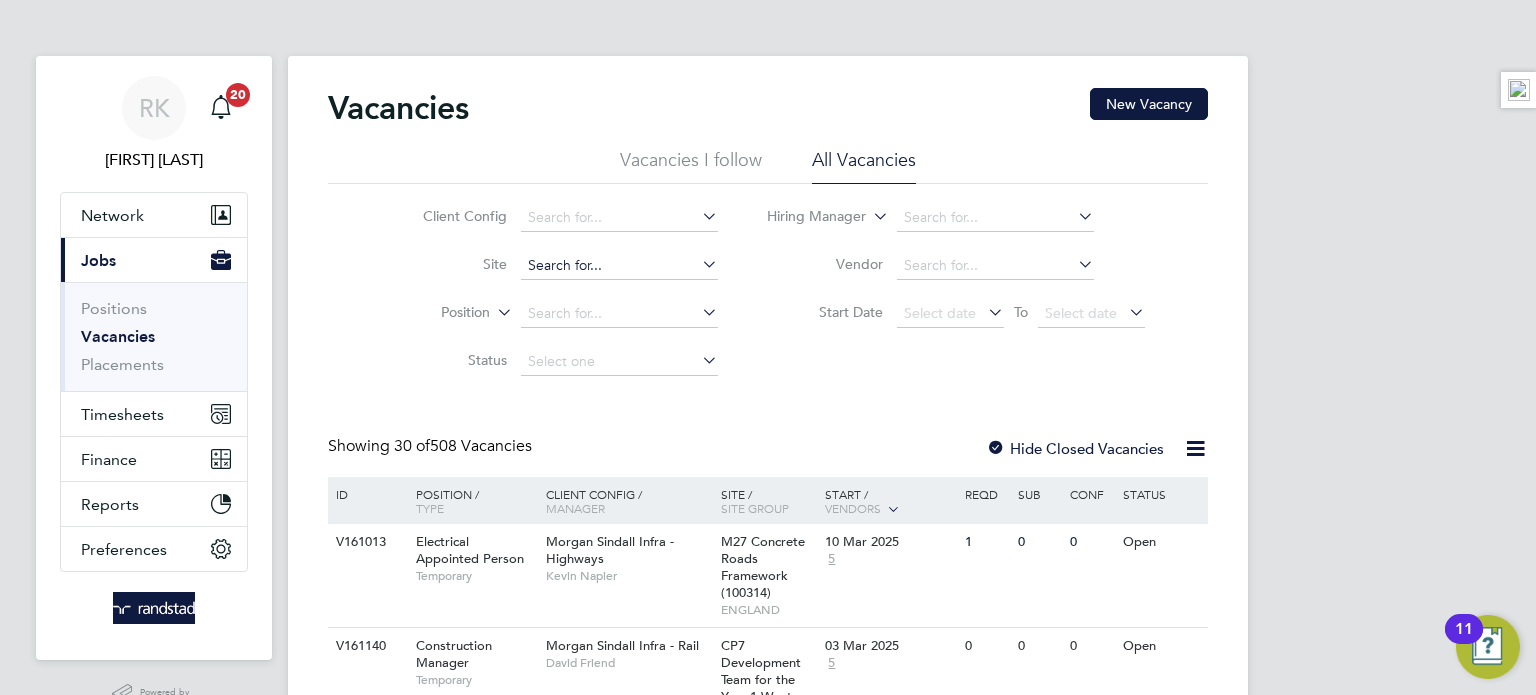 click 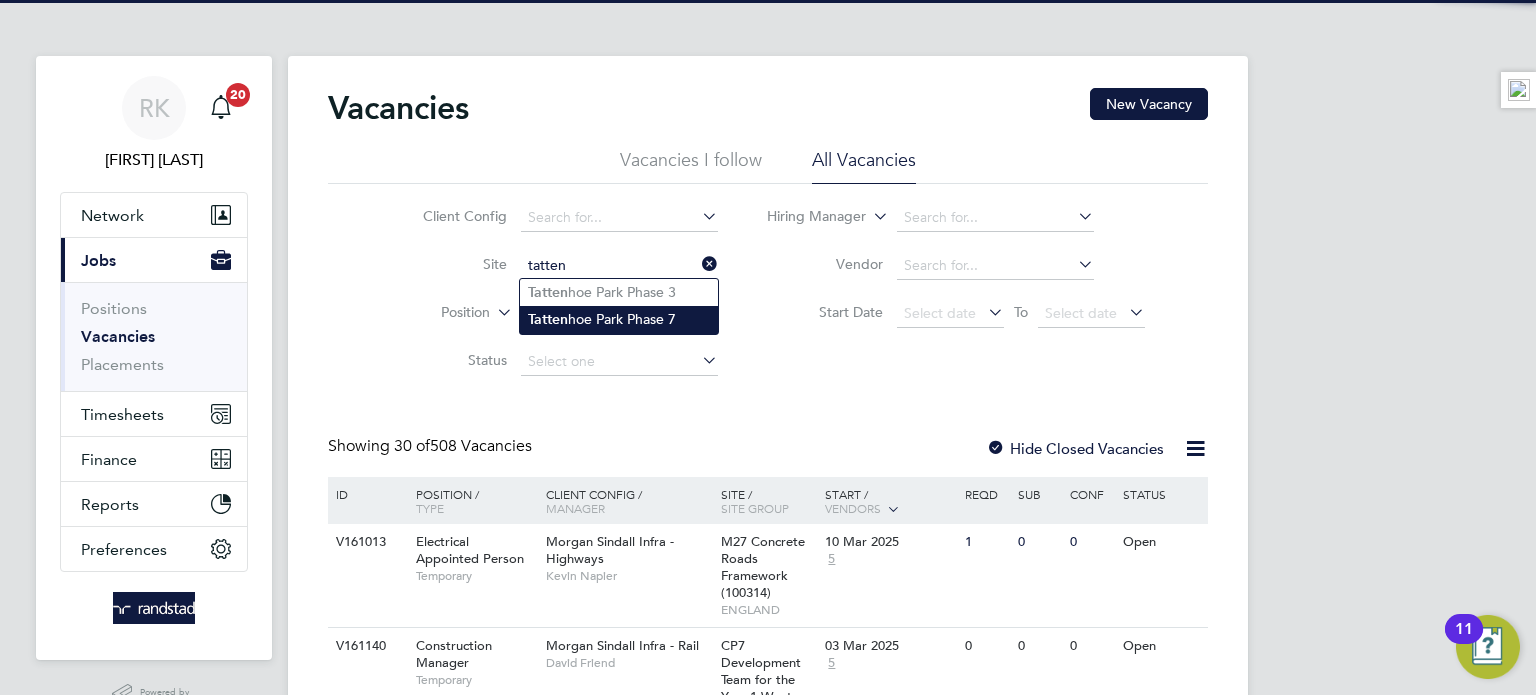 click on "Tatten hoe Park Phase 7" 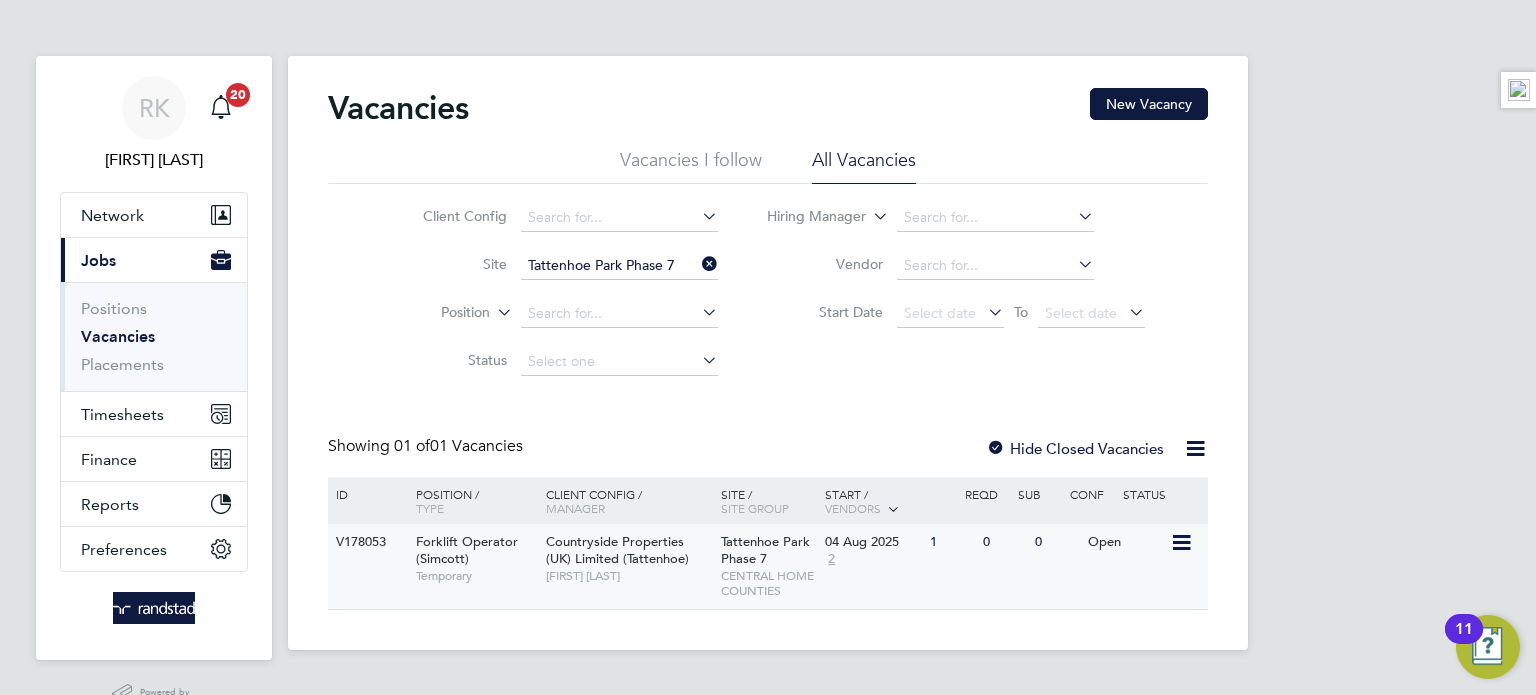 click on "Countryside Properties (UK) Limited (Tattenhoe)   Shaun McGrenra" 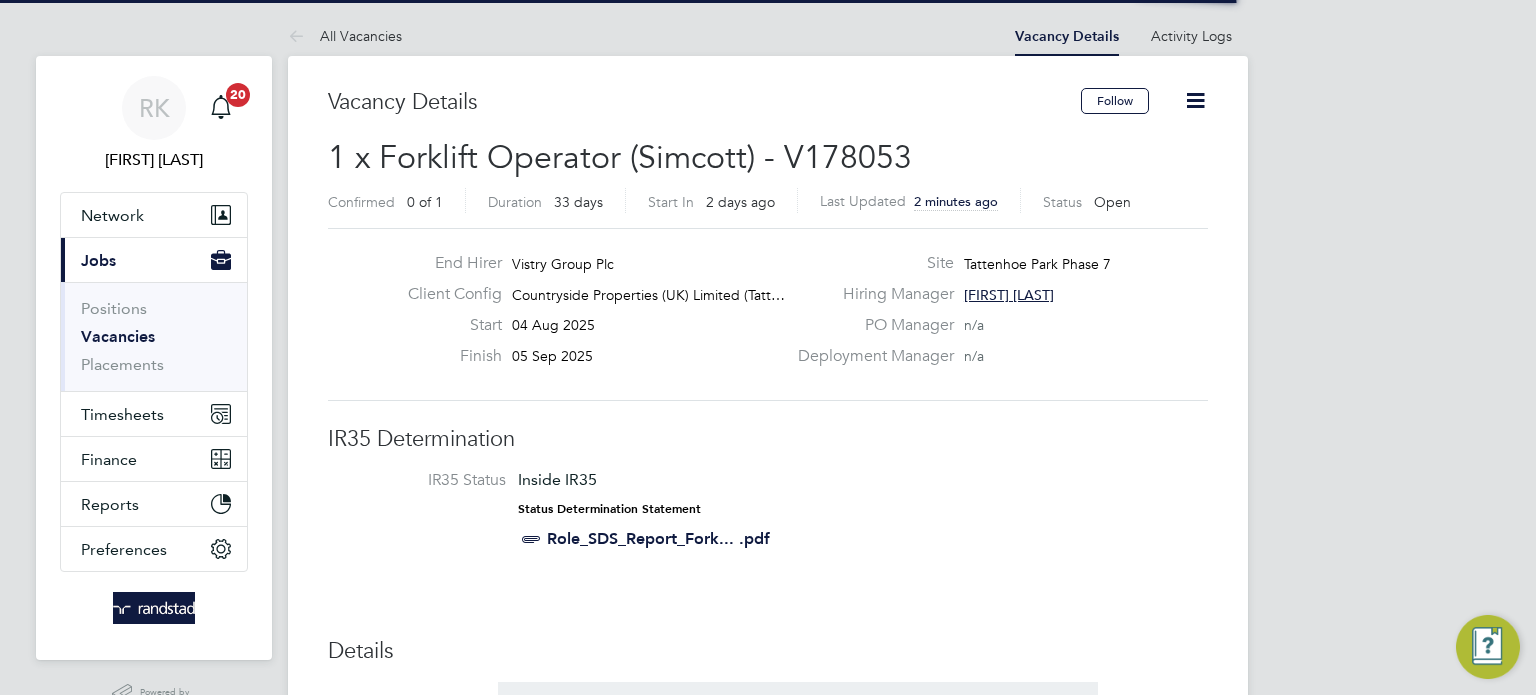 scroll, scrollTop: 0, scrollLeft: 0, axis: both 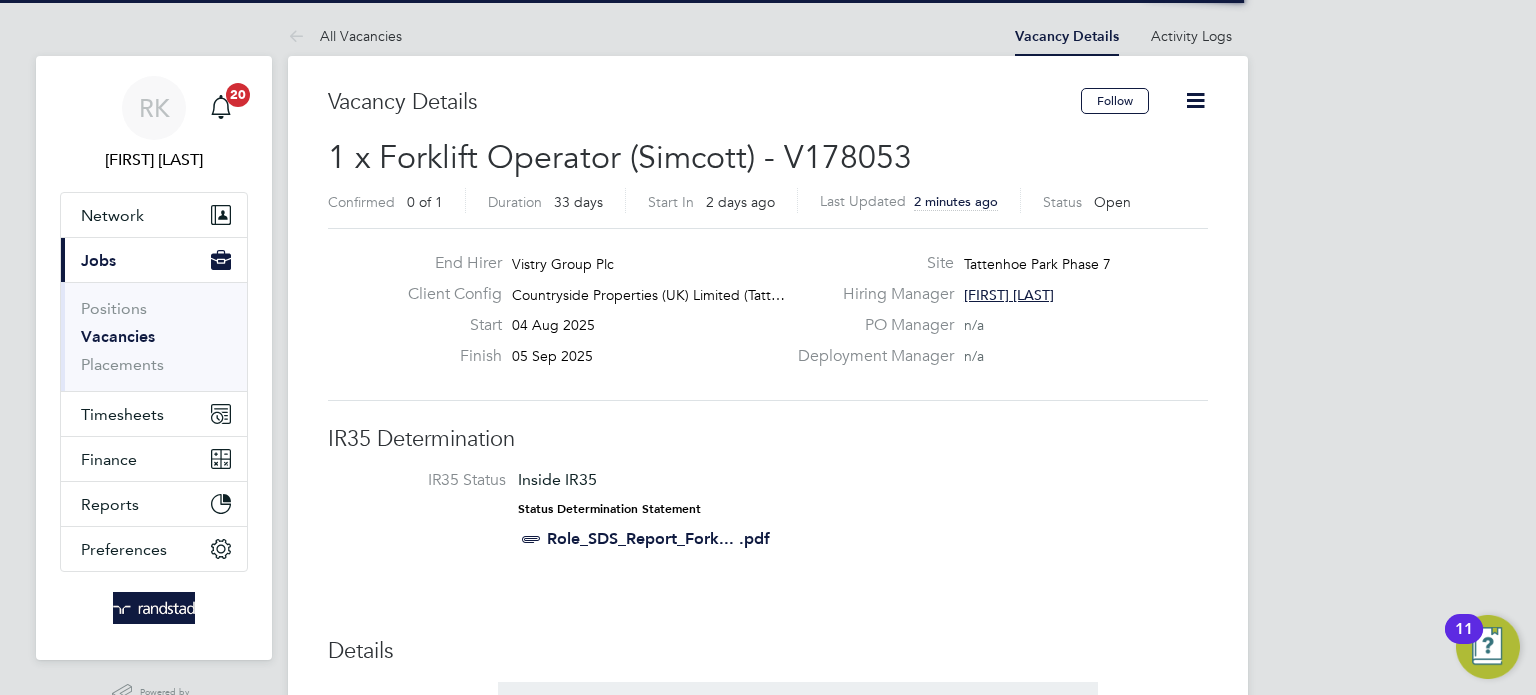 type 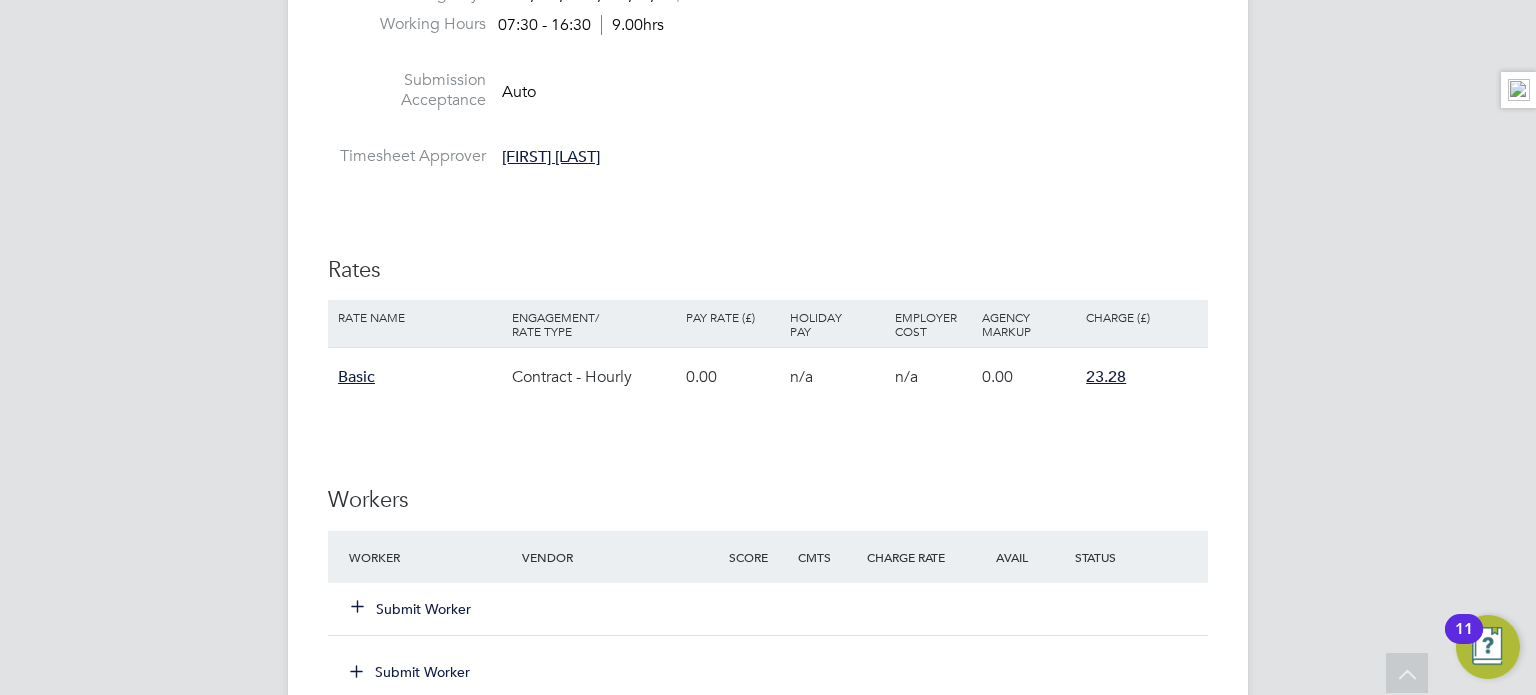 scroll, scrollTop: 1160, scrollLeft: 0, axis: vertical 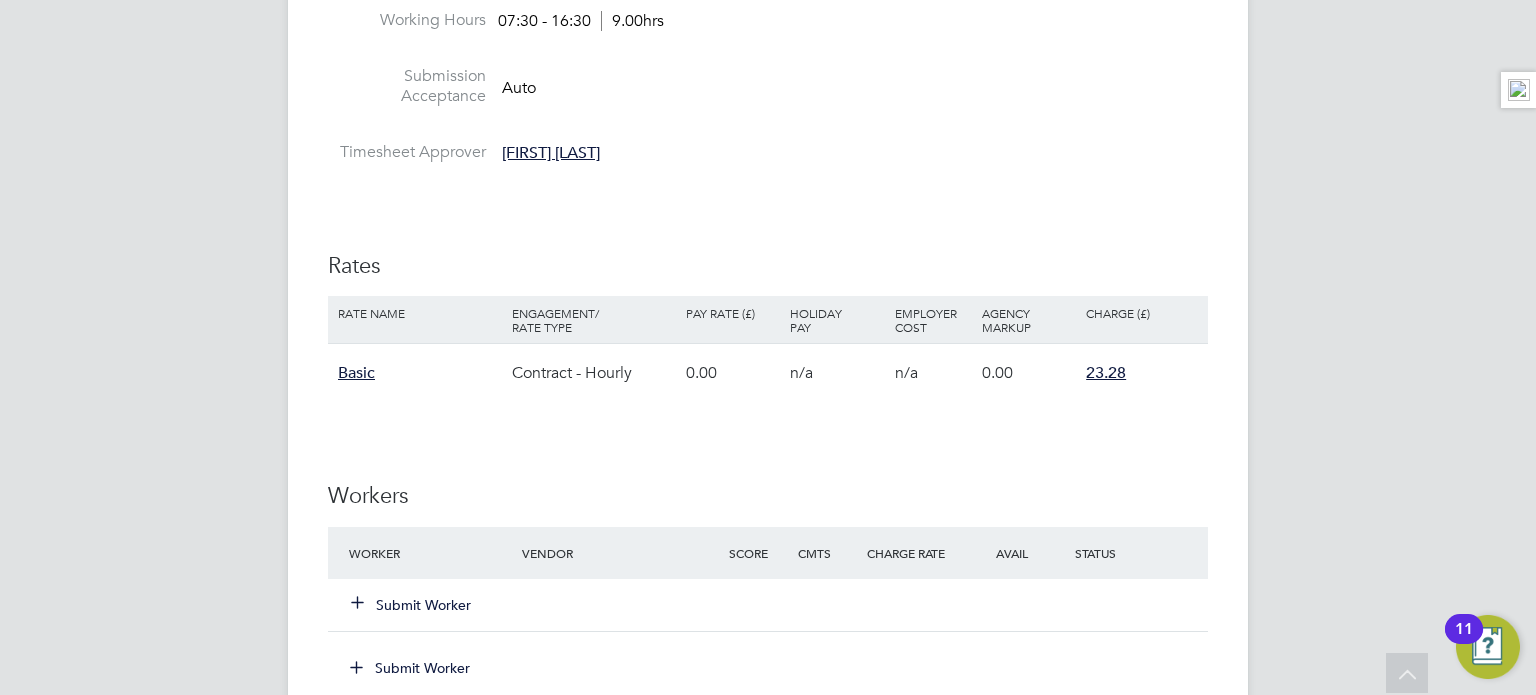 click 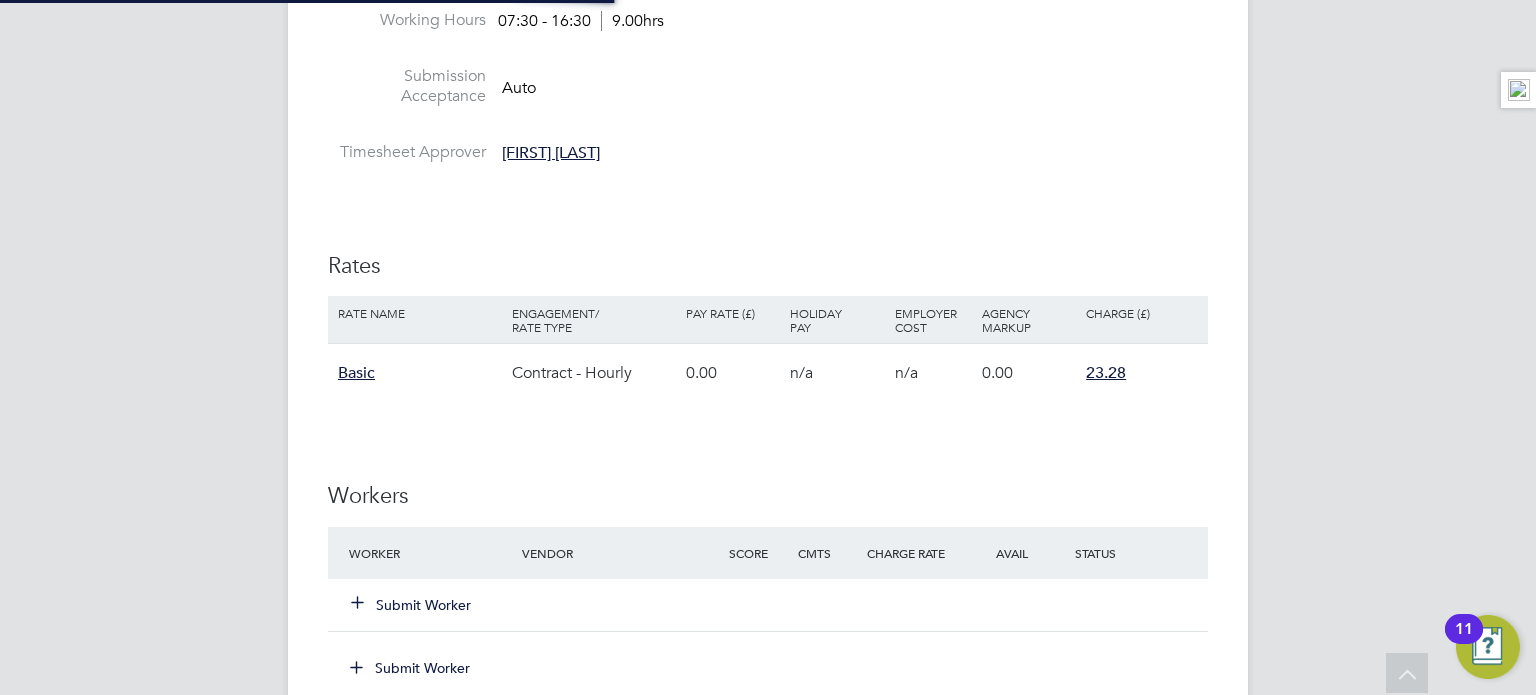 scroll, scrollTop: 9, scrollLeft: 10, axis: both 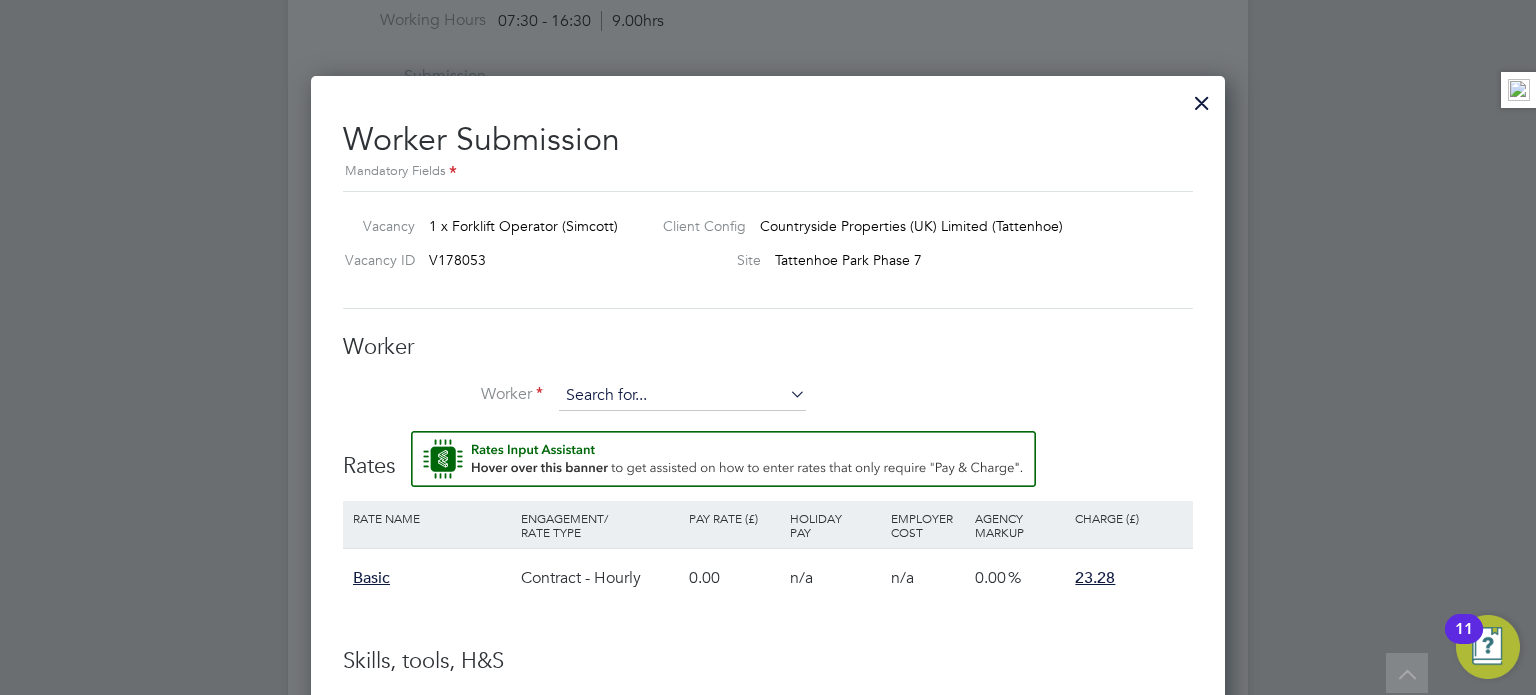 type 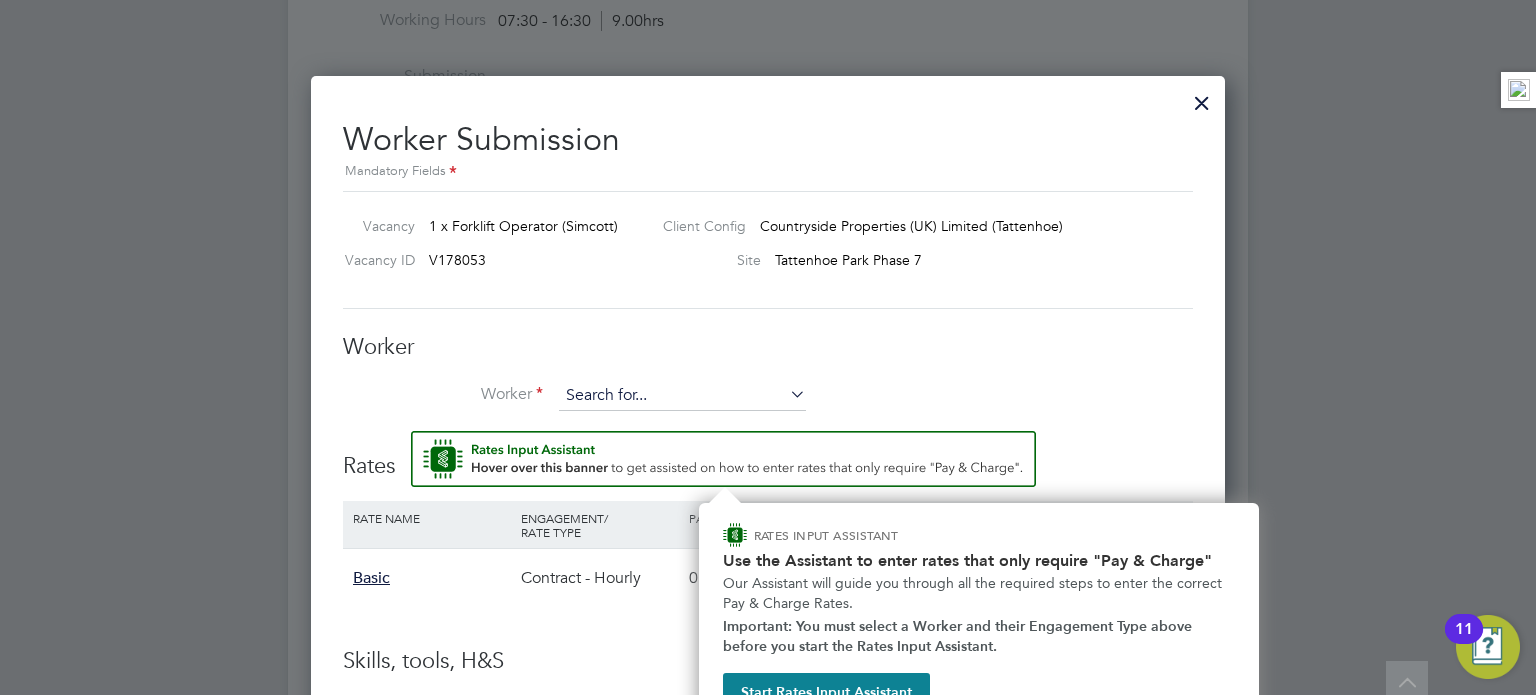 scroll, scrollTop: 1196, scrollLeft: 0, axis: vertical 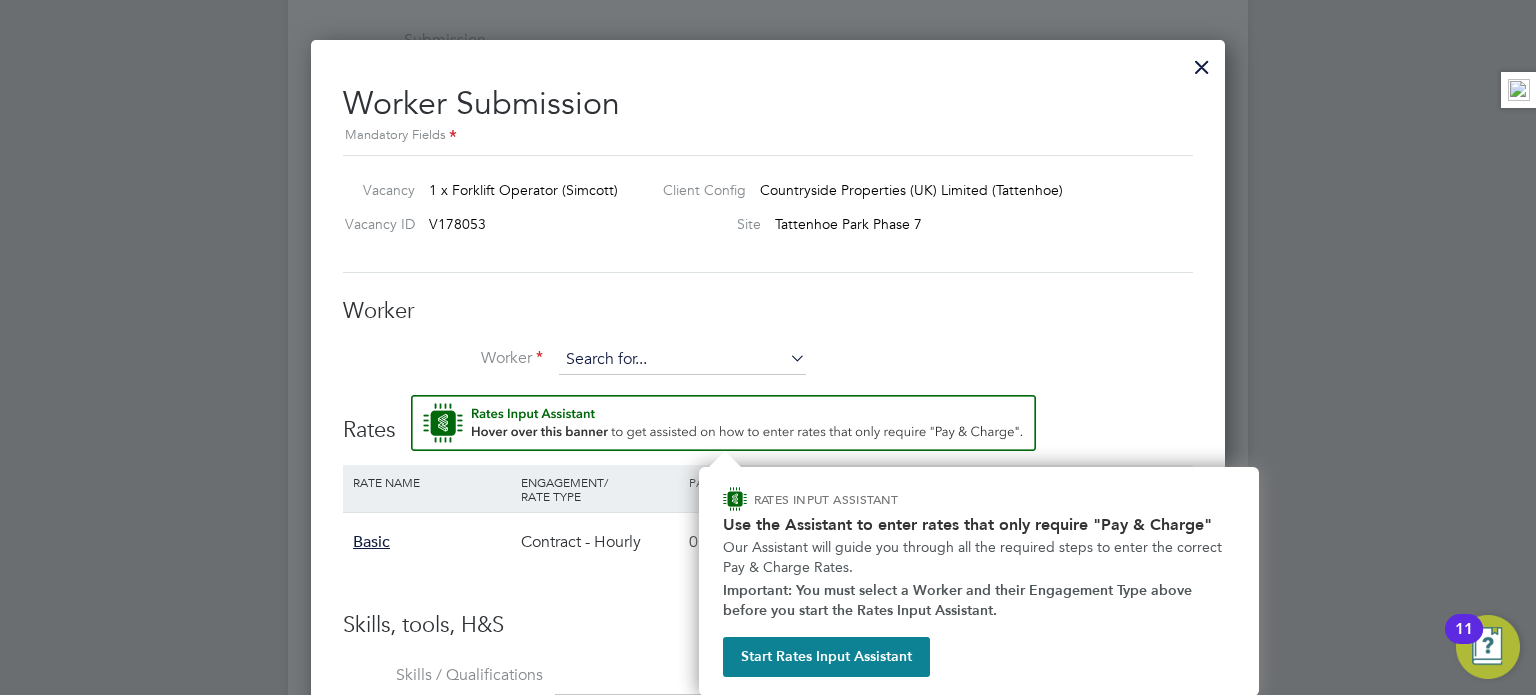click at bounding box center (682, 360) 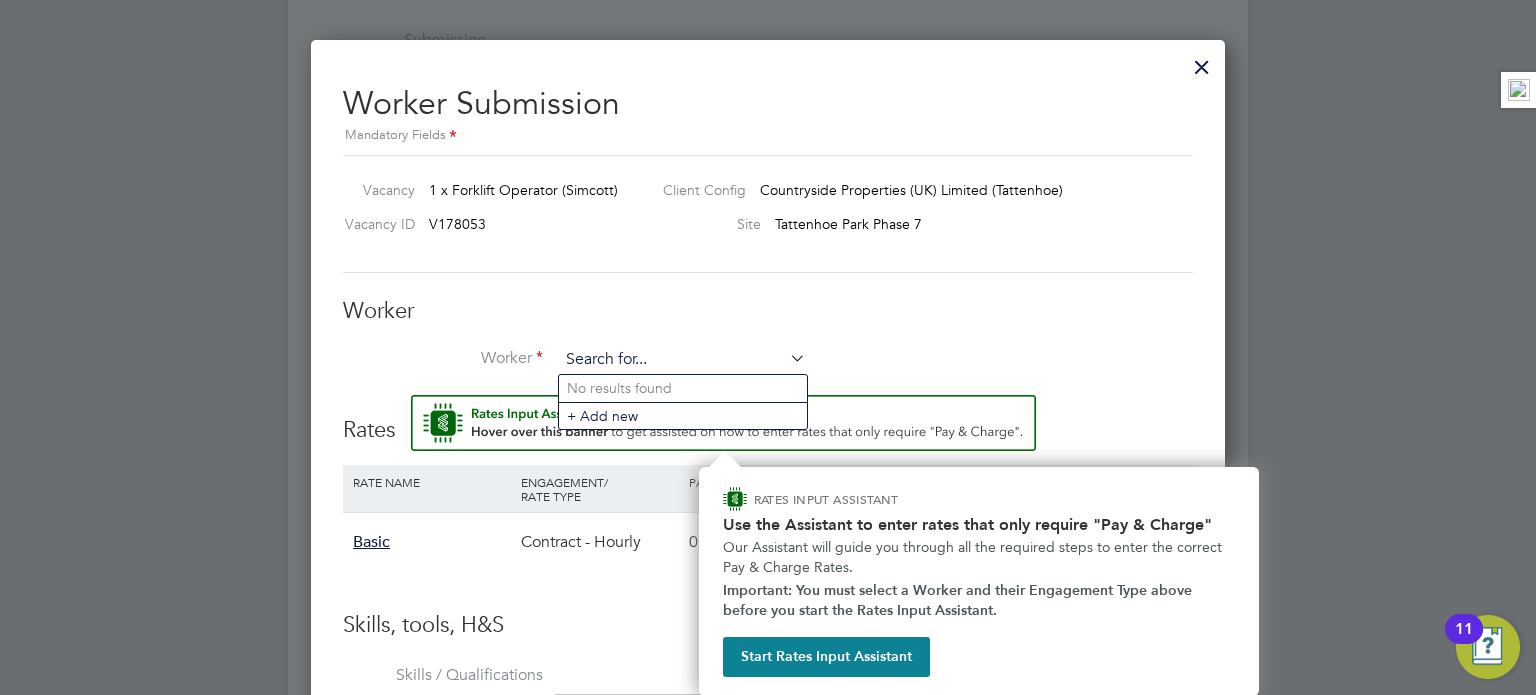 paste on "Robert Domanski" 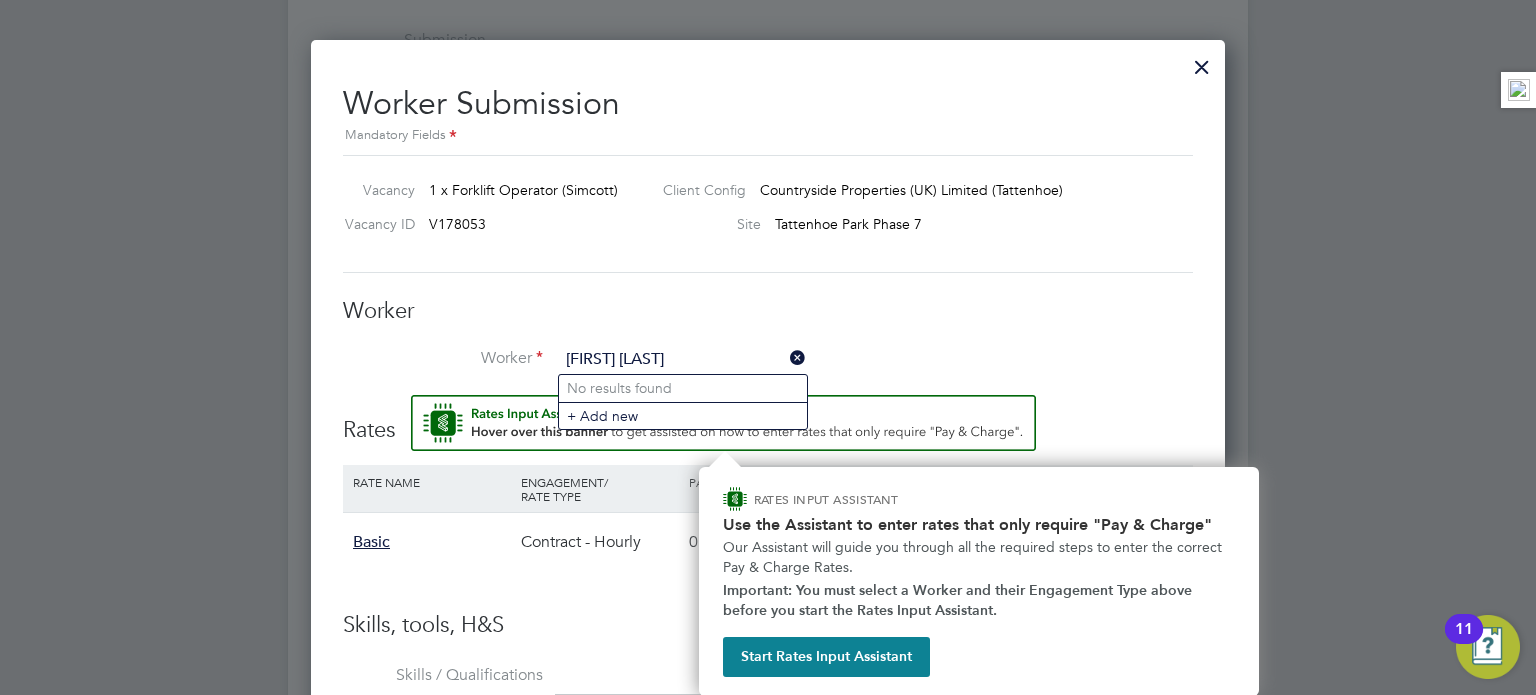 type on "Robert Domanski" 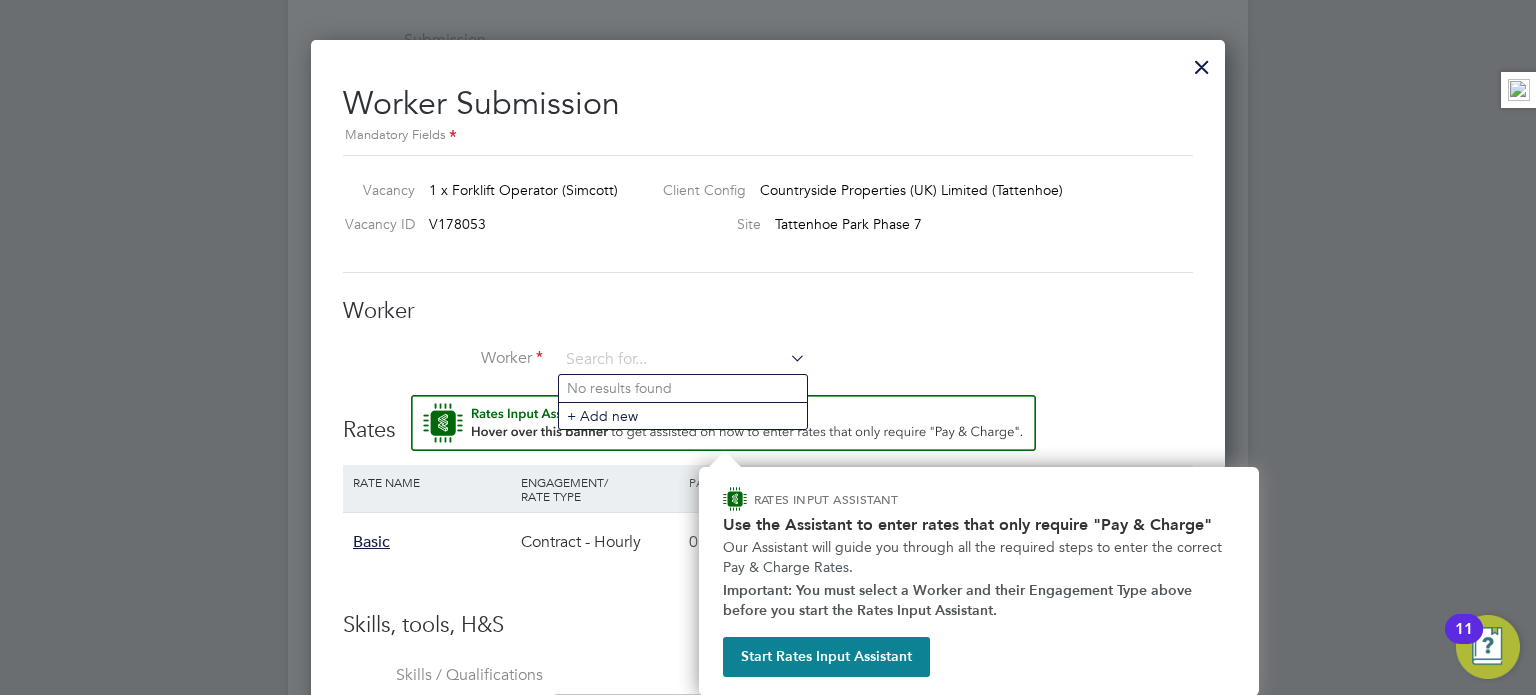 paste on "C-004485002" 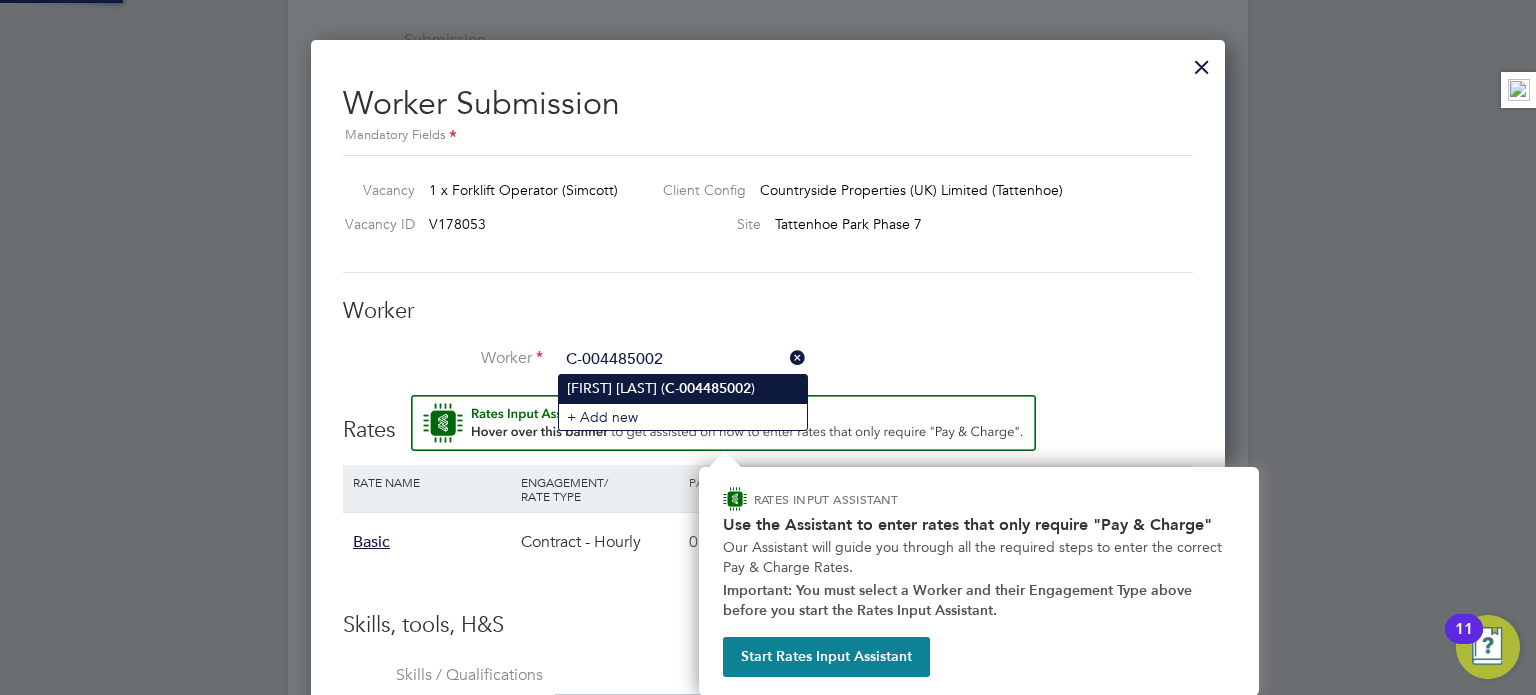click on "Robert Domanski ( C-004485002 )" 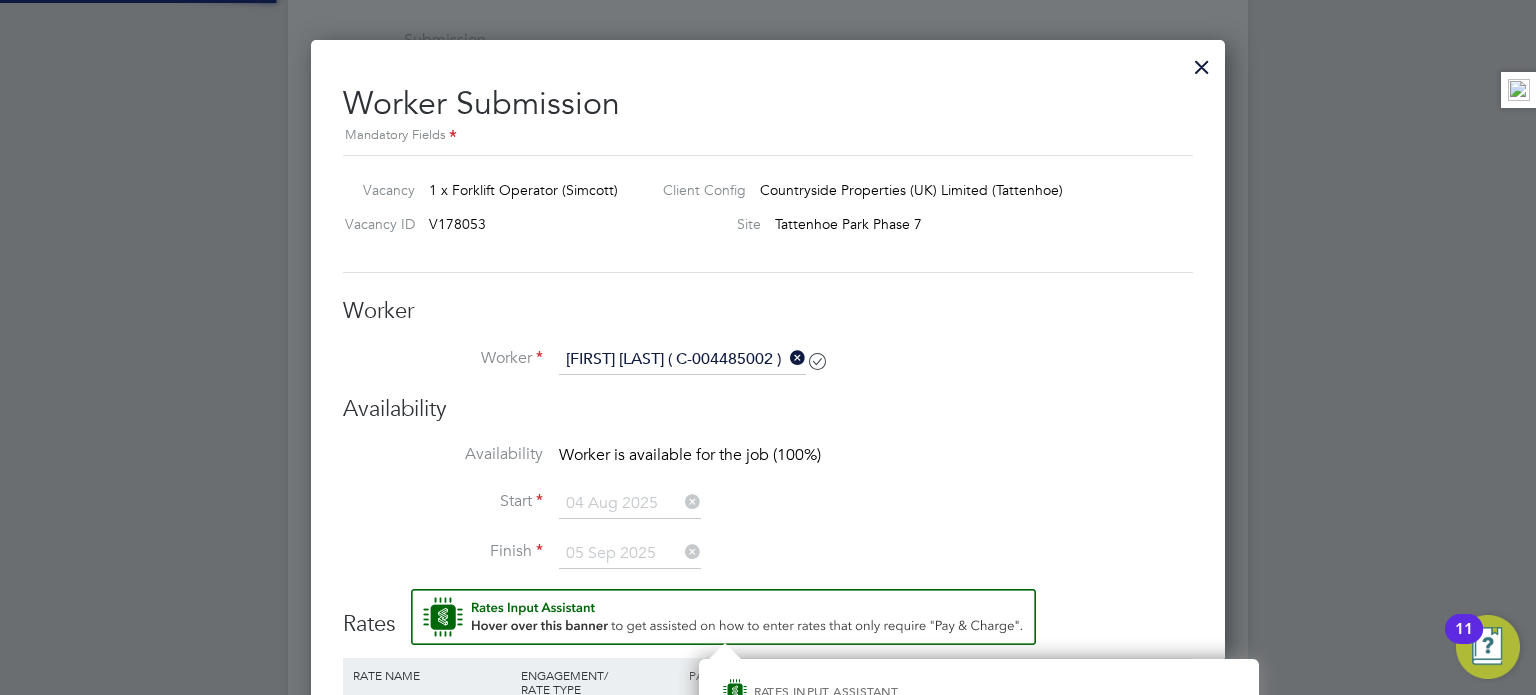 scroll, scrollTop: 9, scrollLeft: 9, axis: both 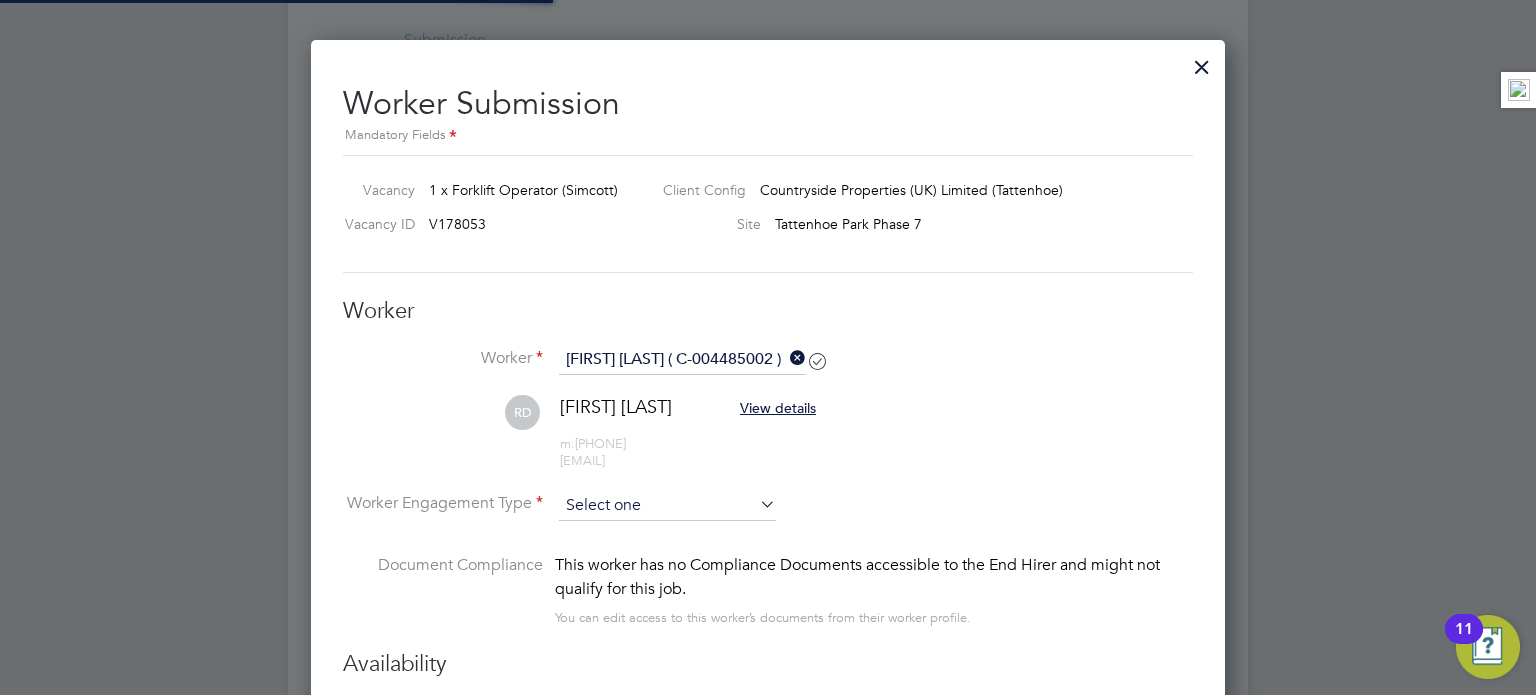 click at bounding box center (667, 506) 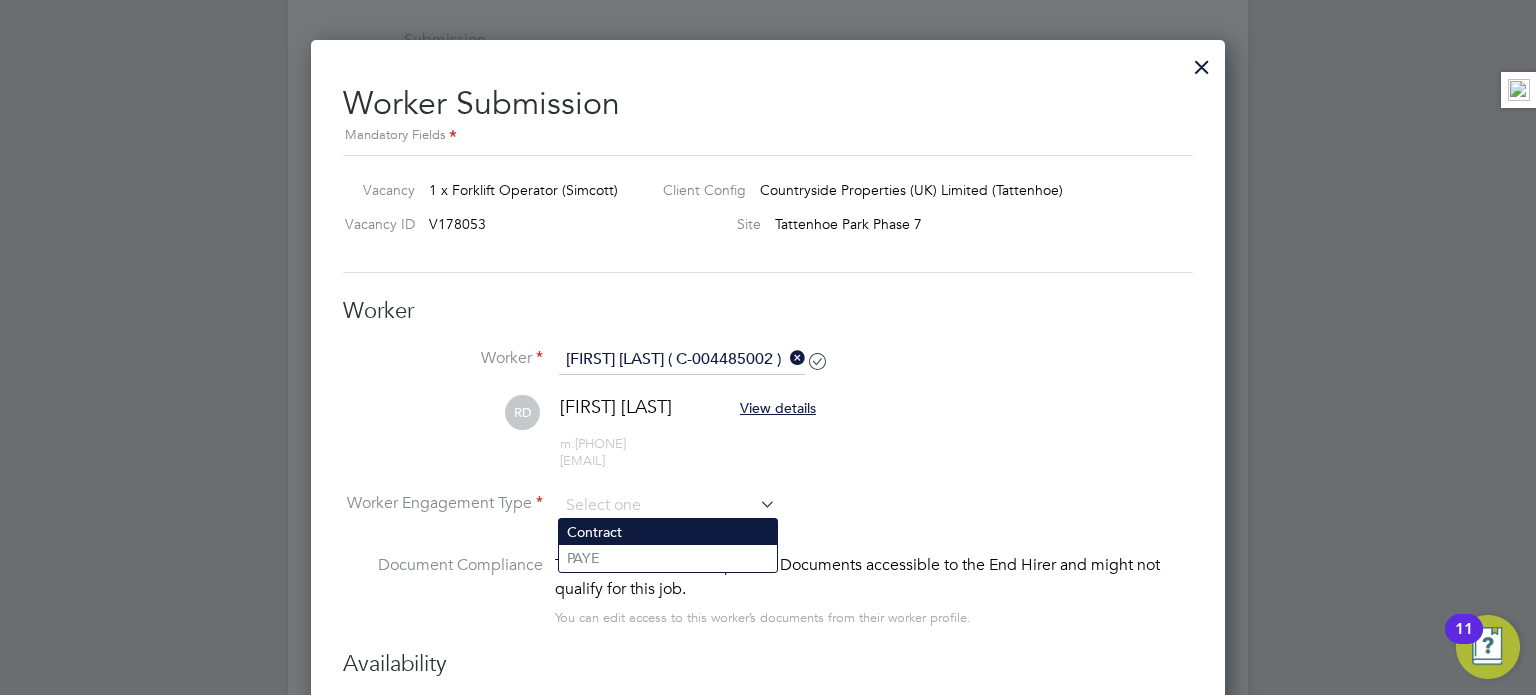 click on "Contract" 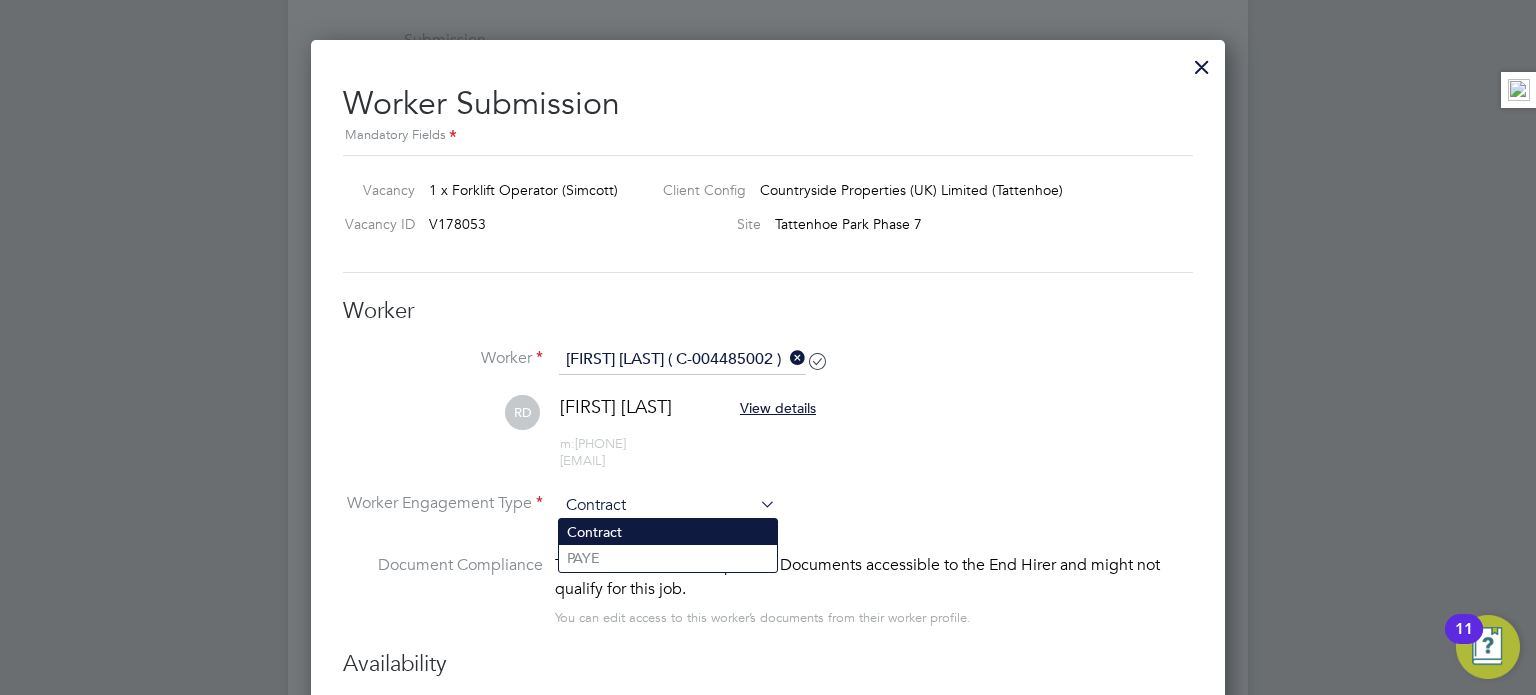 scroll, scrollTop: 10, scrollLeft: 9, axis: both 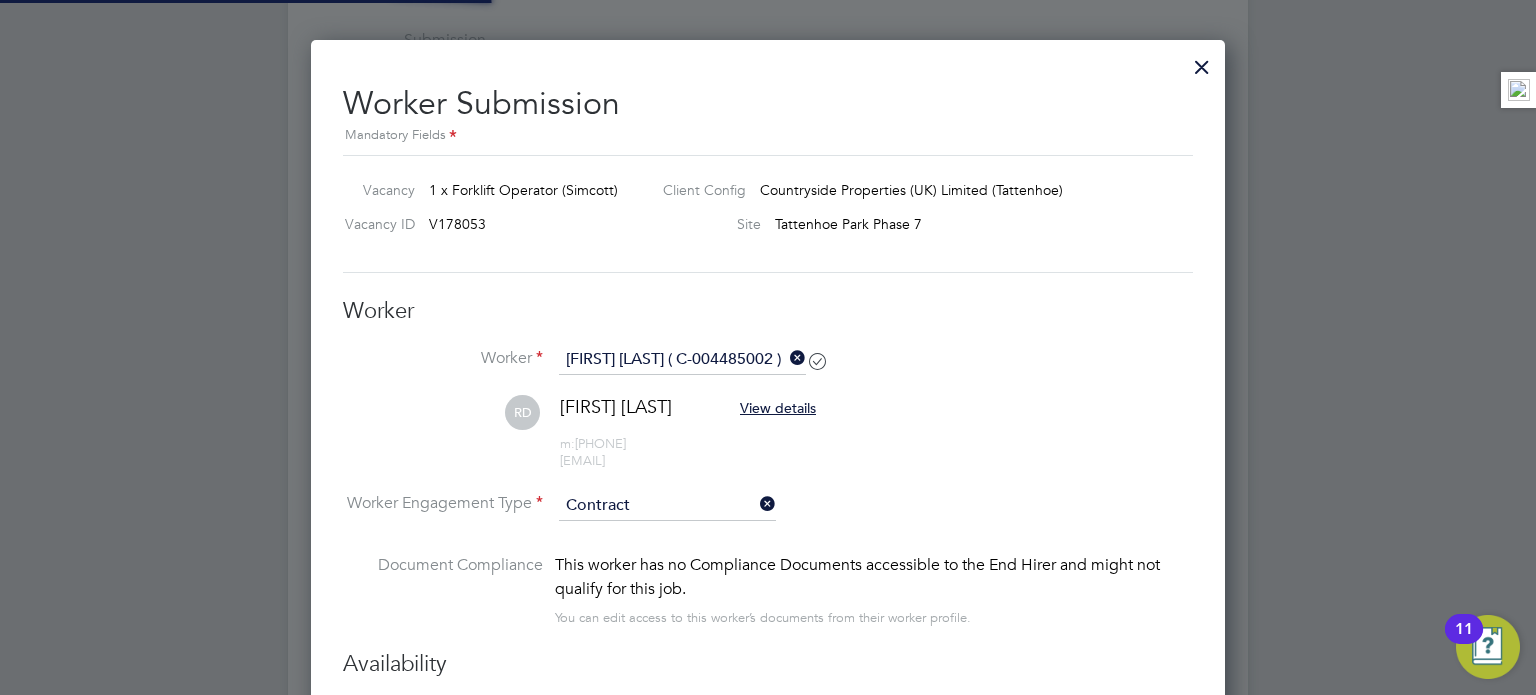 click on "RD Robert Domanski   View details m:  07709575006   robertdomanski12@gmail.com" at bounding box center [768, 442] 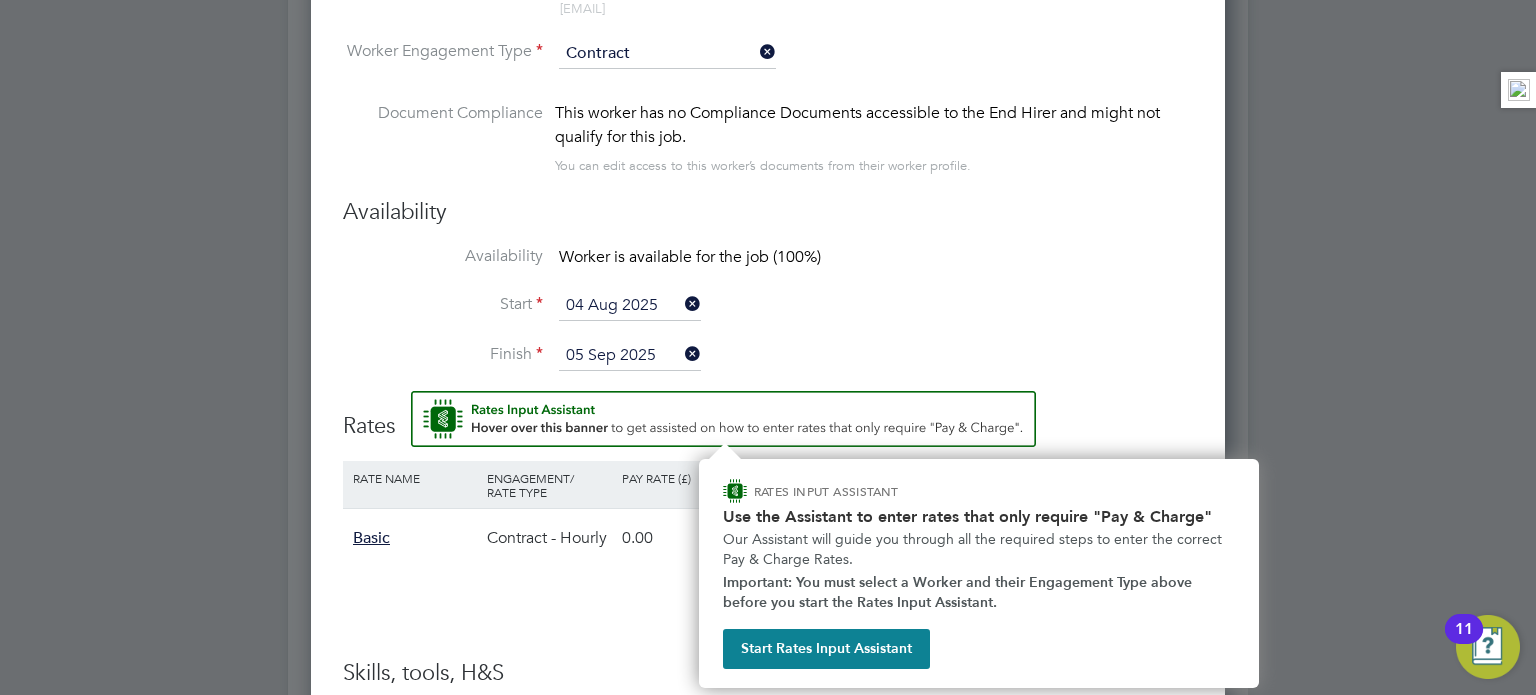scroll, scrollTop: 1676, scrollLeft: 0, axis: vertical 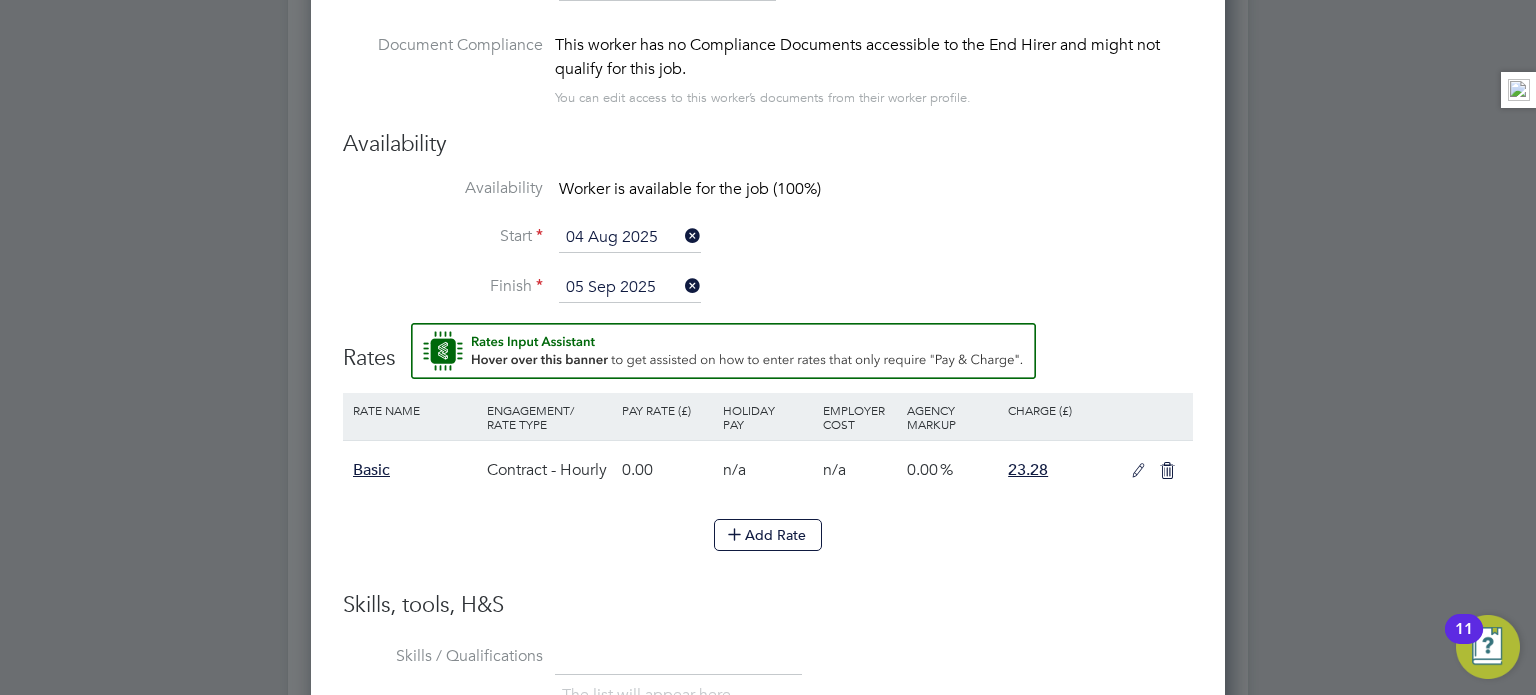click on "05 Sep 2025" at bounding box center (630, 288) 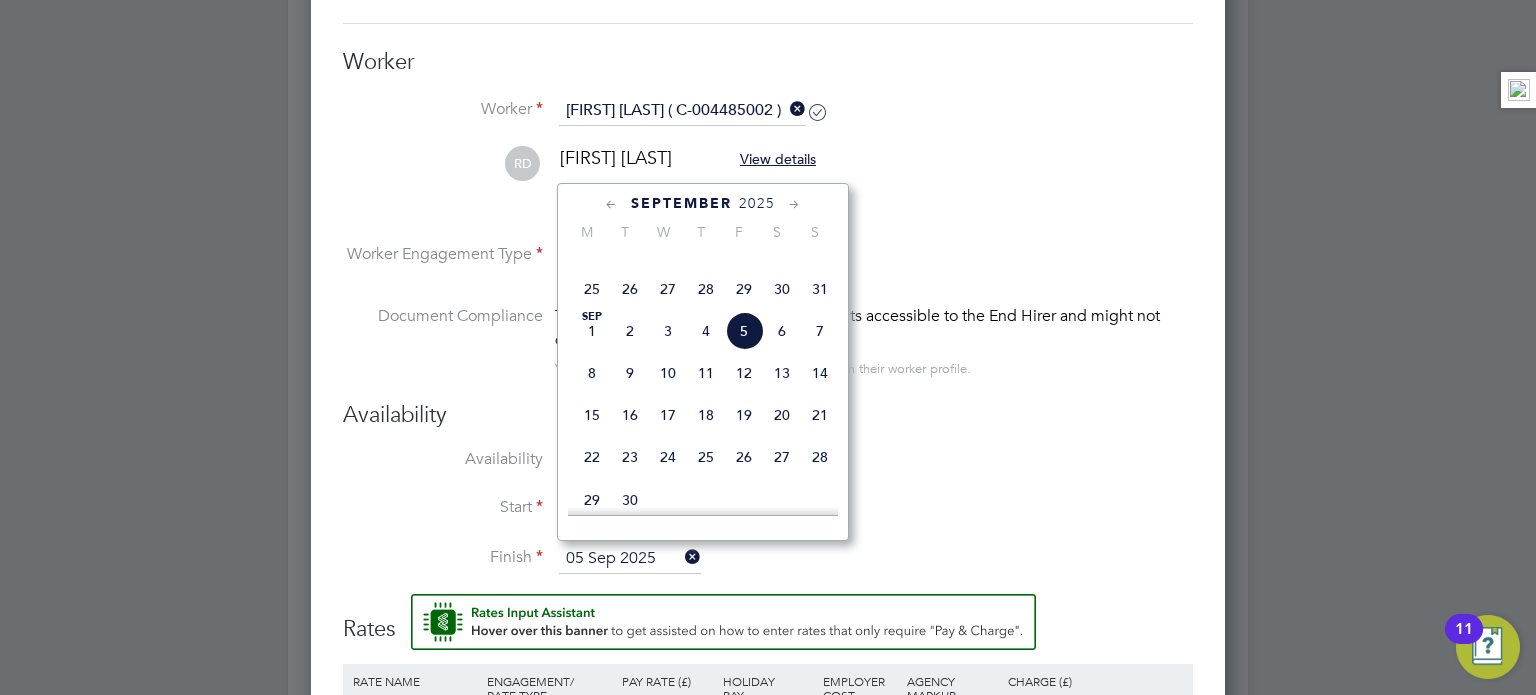 scroll, scrollTop: 1451, scrollLeft: 0, axis: vertical 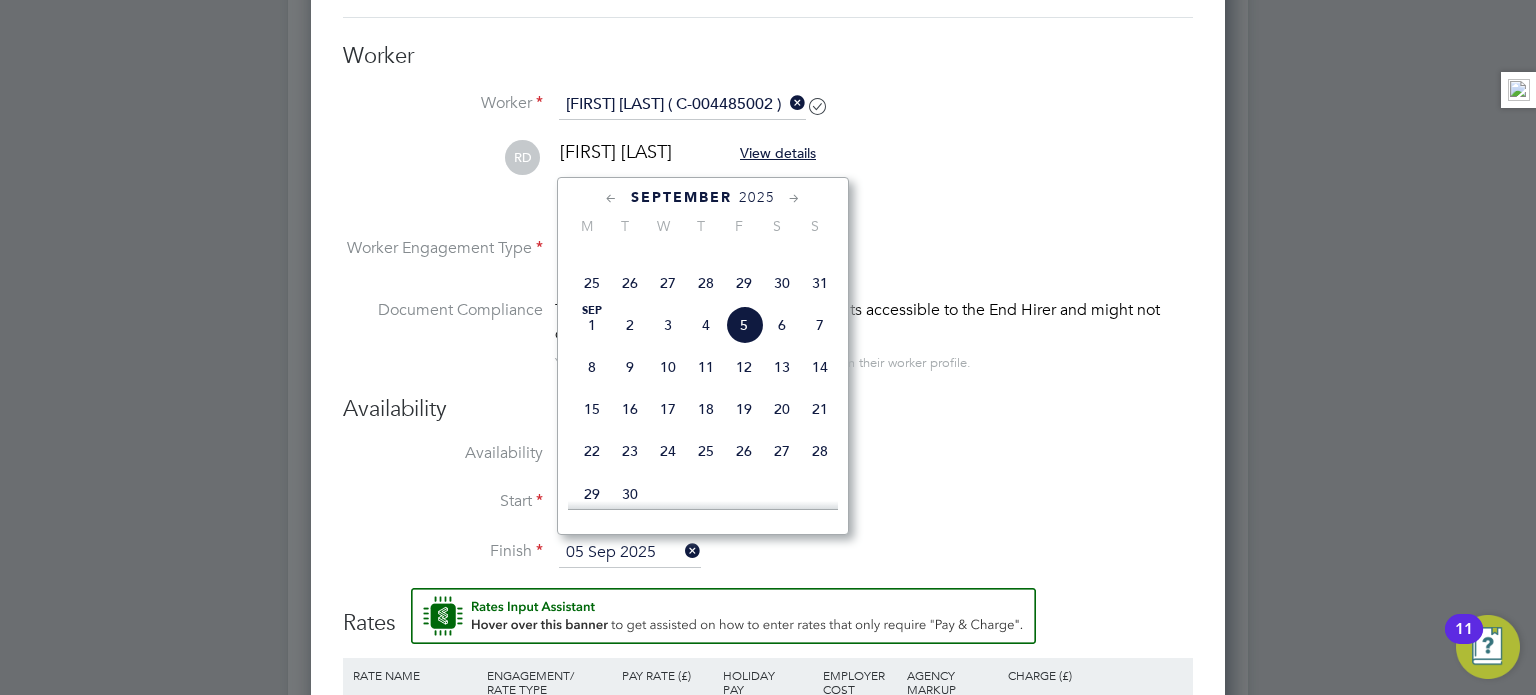 click 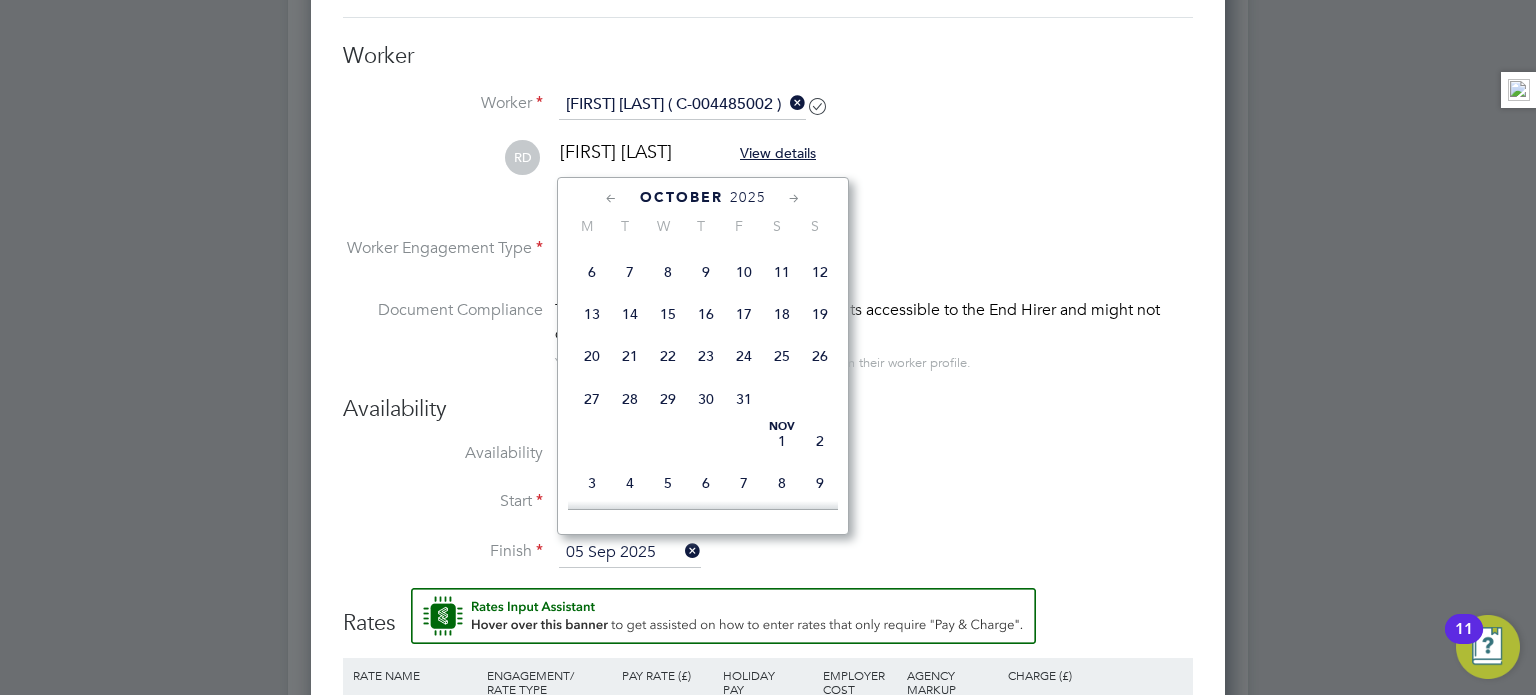 click on "October 2025 M T W T F S S             Jun 1 2 3 4 5 6 7 8 9 10 11 12 13 14 15 16 17 18 19 20 21 22 23 24 25 26 27 28 29 30               Jul 1 2 3 4 5 6 7 8 9 10 11 12 13 14 15 16 17 18 19 20 21 22 23 24 25 26 27 28 29 30 31               Aug 1 2 3 4 5 6 7 8 9 10 11 12 13 14 15 16 17 18 19 20 21 22 23 24 25 26 27 28 29 30 31 Sep 1 2 3 4 5 6 7 8 9 10 11 12 13 14 15 16 17 18 19 20 21 22 23 24 25 26 27 28 29 30     Oct 1 2 3 4 5 6 7 8 9 10 11 12 13 14 15 16 17 18 19 20 21 22 23 24 25 26 27 28 29 30 31               Nov 1 2 3 4 5 6 7 8 9 10 11 12 13 14 15 16 17 18 19 20 21 22 23 24 25 26 27 28 29 30 Dec 1 2 3 4 5 6 7 8 9 10 11 12 13 14 15 16 17 18 19 20 21 22 23 24 25 26 27 28 29 30 31" 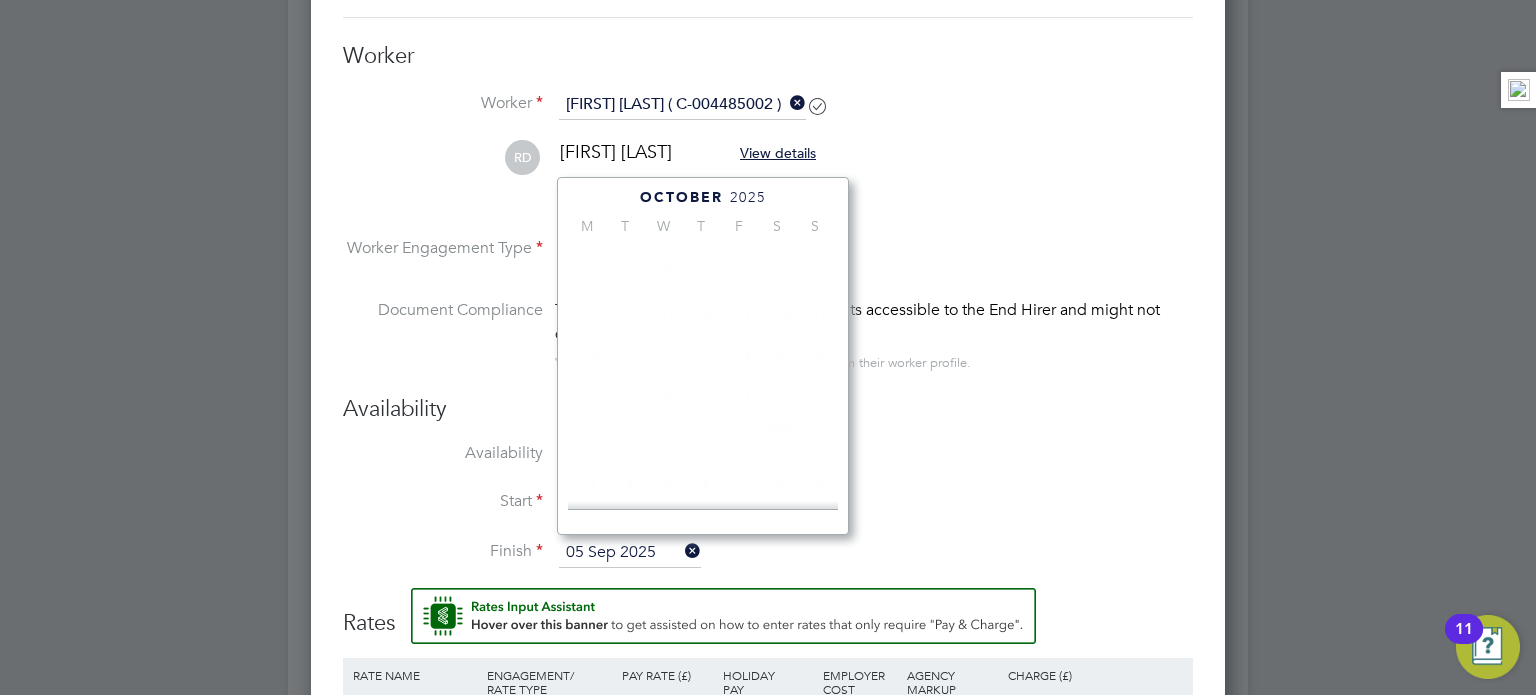 scroll, scrollTop: 551, scrollLeft: 0, axis: vertical 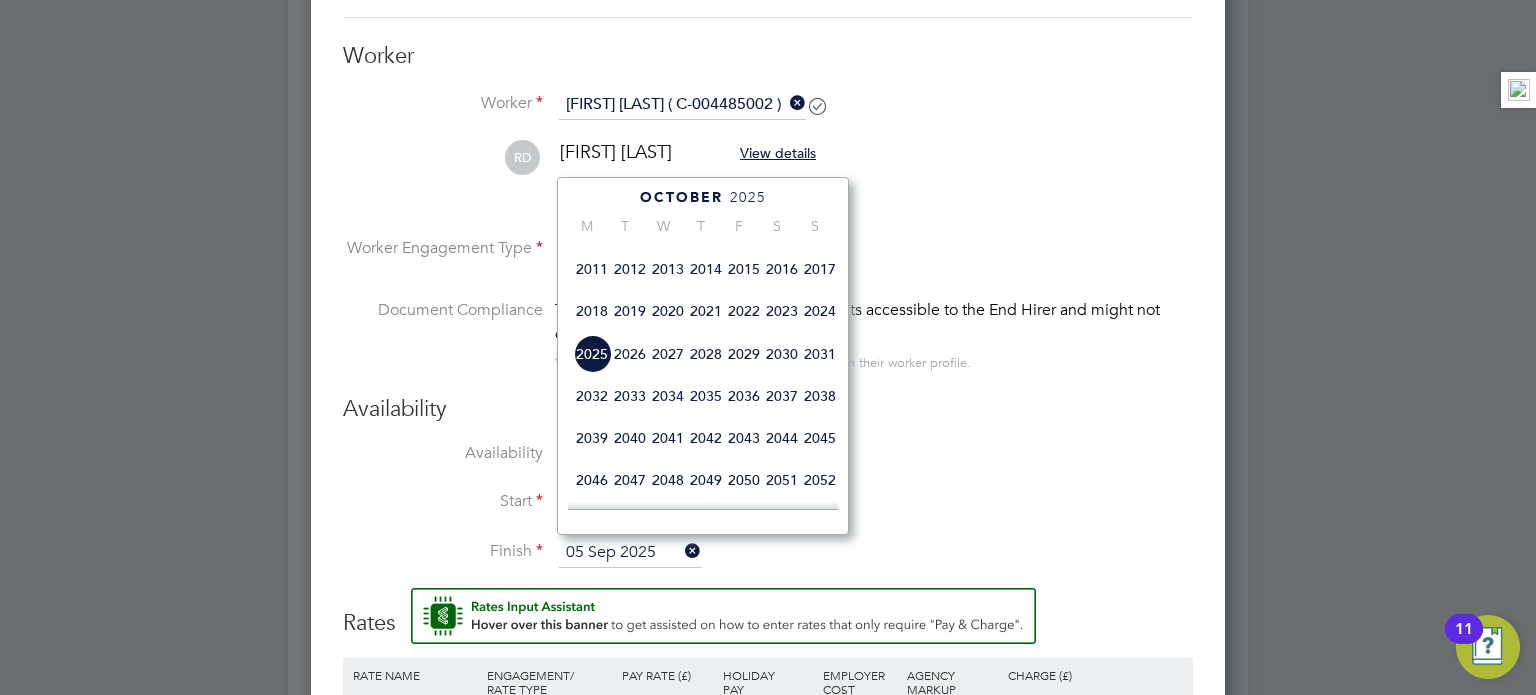 click on "2026" 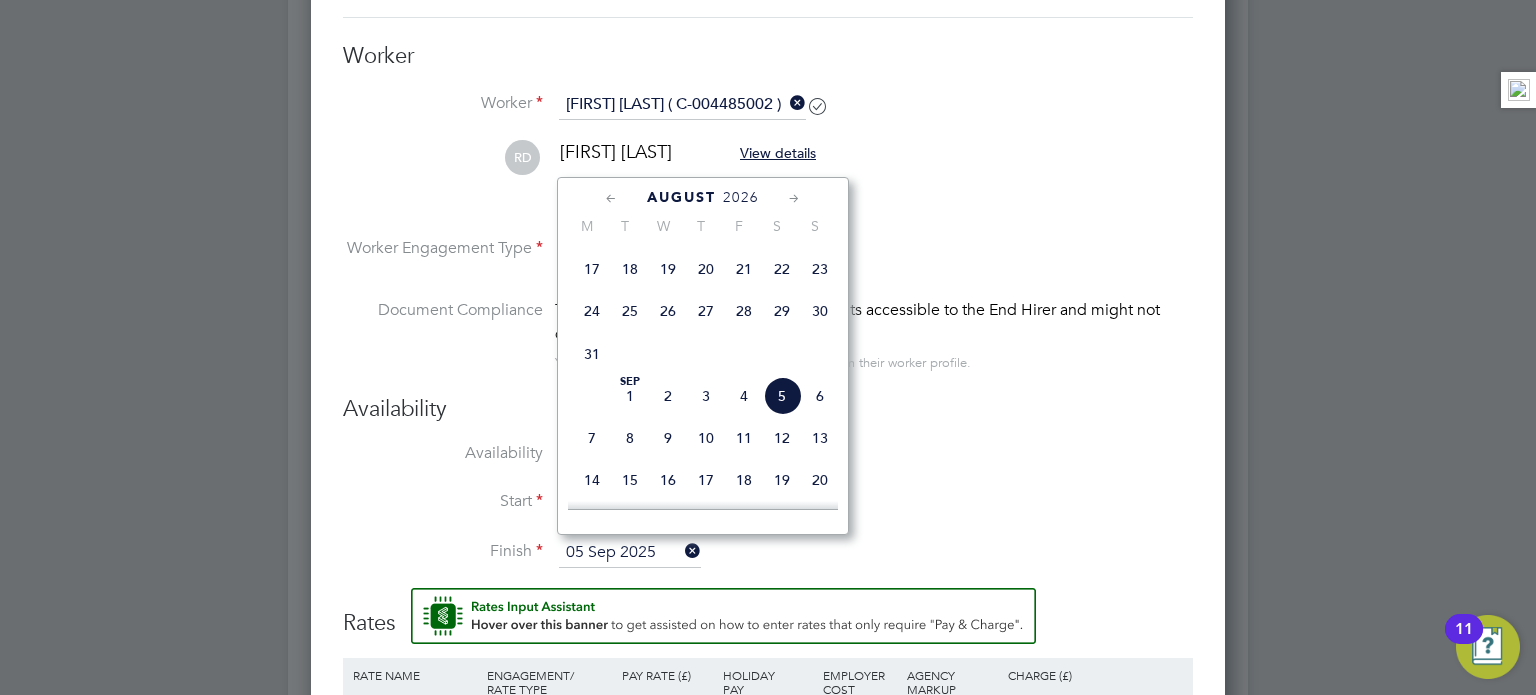 click on "2026" 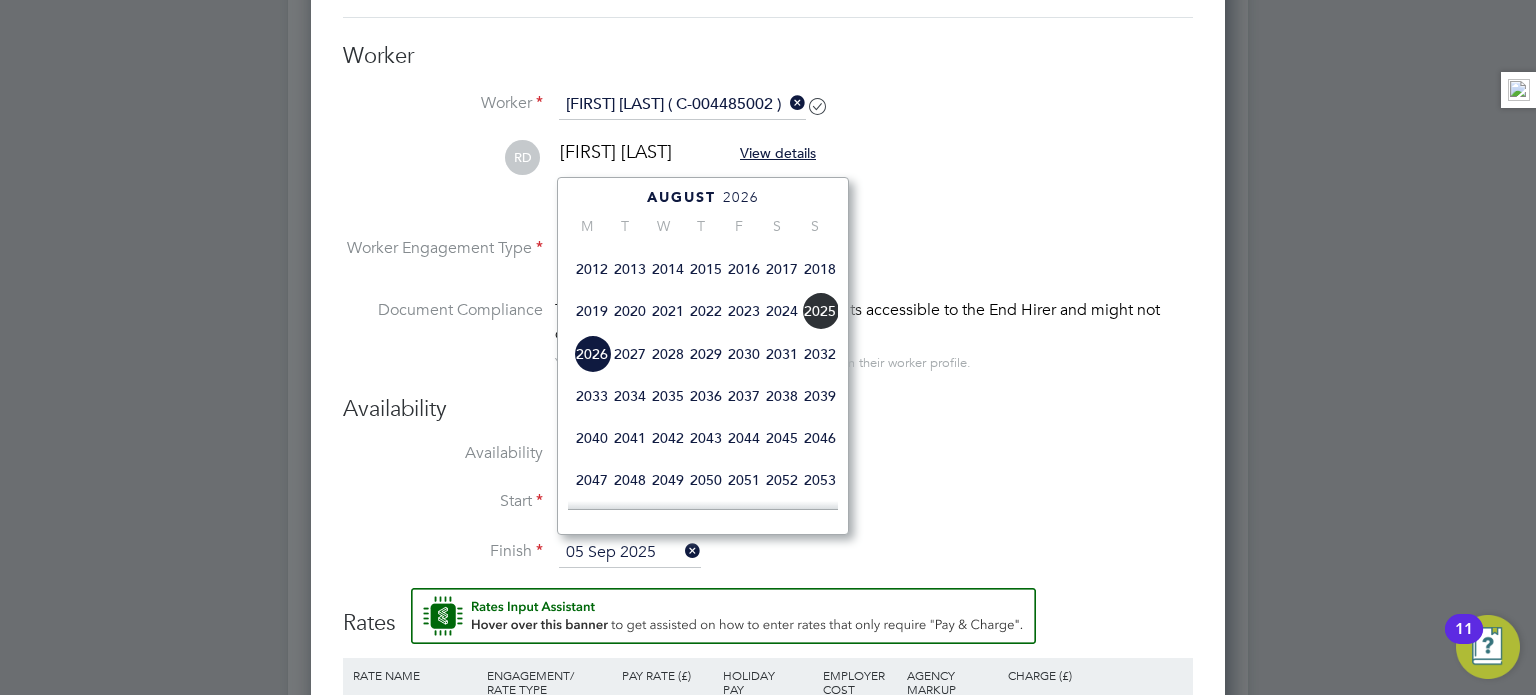 click on "2027" 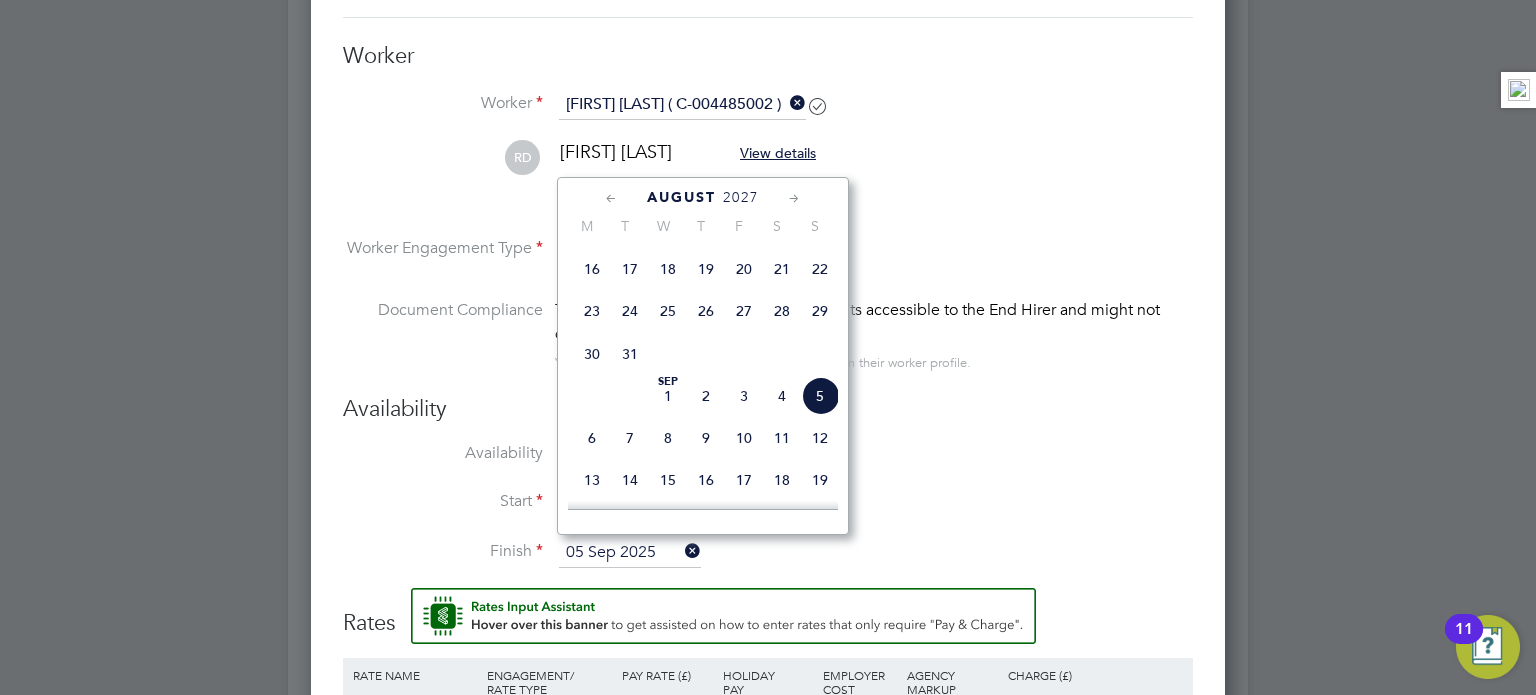 click on "29" 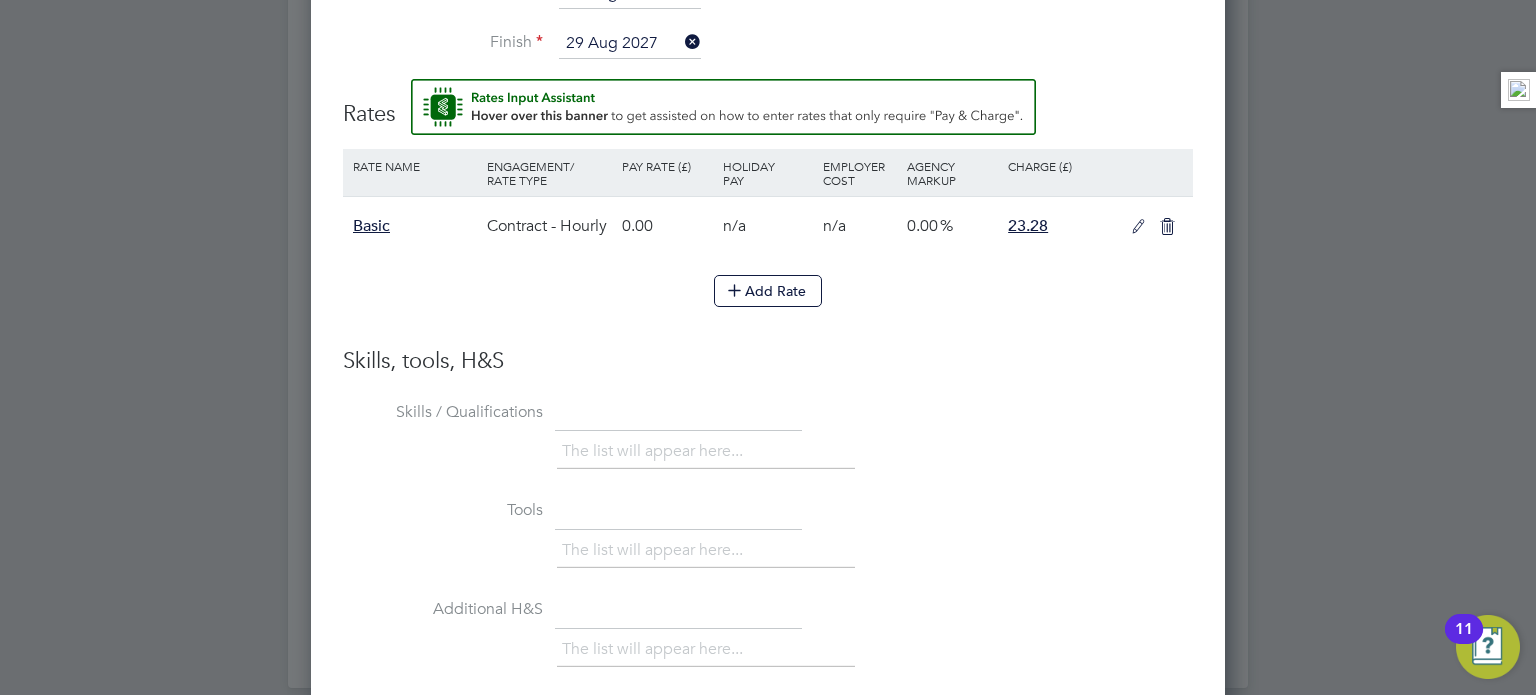 scroll, scrollTop: 1961, scrollLeft: 0, axis: vertical 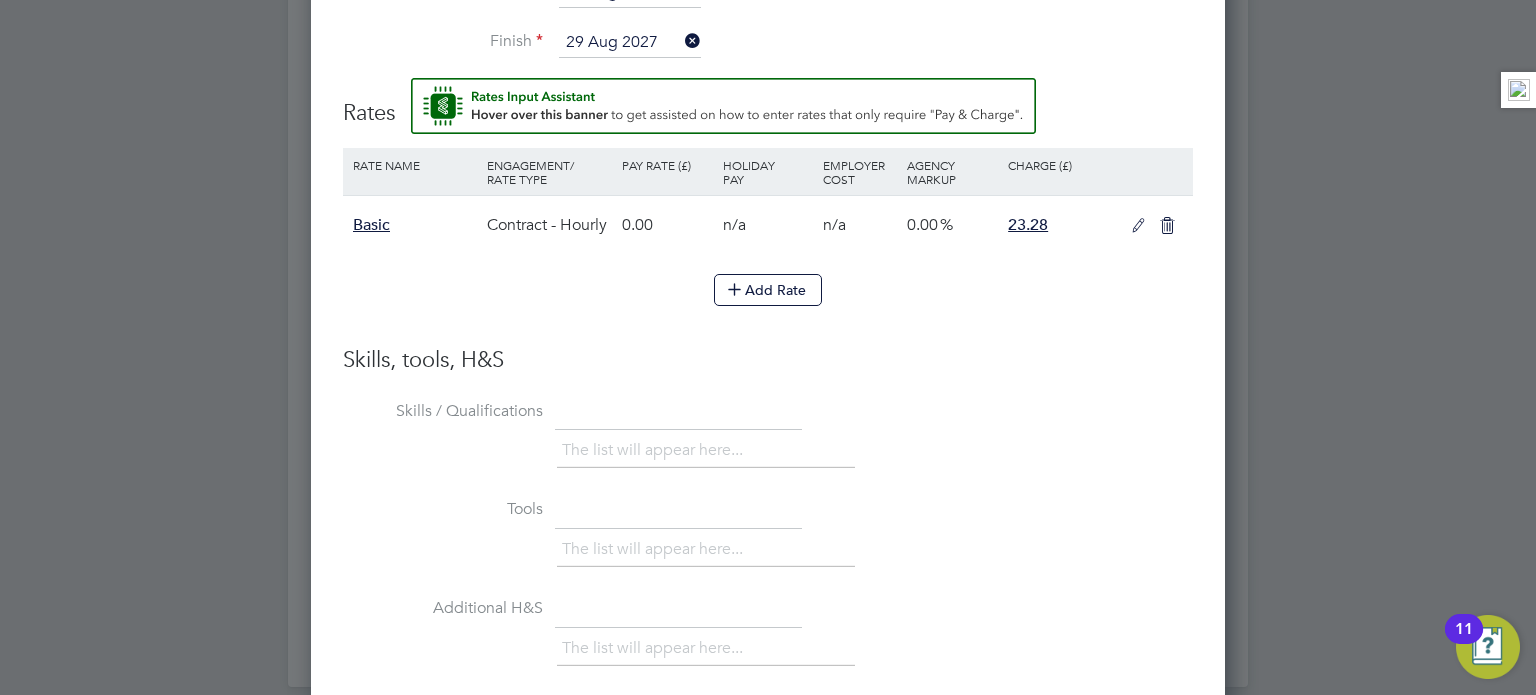 click at bounding box center (1138, 226) 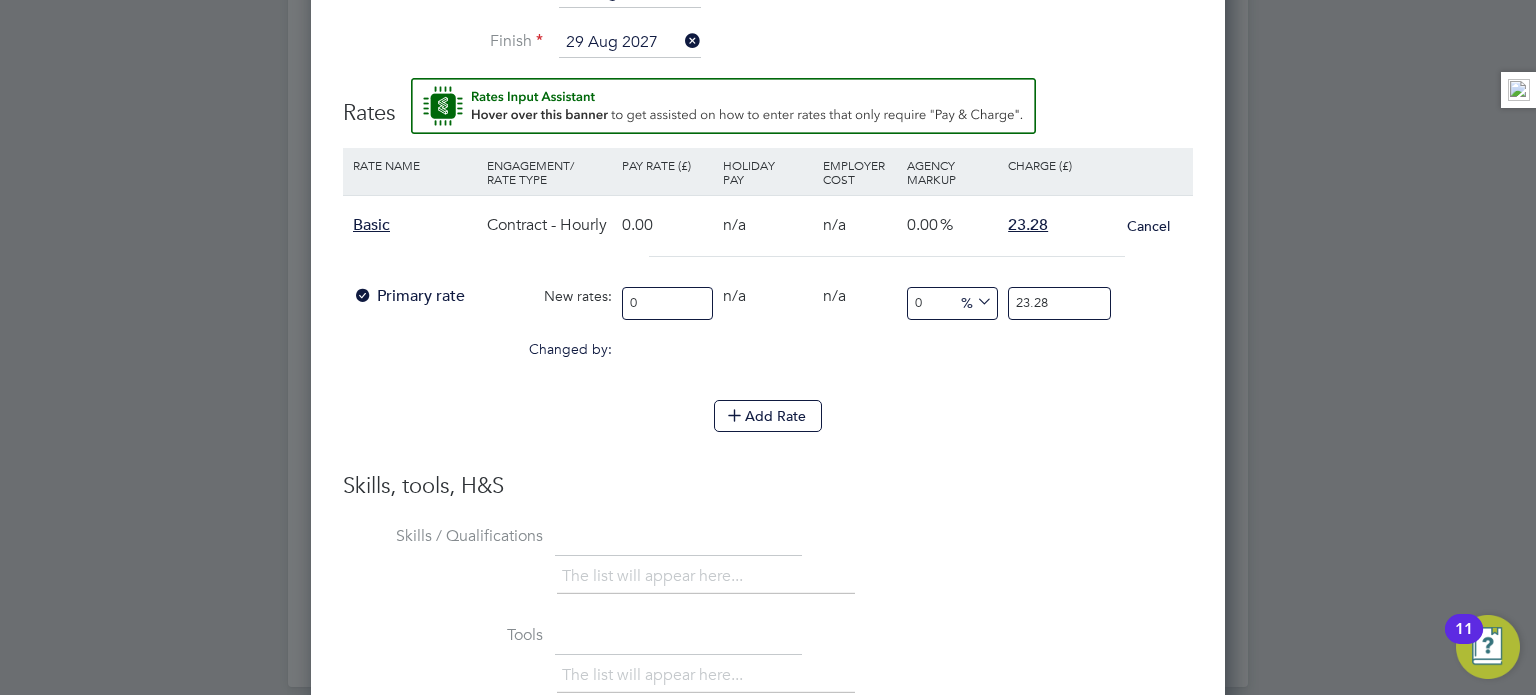 click on "0" at bounding box center [667, 303] 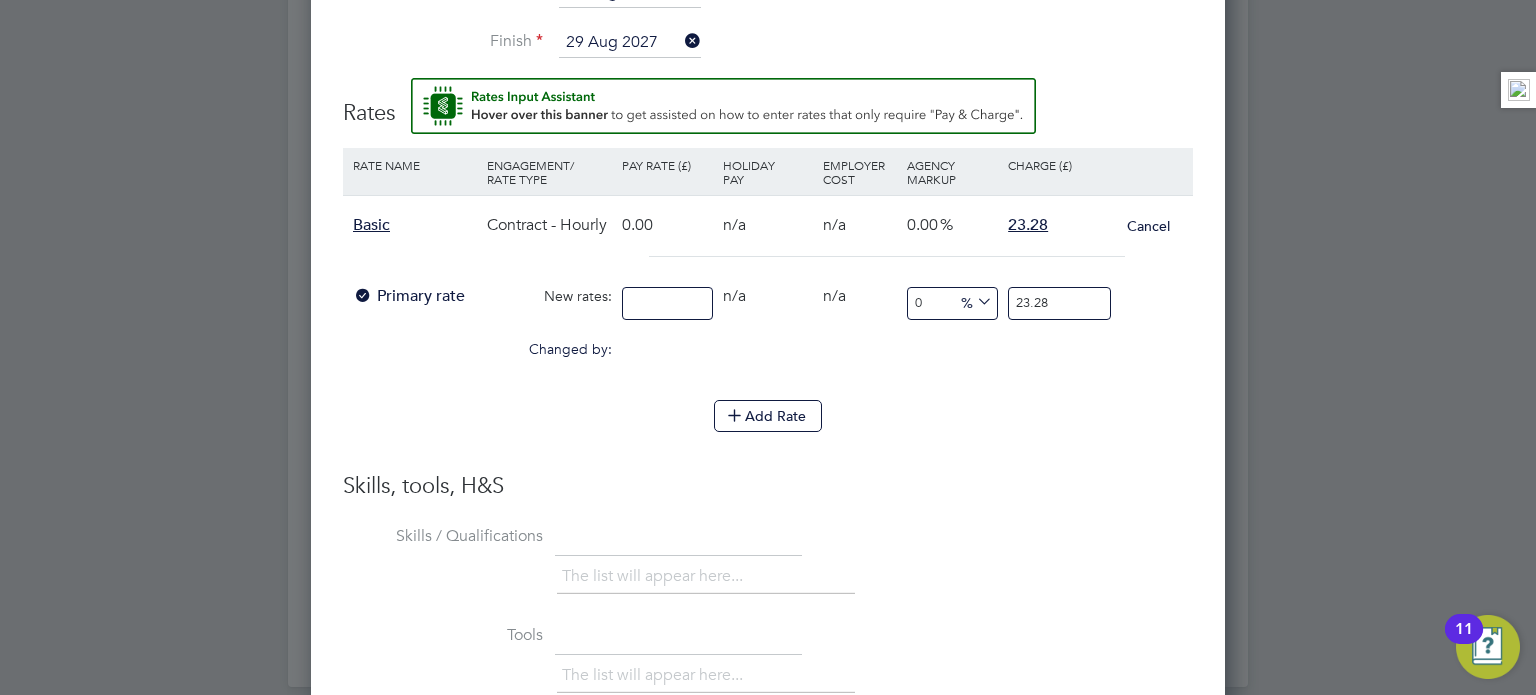 type on "2" 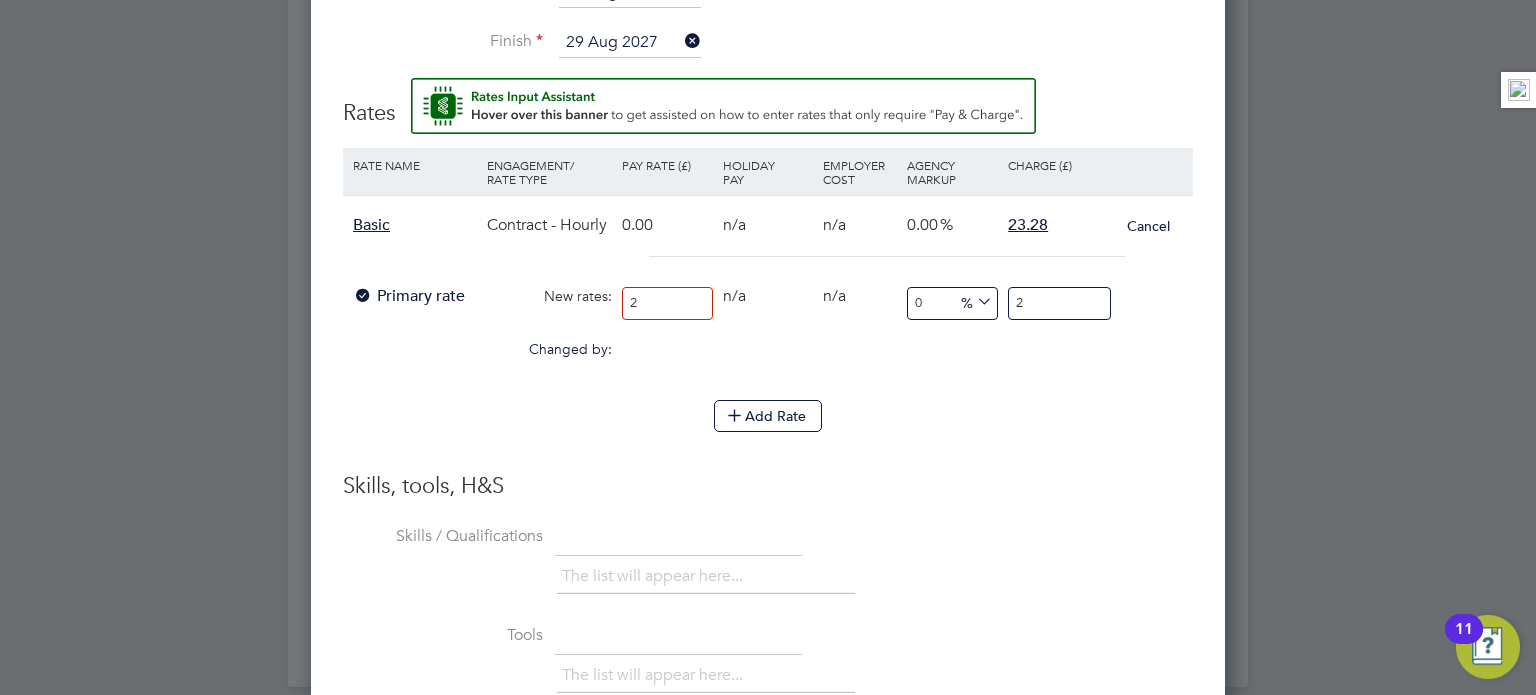 type on "20" 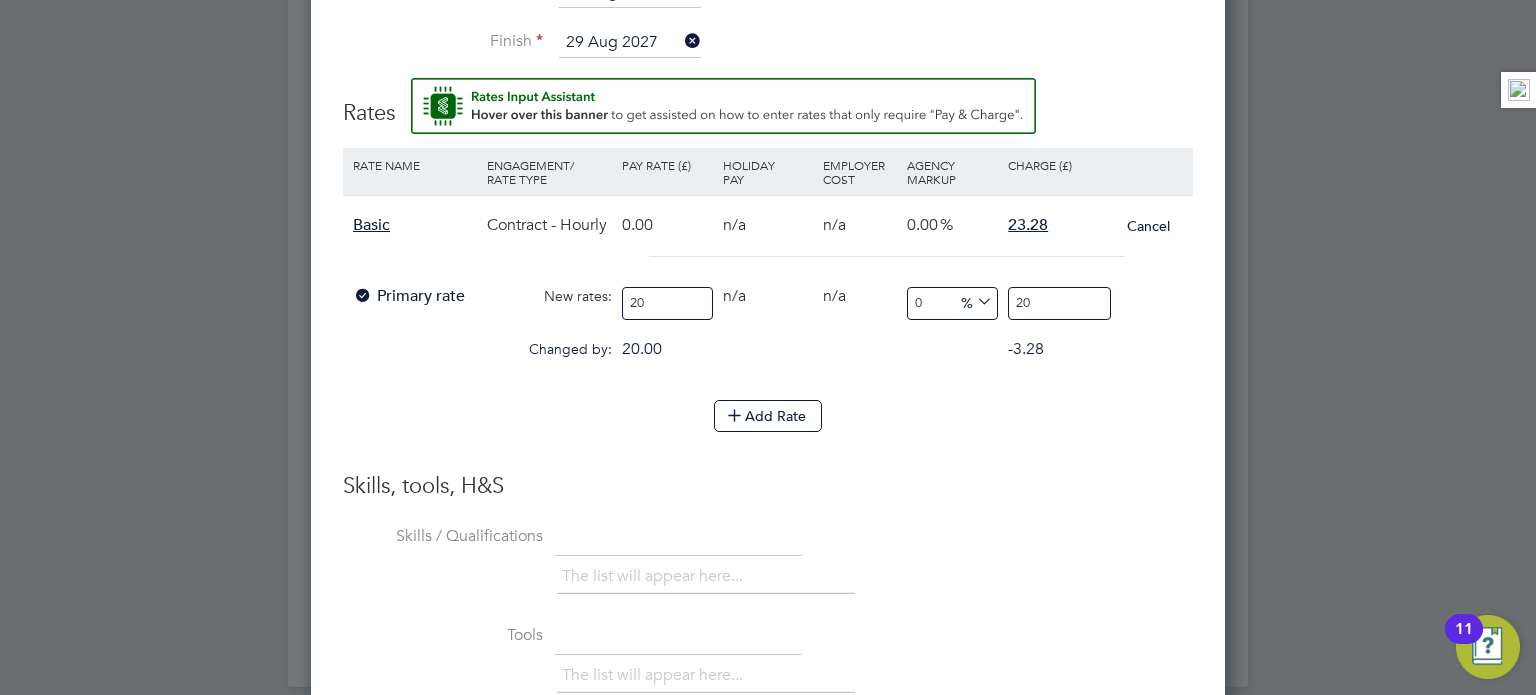 type on "20" 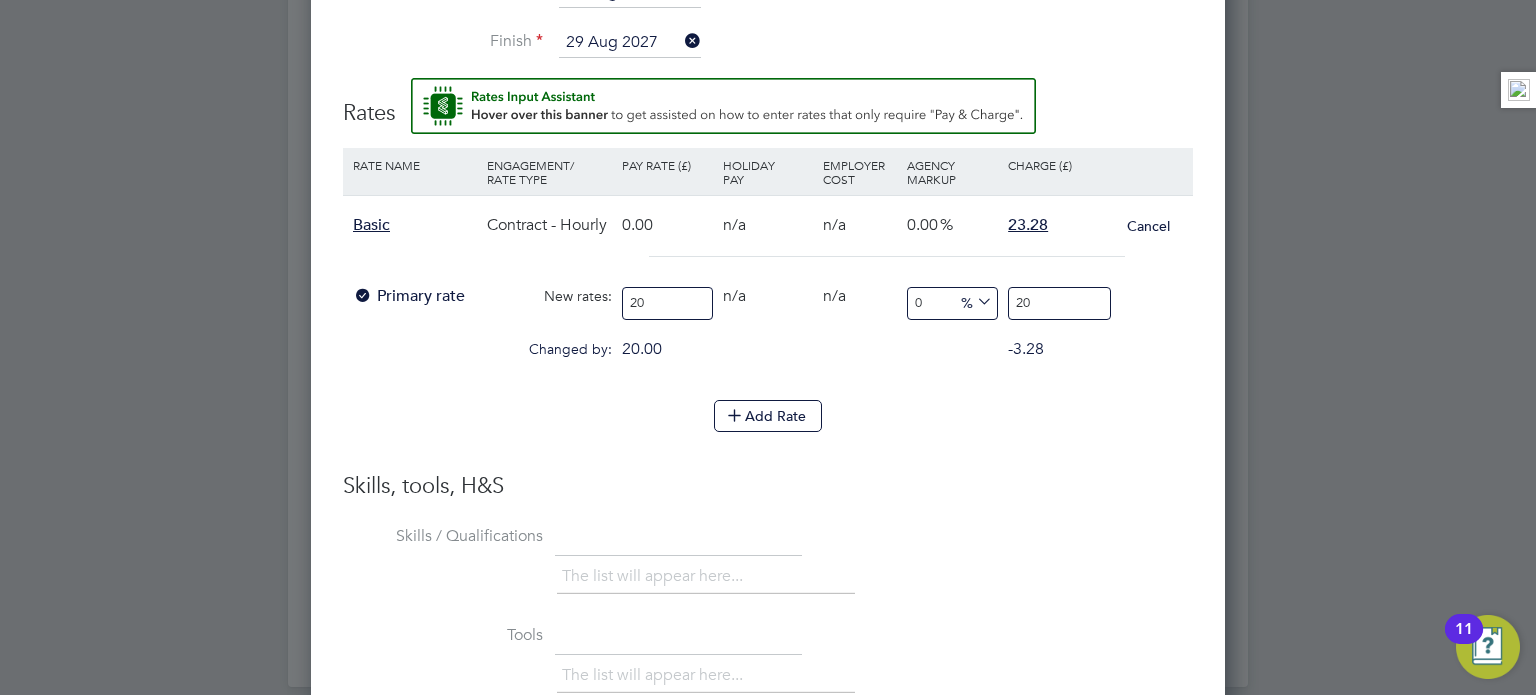 type on "-90" 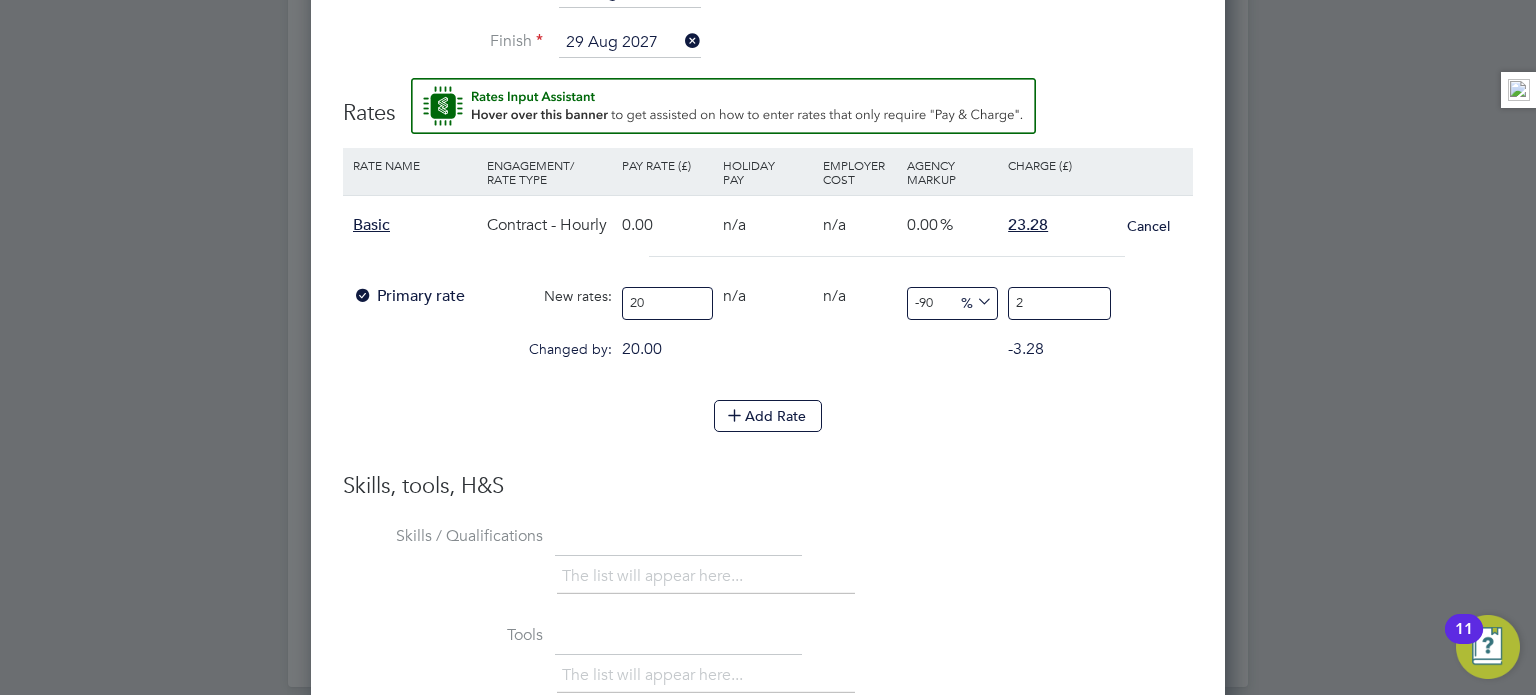type on "15" 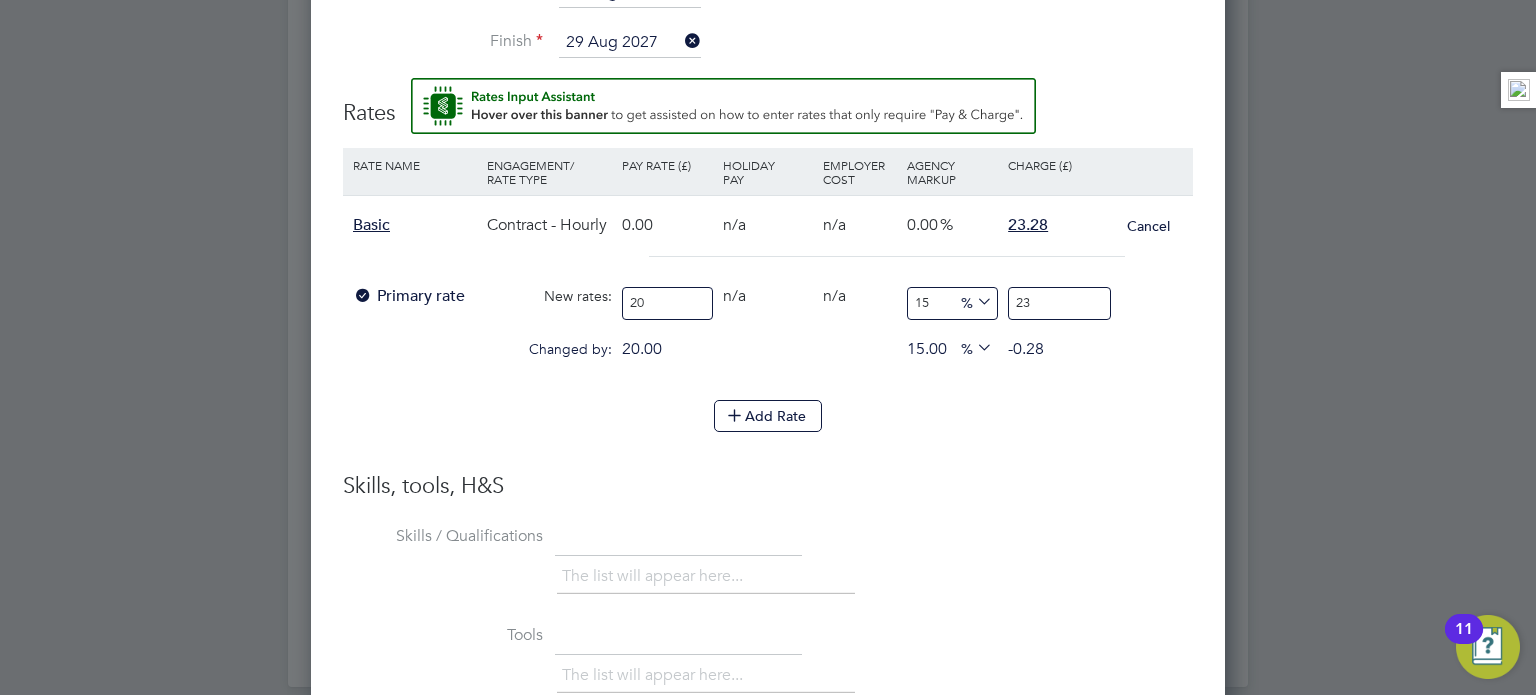 type on "23.2" 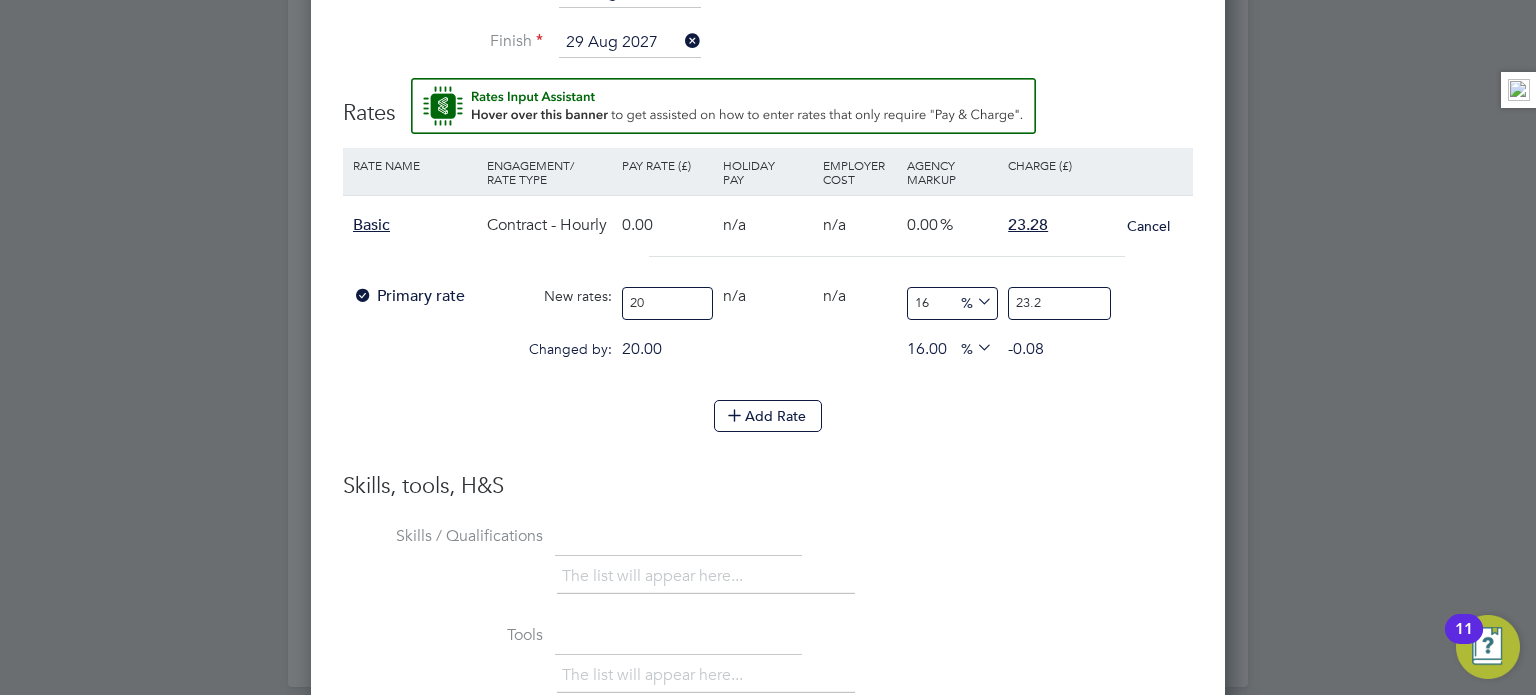 type on "16.4" 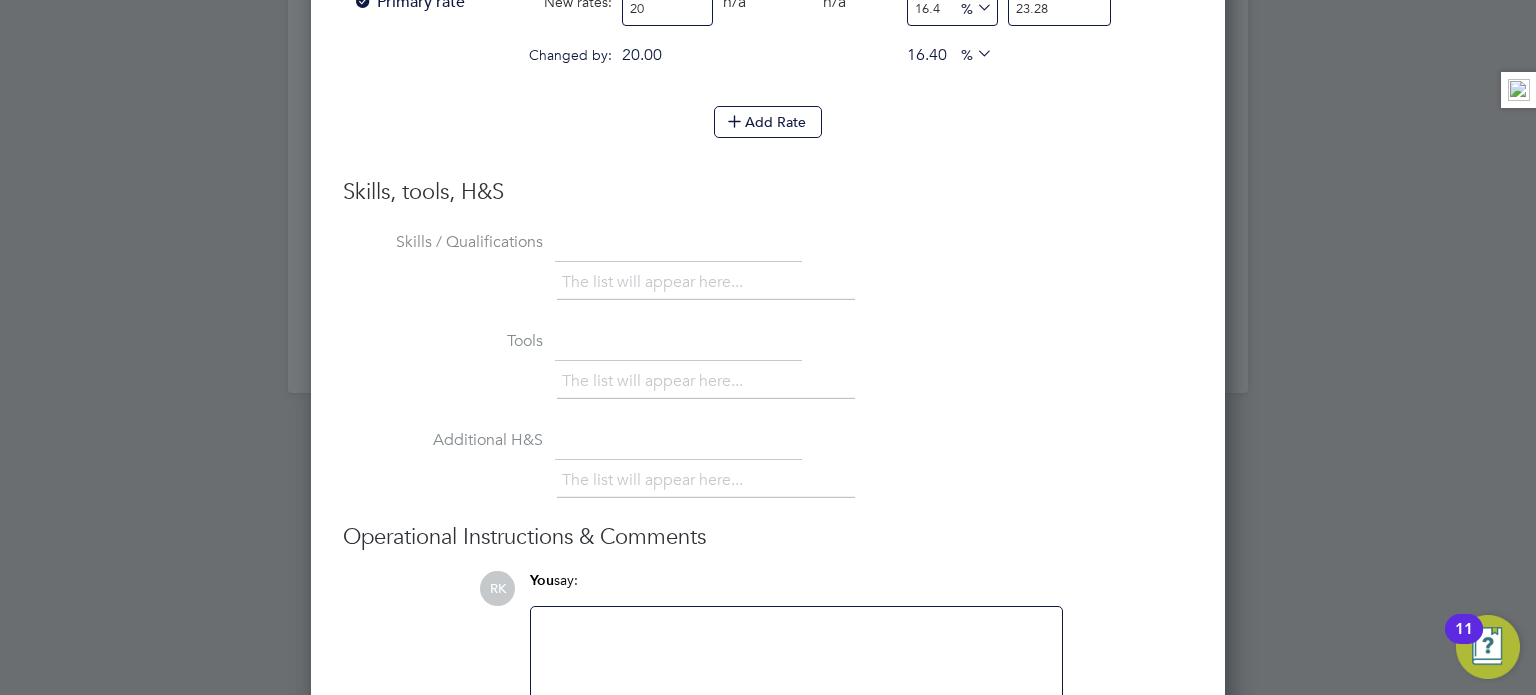 scroll, scrollTop: 2373, scrollLeft: 0, axis: vertical 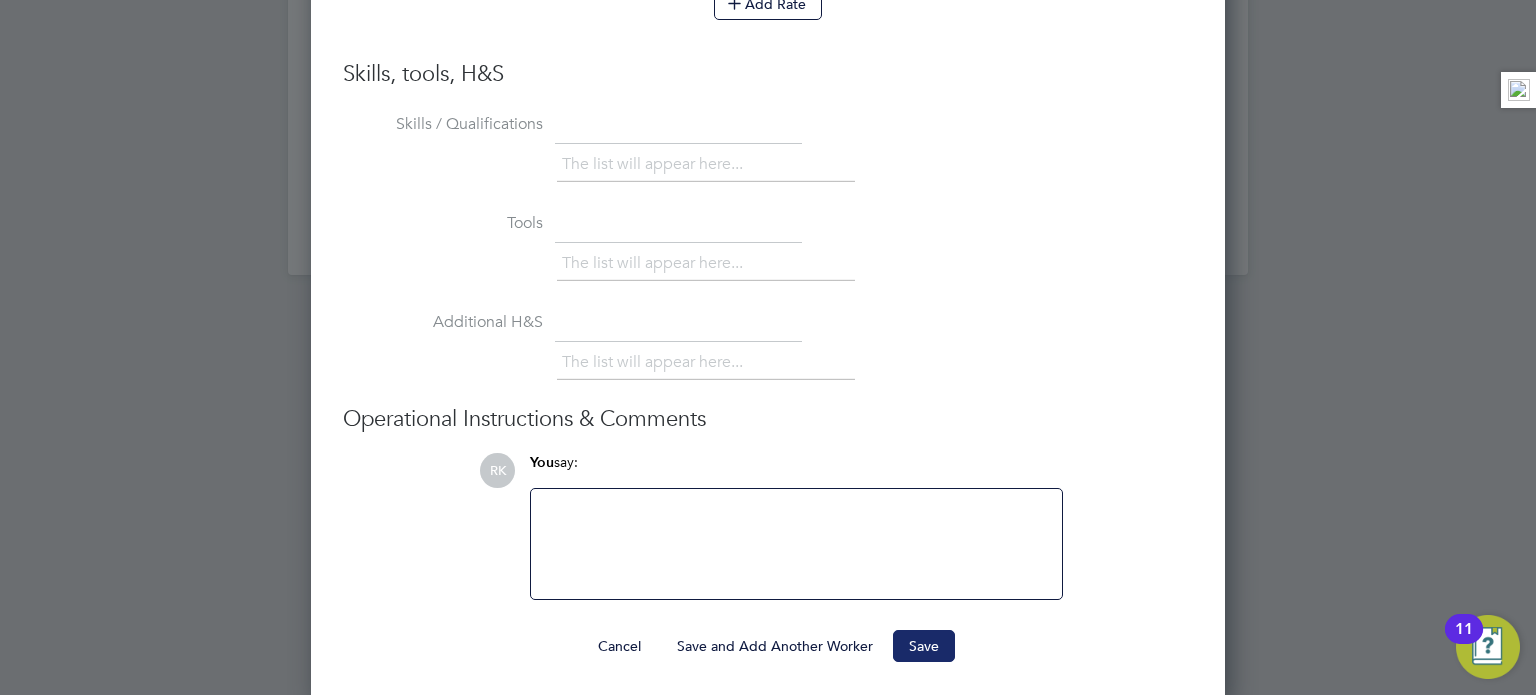 type on "23.28" 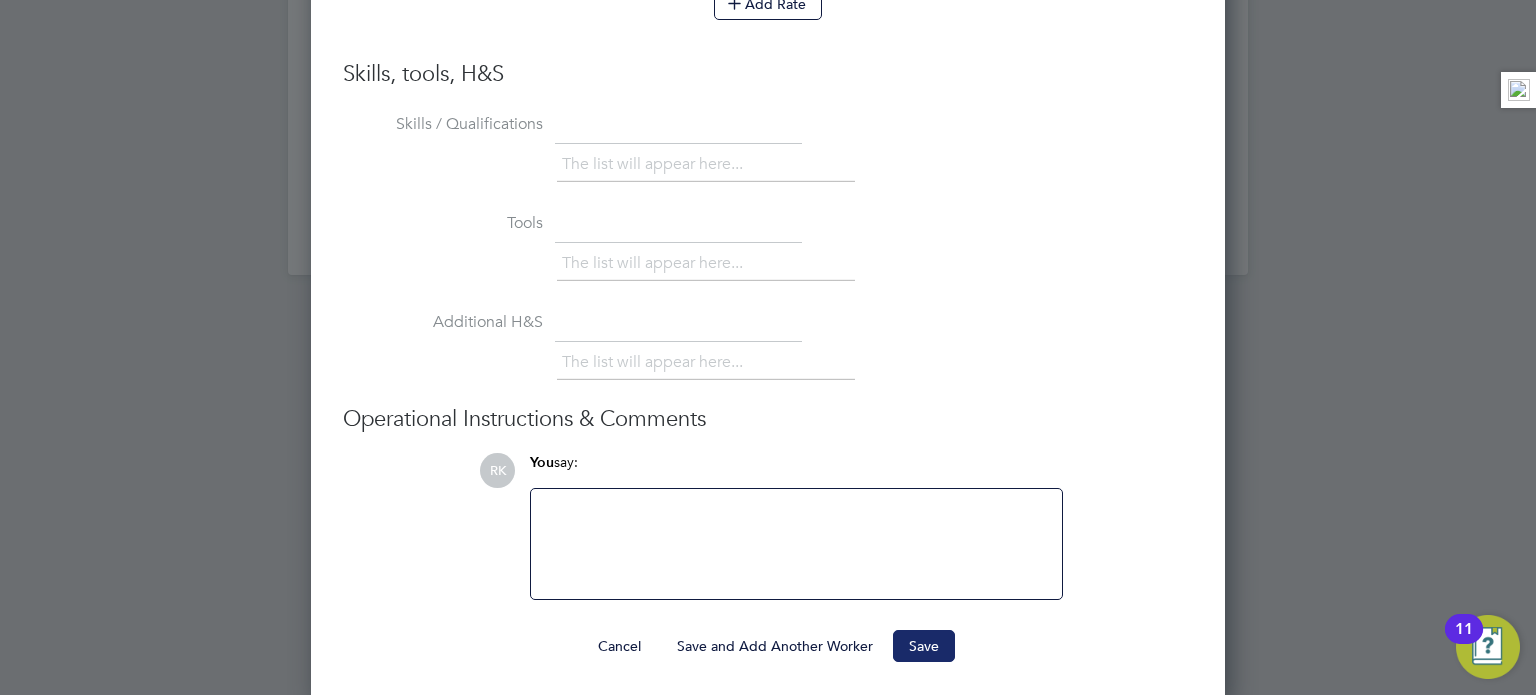 click on "Save" at bounding box center [924, 646] 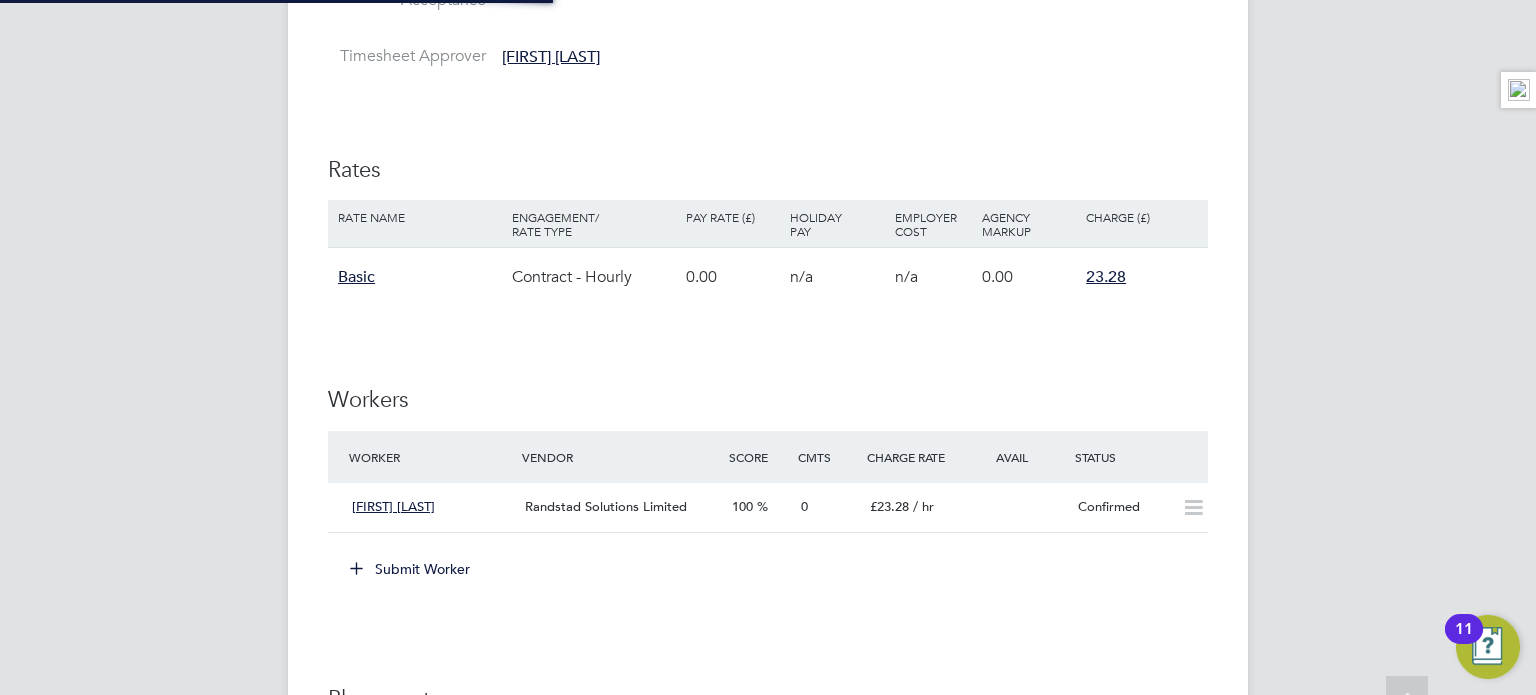 scroll, scrollTop: 1160, scrollLeft: 0, axis: vertical 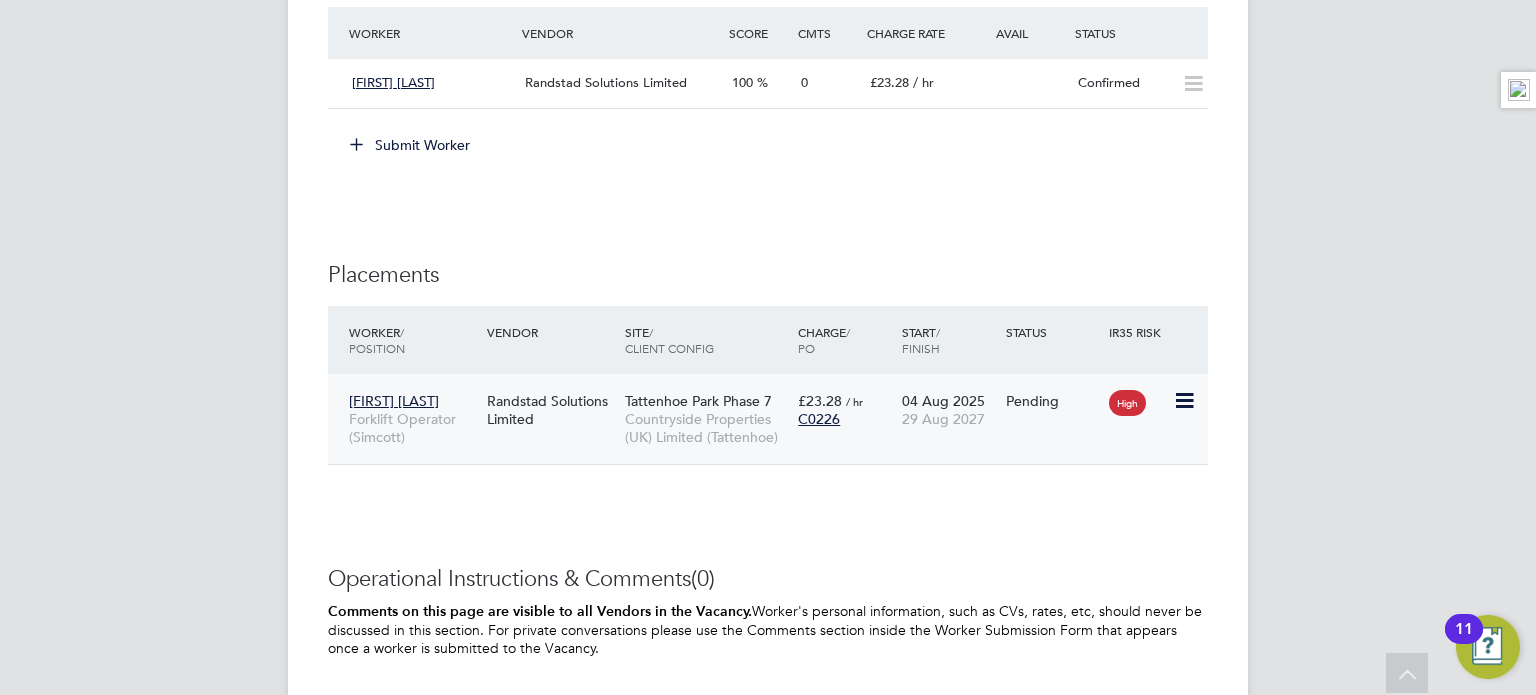 click 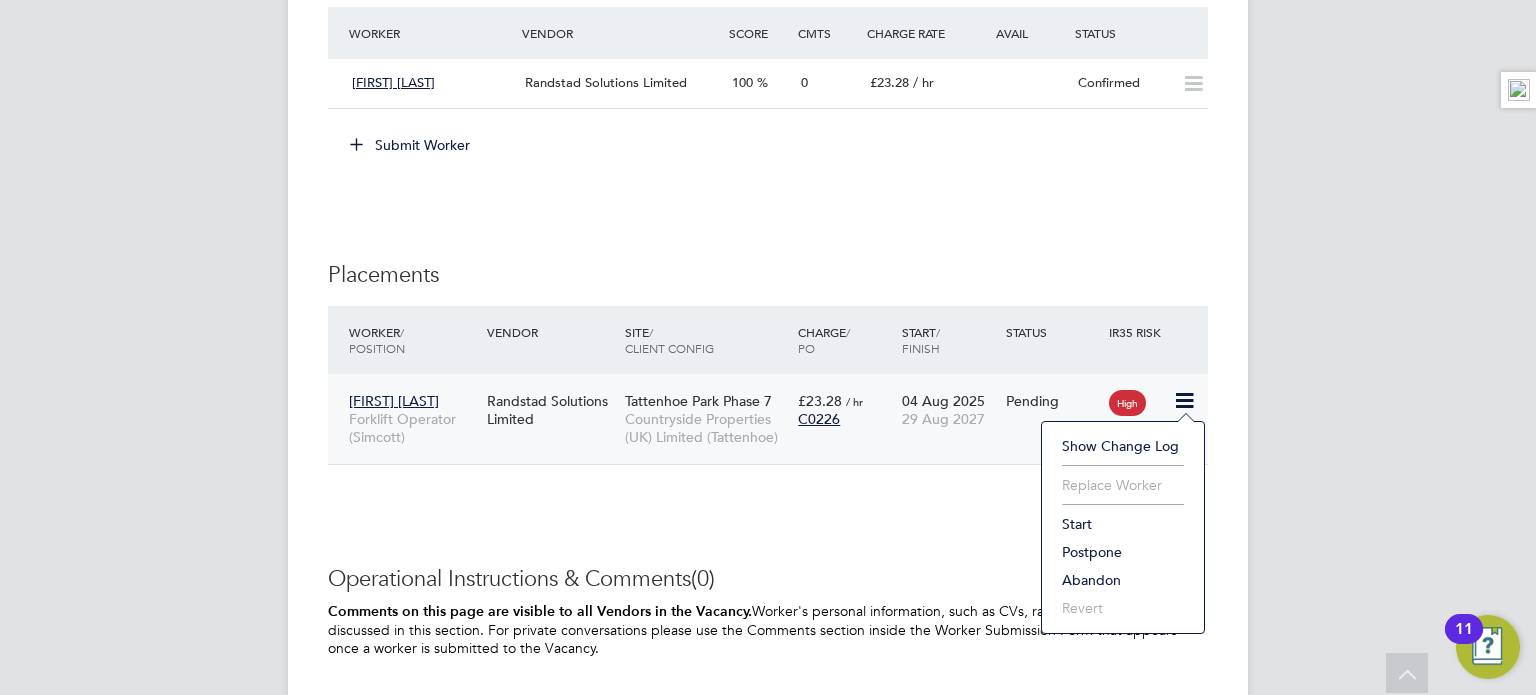 click on "Start" 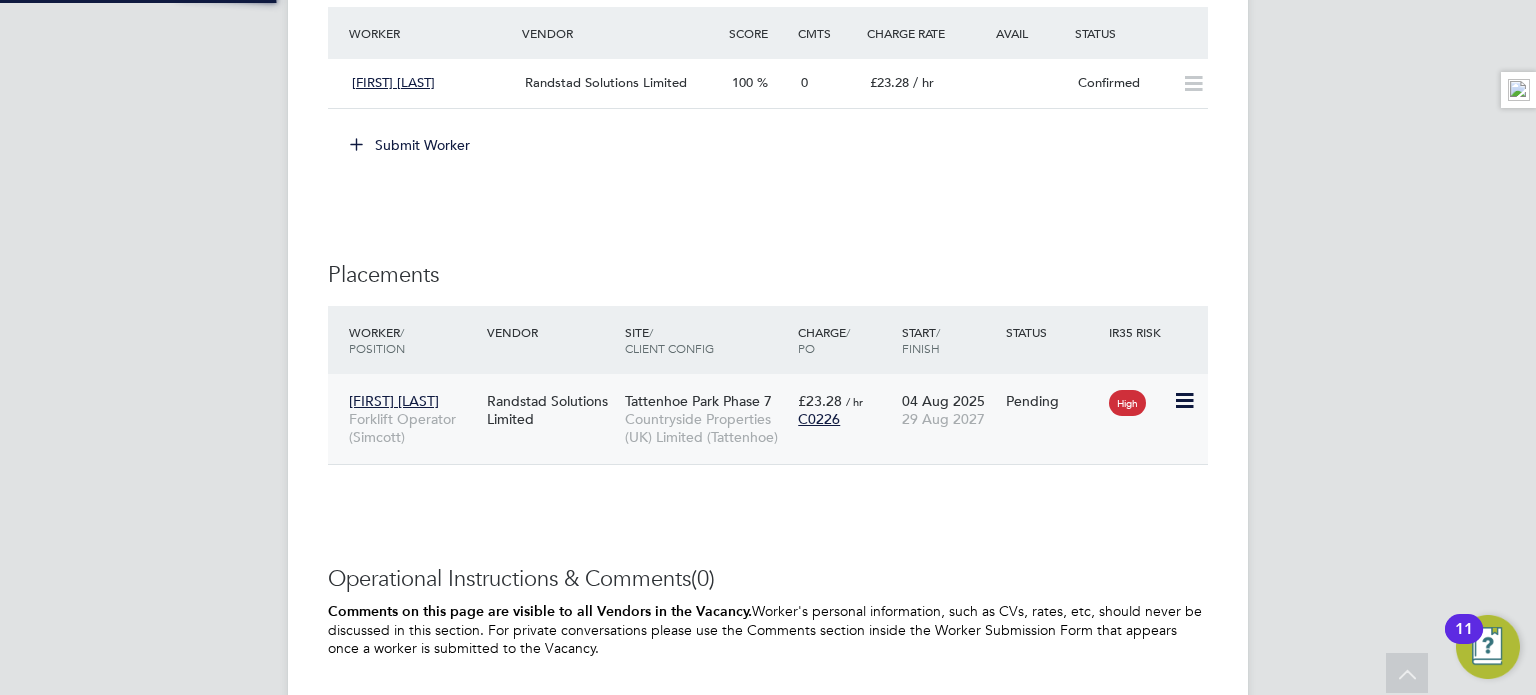 type on "[FIRST] [LAST]" 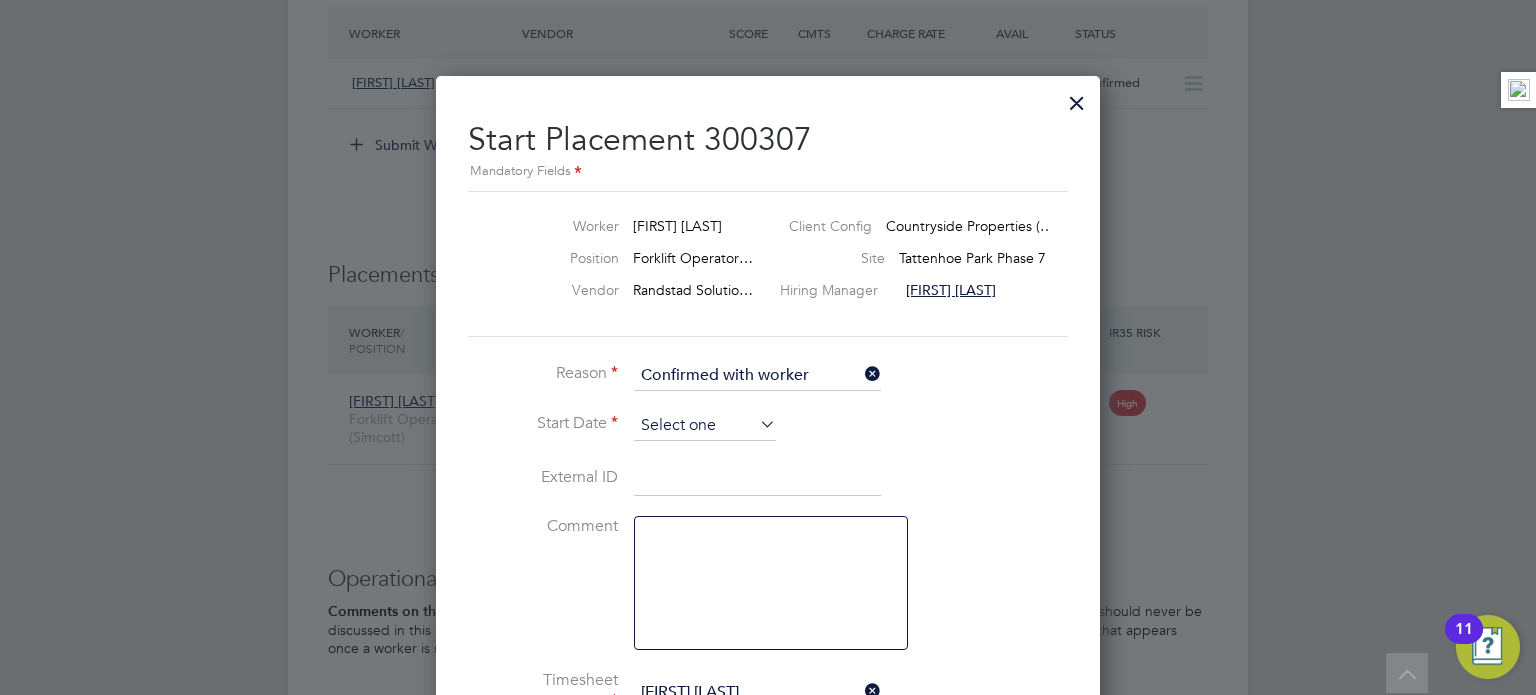 click 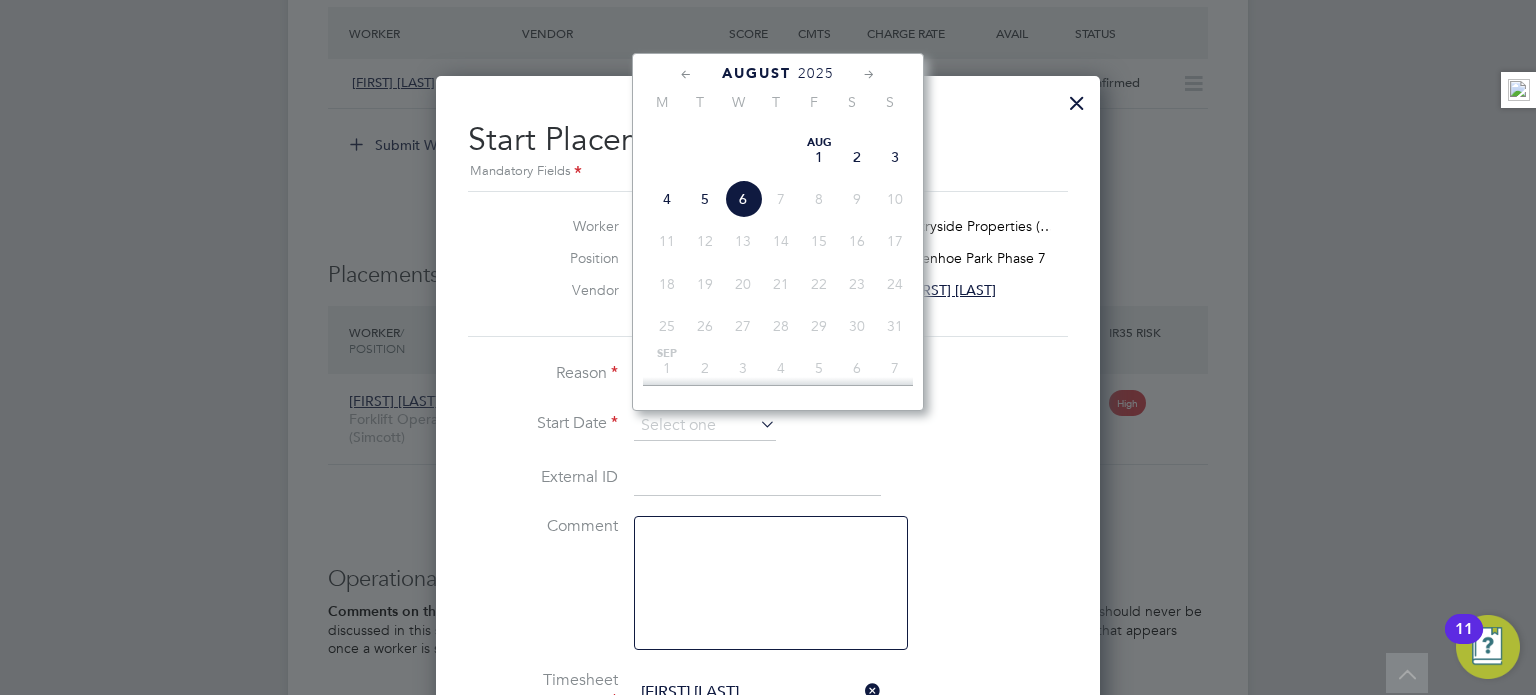 click on "4" 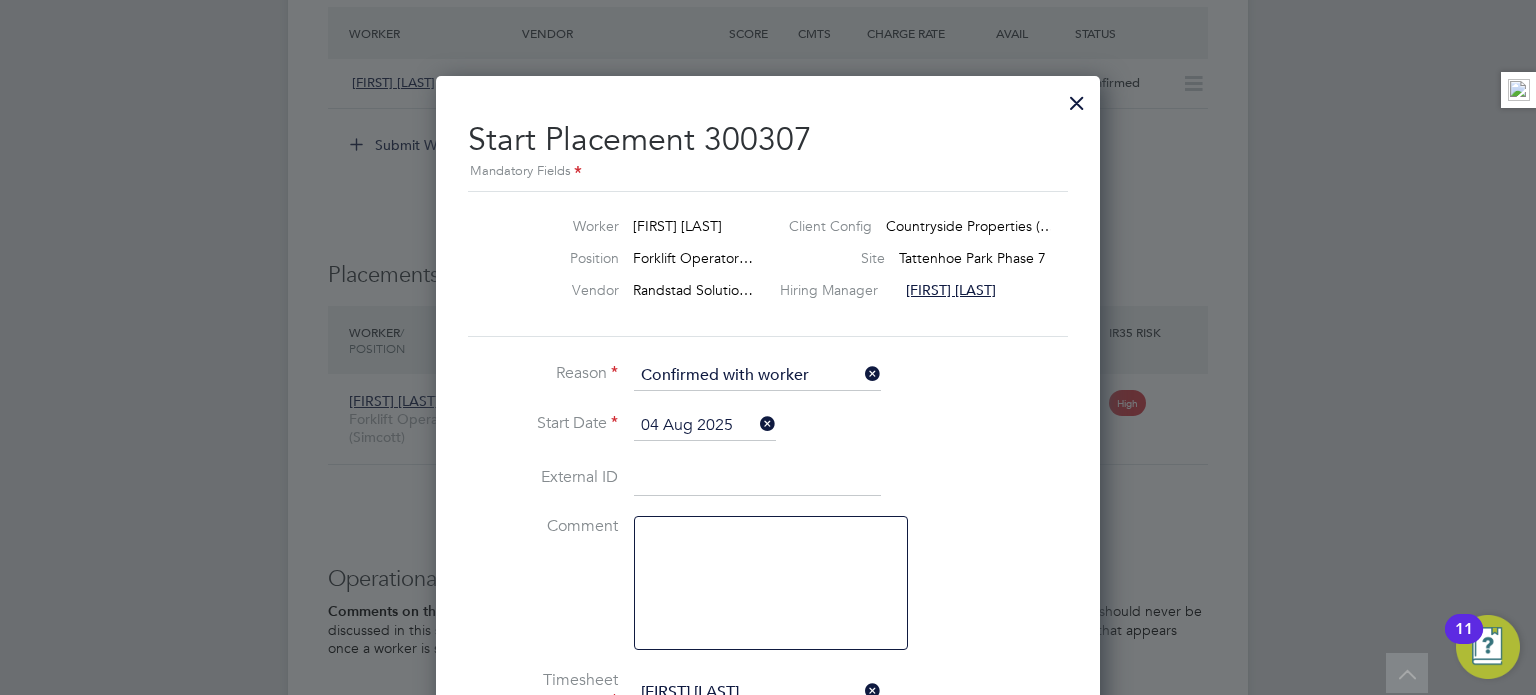 click 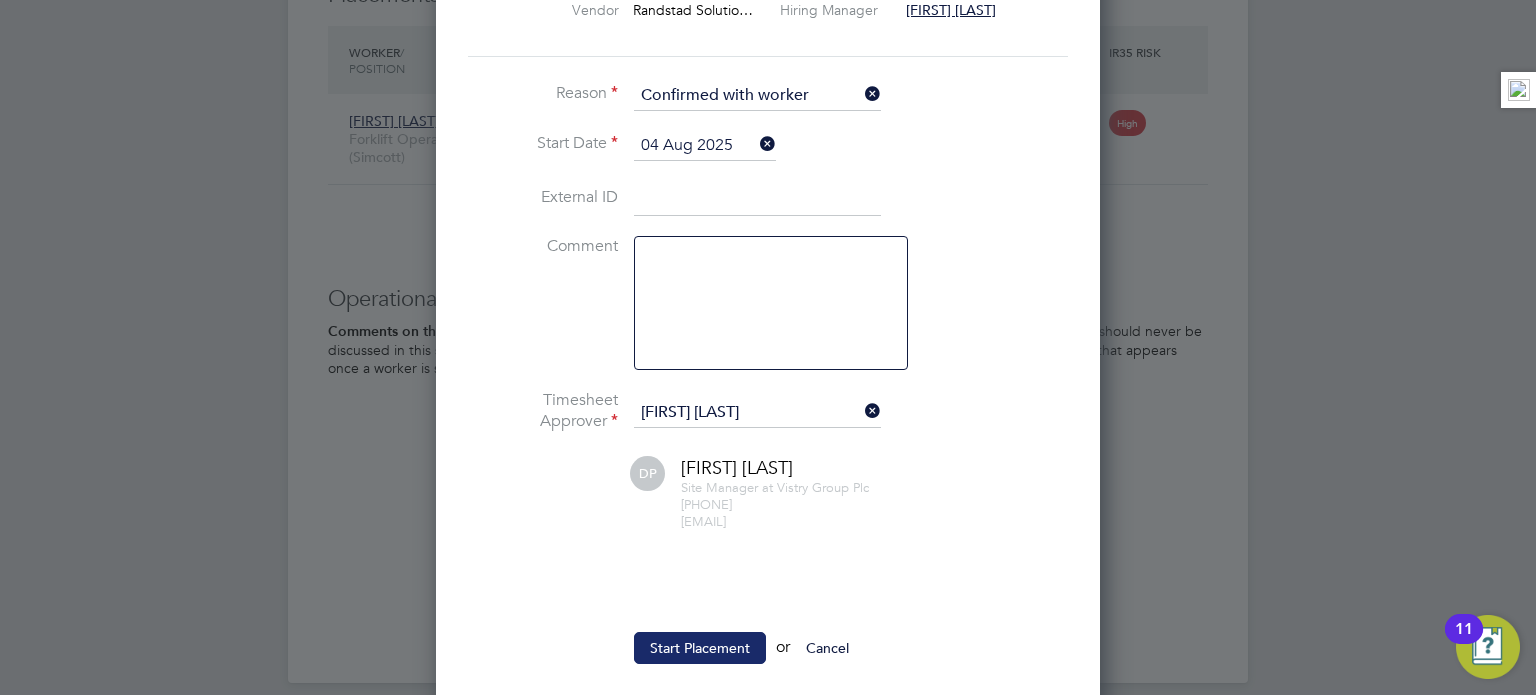 click on "Start Placement" 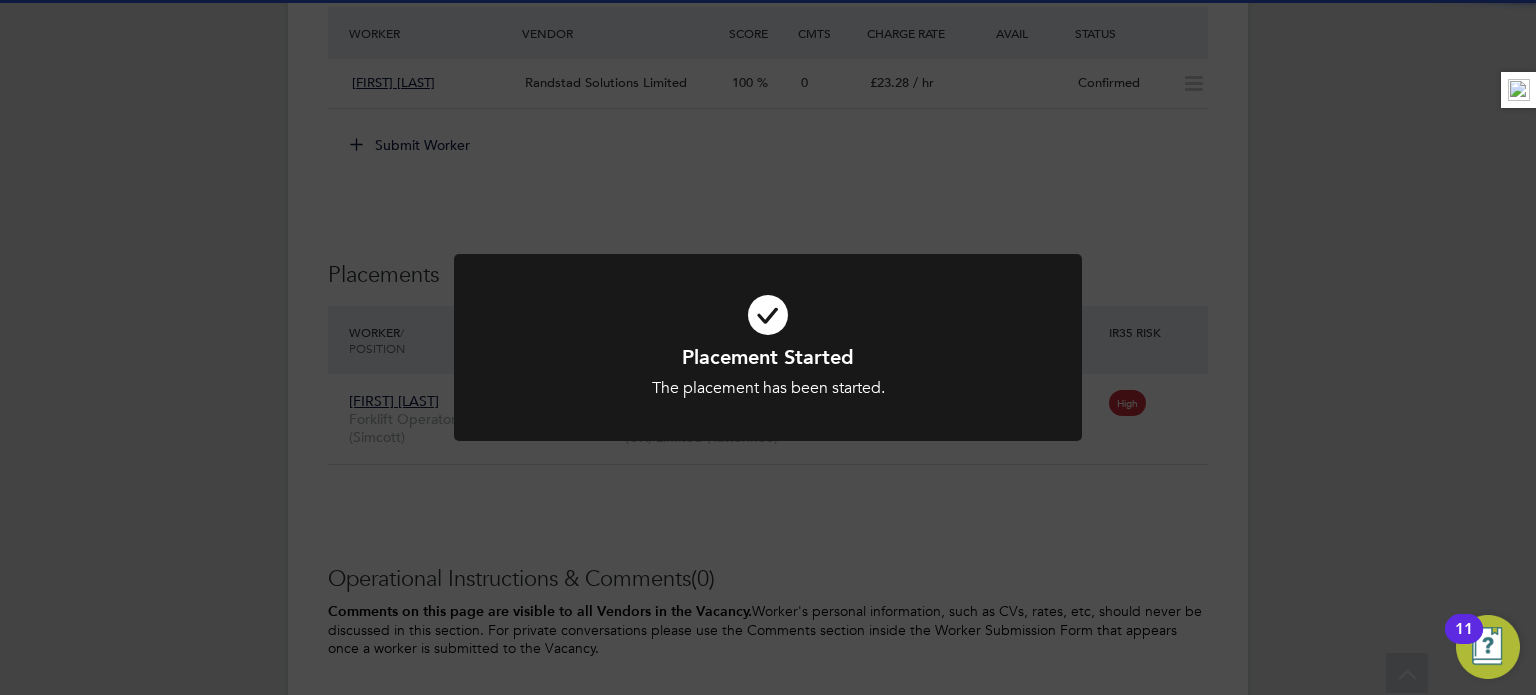 click on "Placement Started The placement has been started. Cancel Okay" 